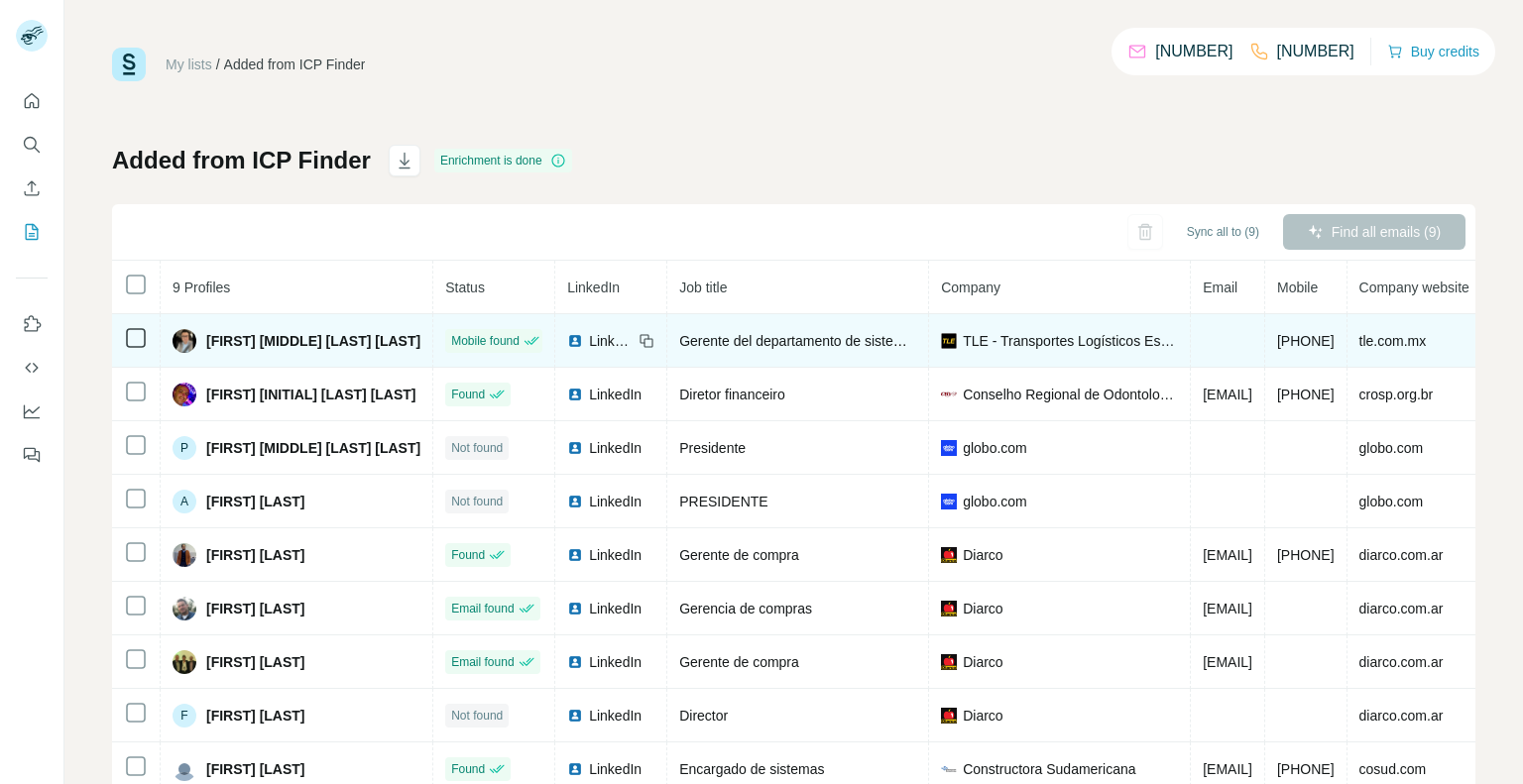 scroll, scrollTop: 0, scrollLeft: 0, axis: both 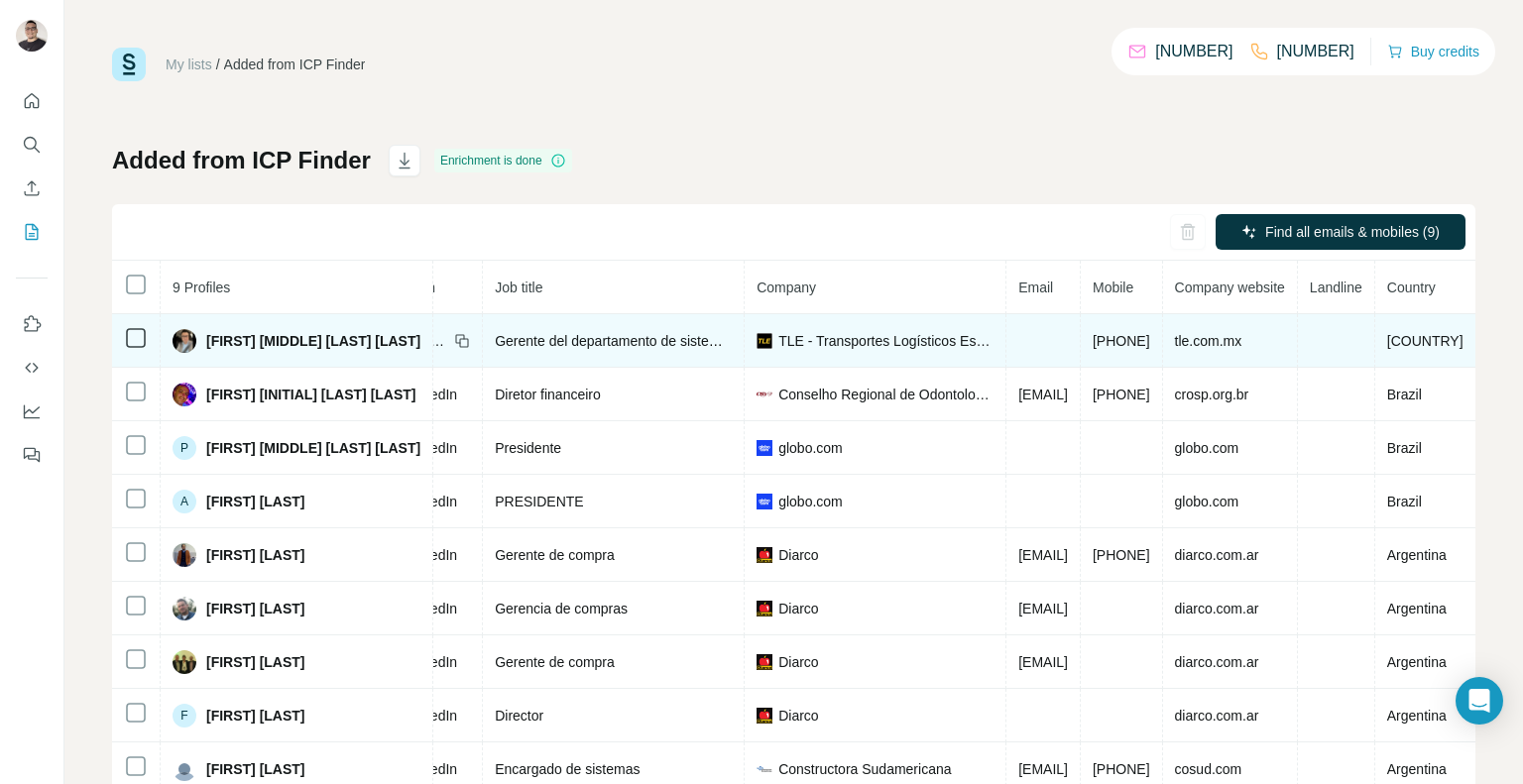 drag, startPoint x: 1151, startPoint y: 336, endPoint x: 1040, endPoint y: 344, distance: 111.28791 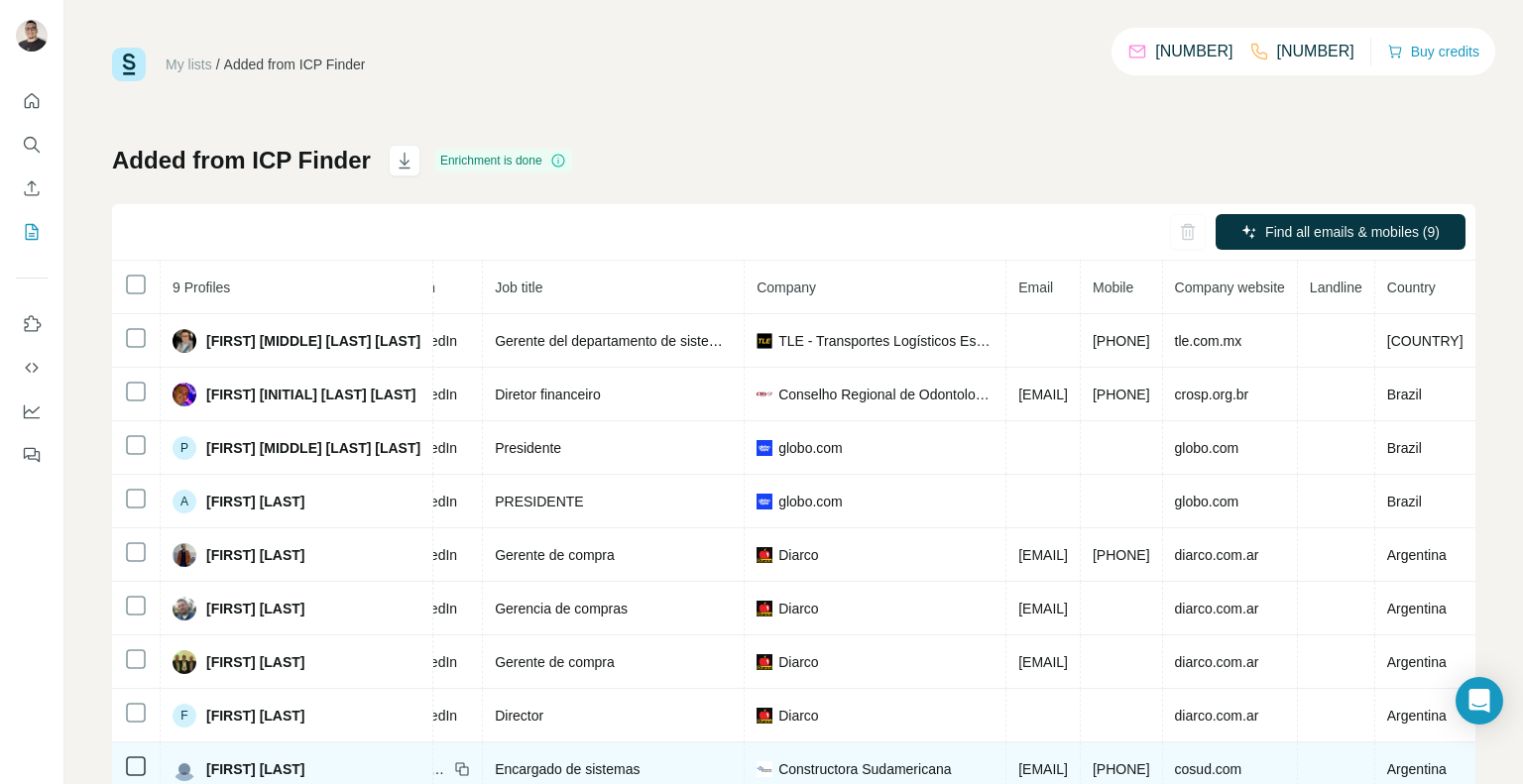 copy on "[PHONE]" 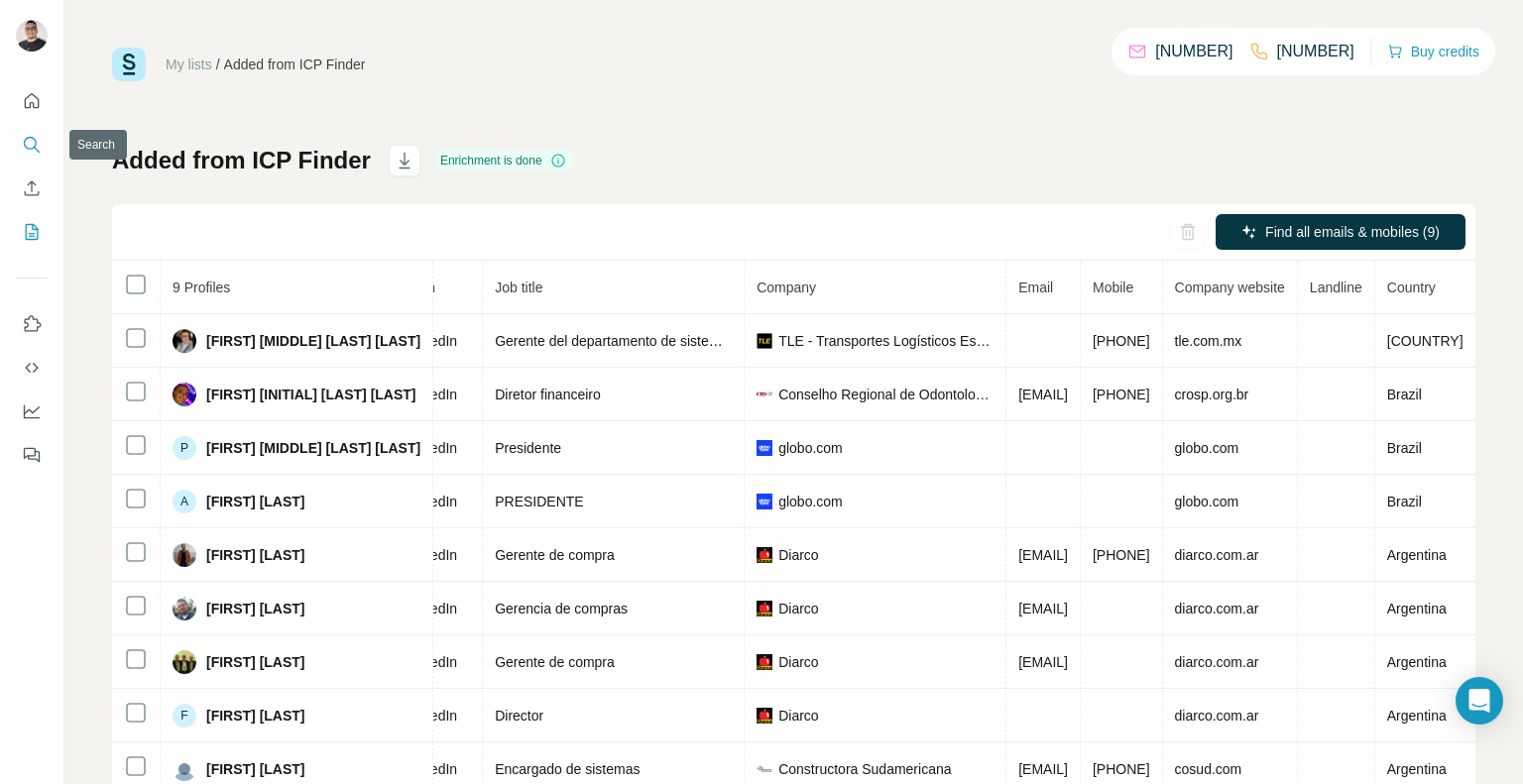 click at bounding box center (32, 145) 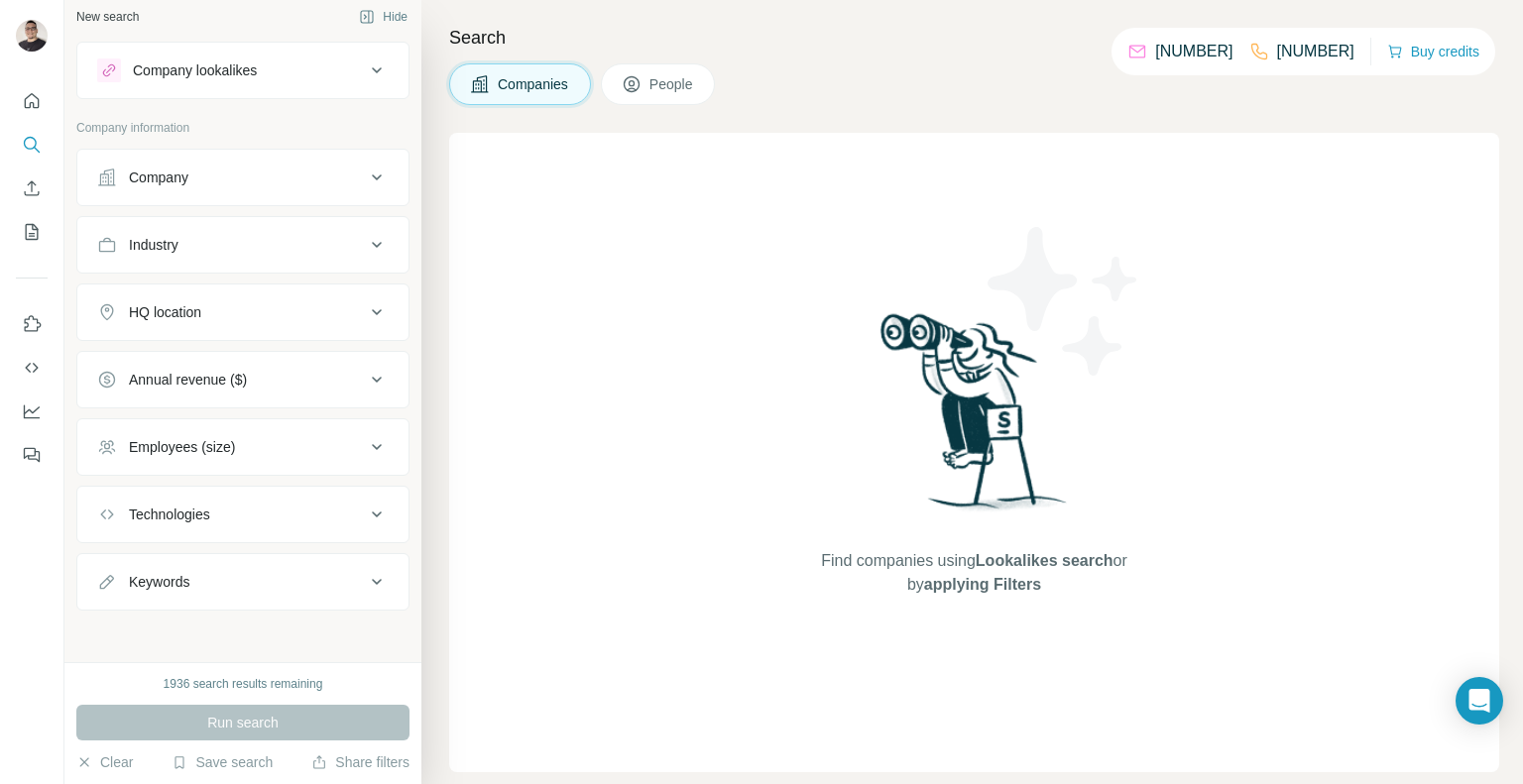 scroll, scrollTop: 0, scrollLeft: 0, axis: both 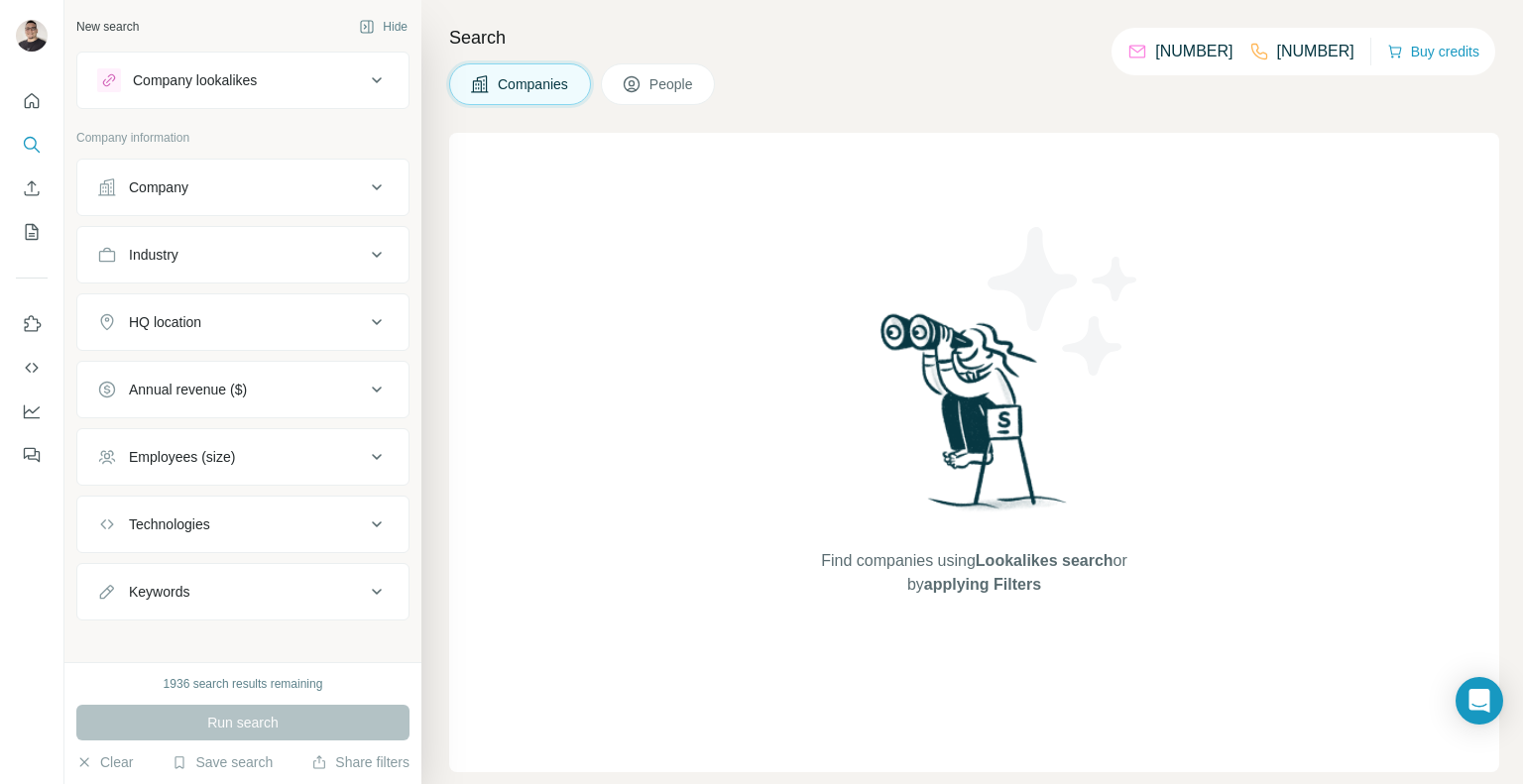 click on "People" at bounding box center (672, 84) 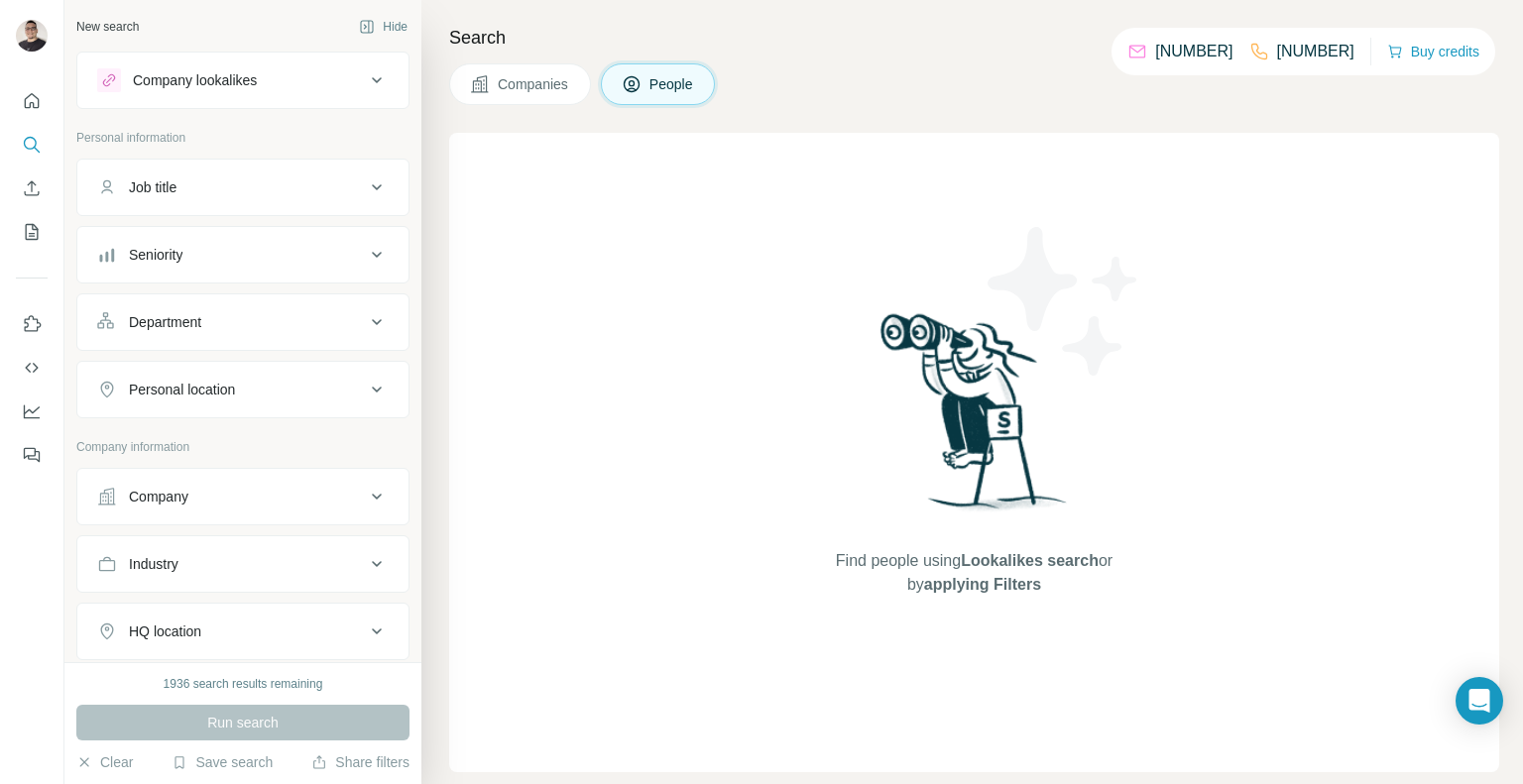click on "Company" at bounding box center [231, 497] 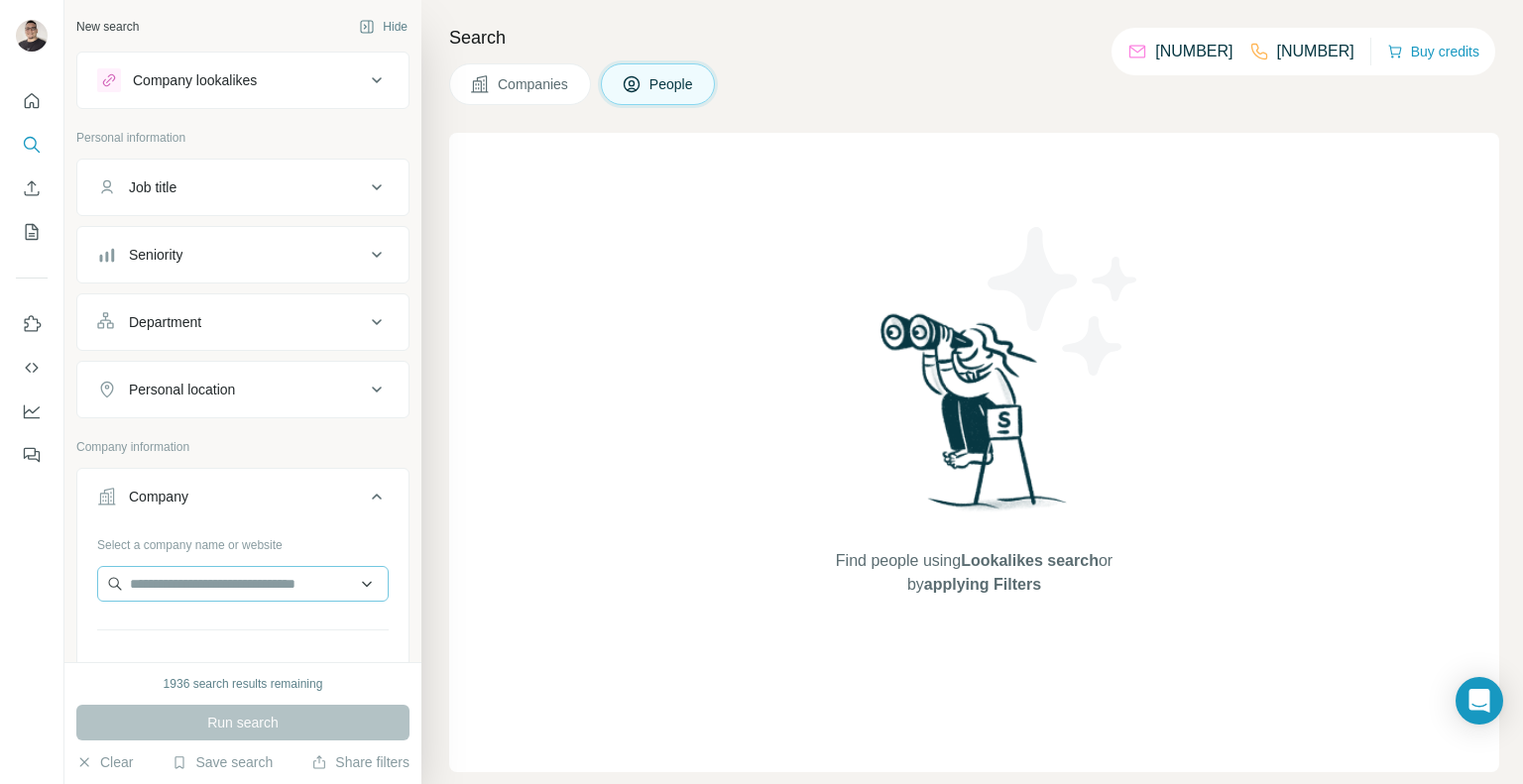 type 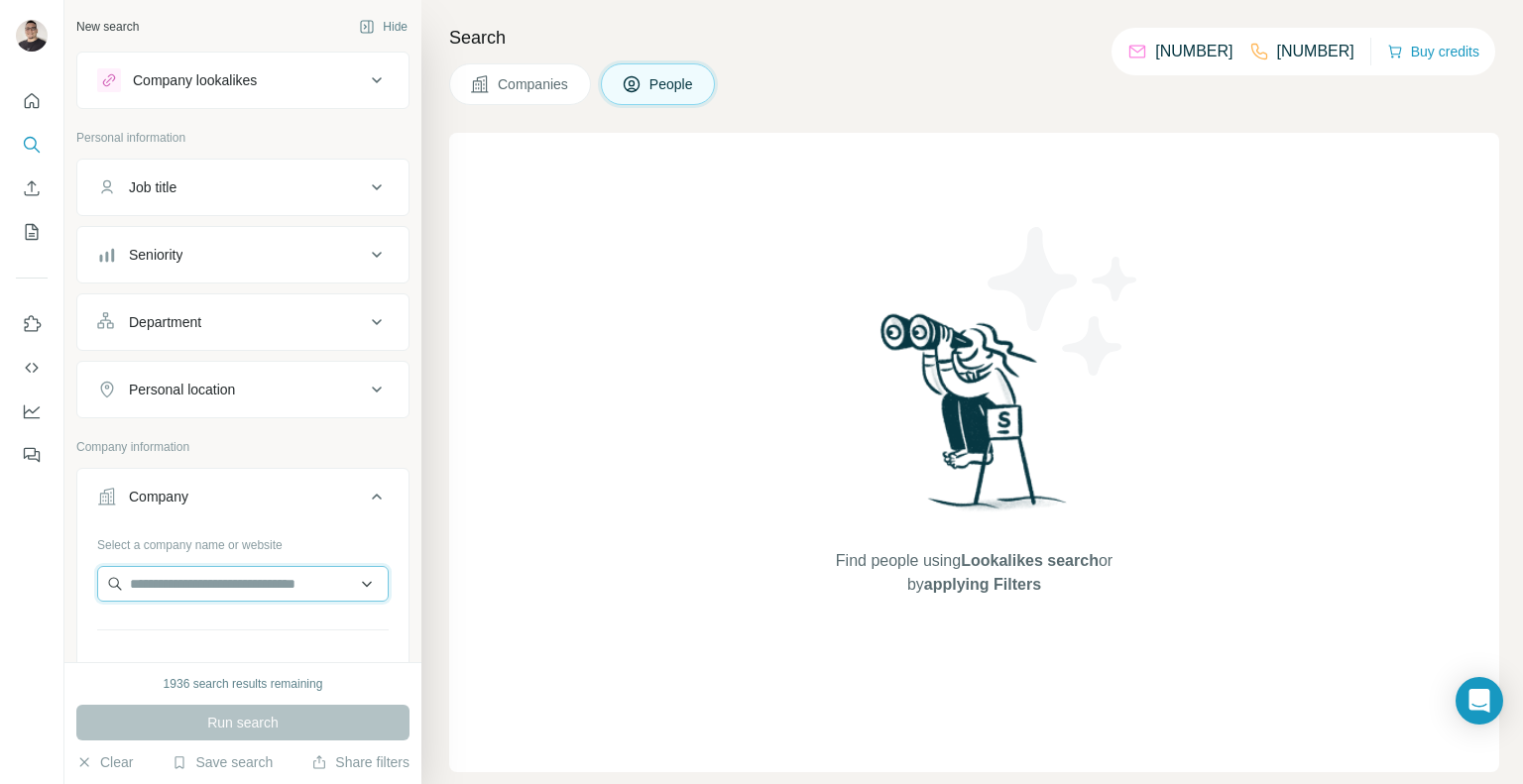 click at bounding box center (243, 584) 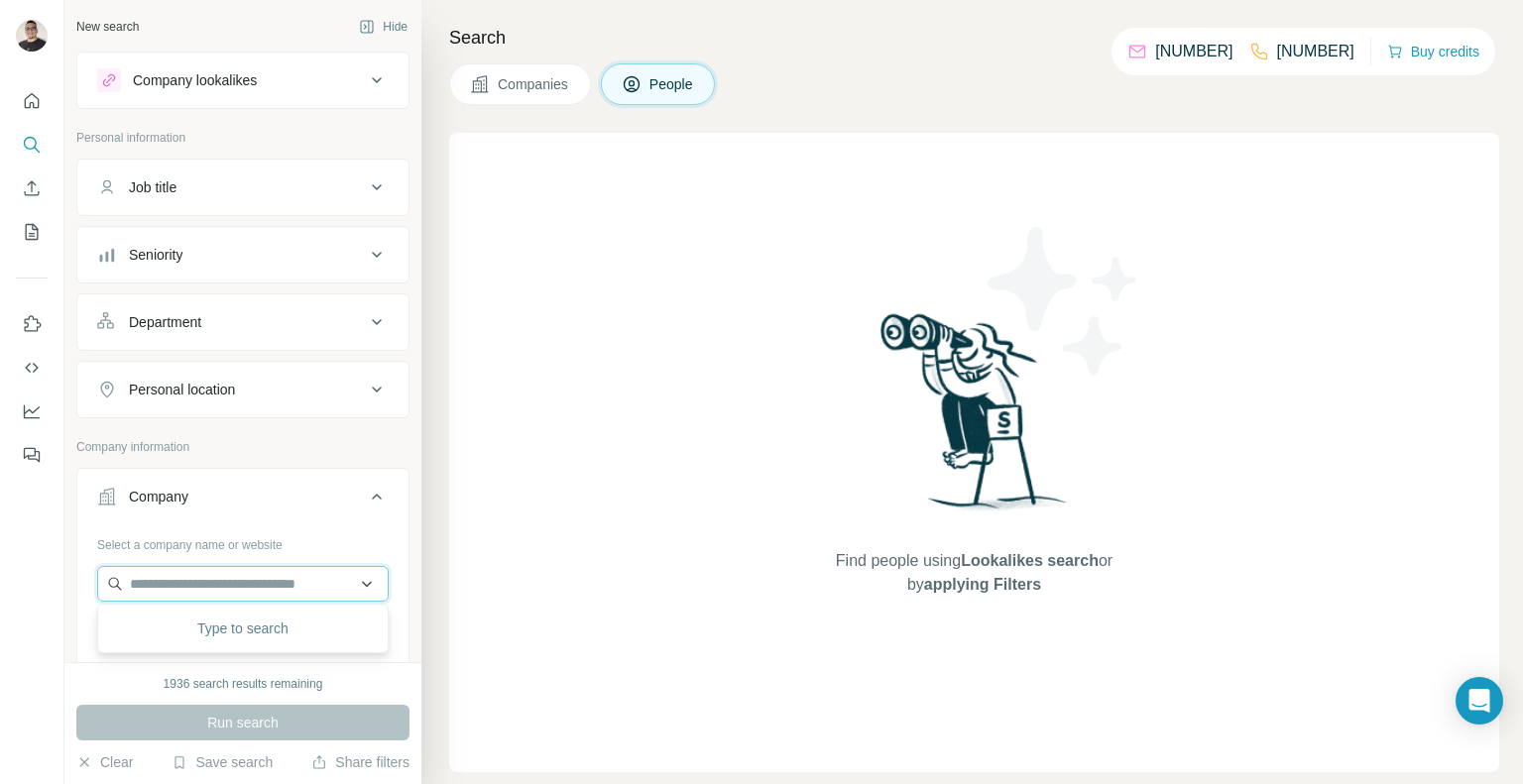 paste on "**********" 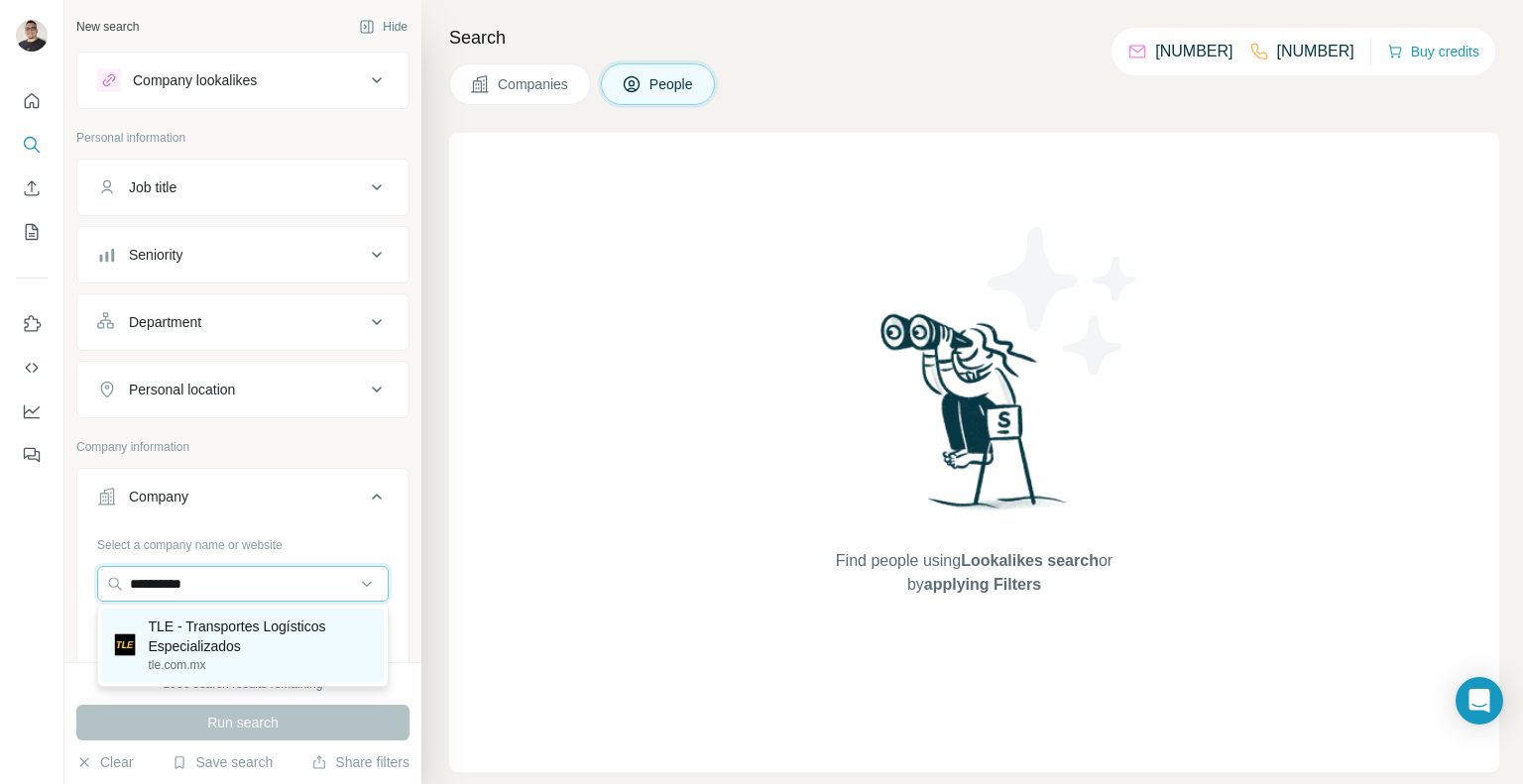 type on "**********" 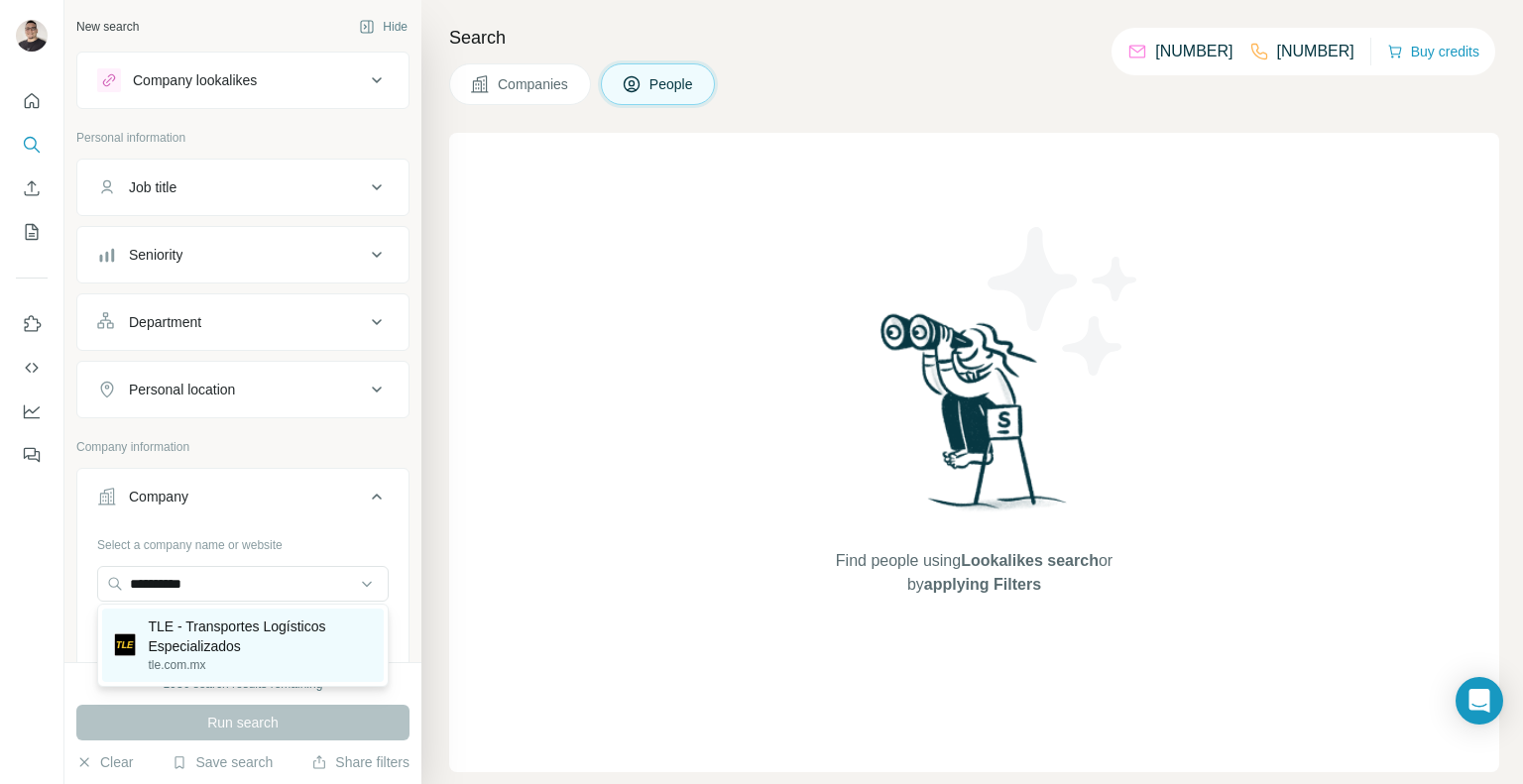 click on "TLE - Transportes Logísticos Especializados" at bounding box center [260, 636] 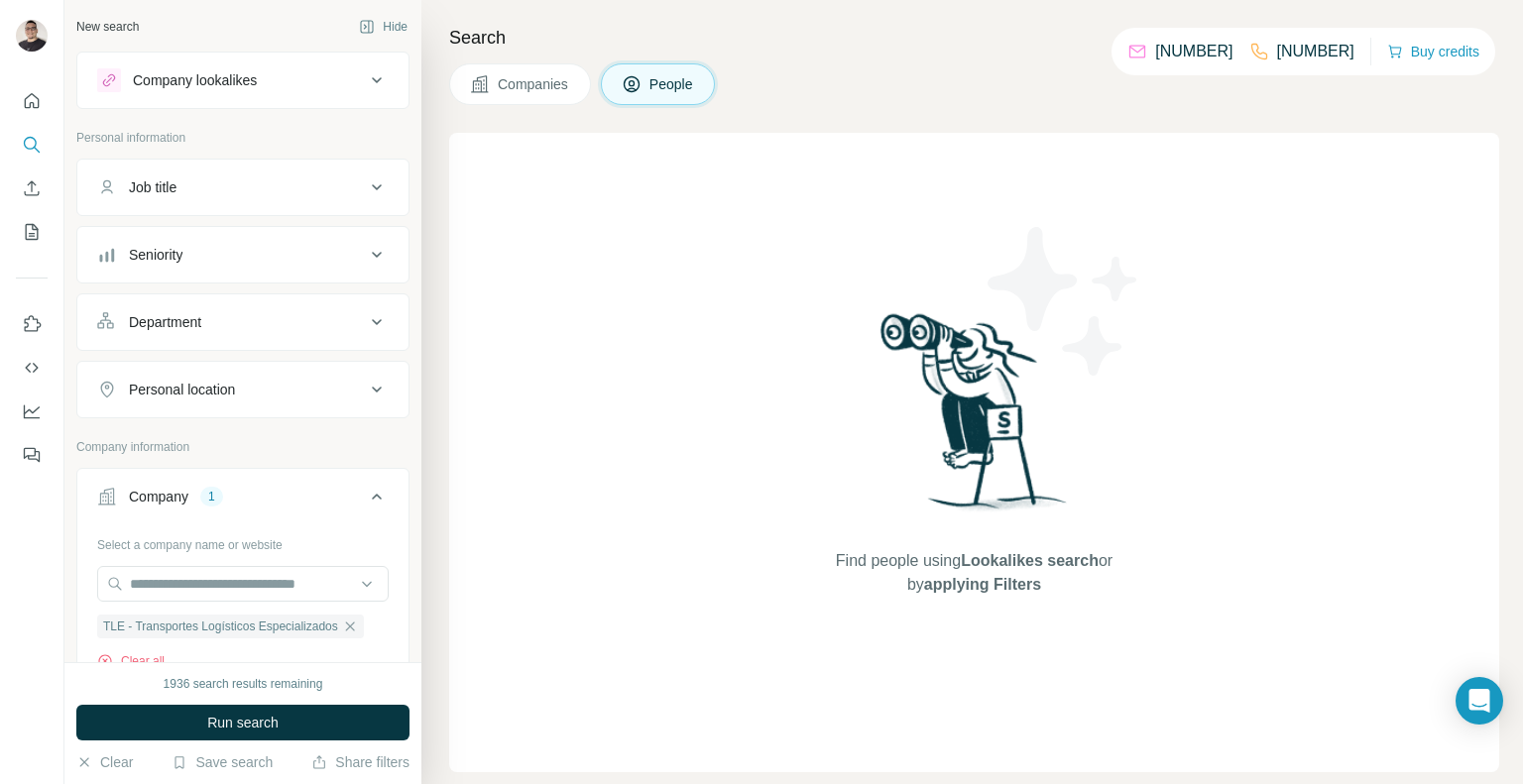 click on "Run search" at bounding box center (243, 723) 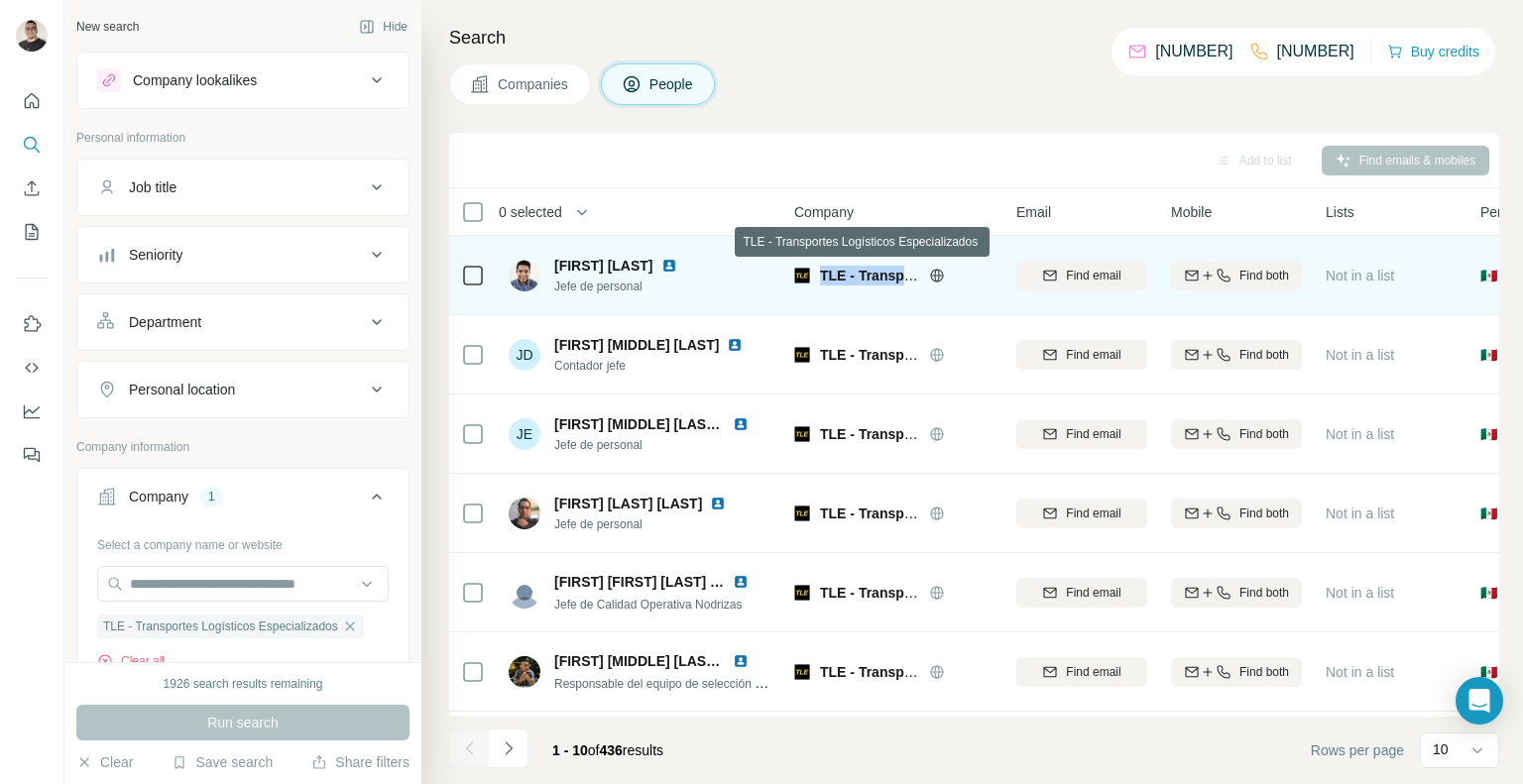 drag, startPoint x: 822, startPoint y: 273, endPoint x: 906, endPoint y: 273, distance: 84 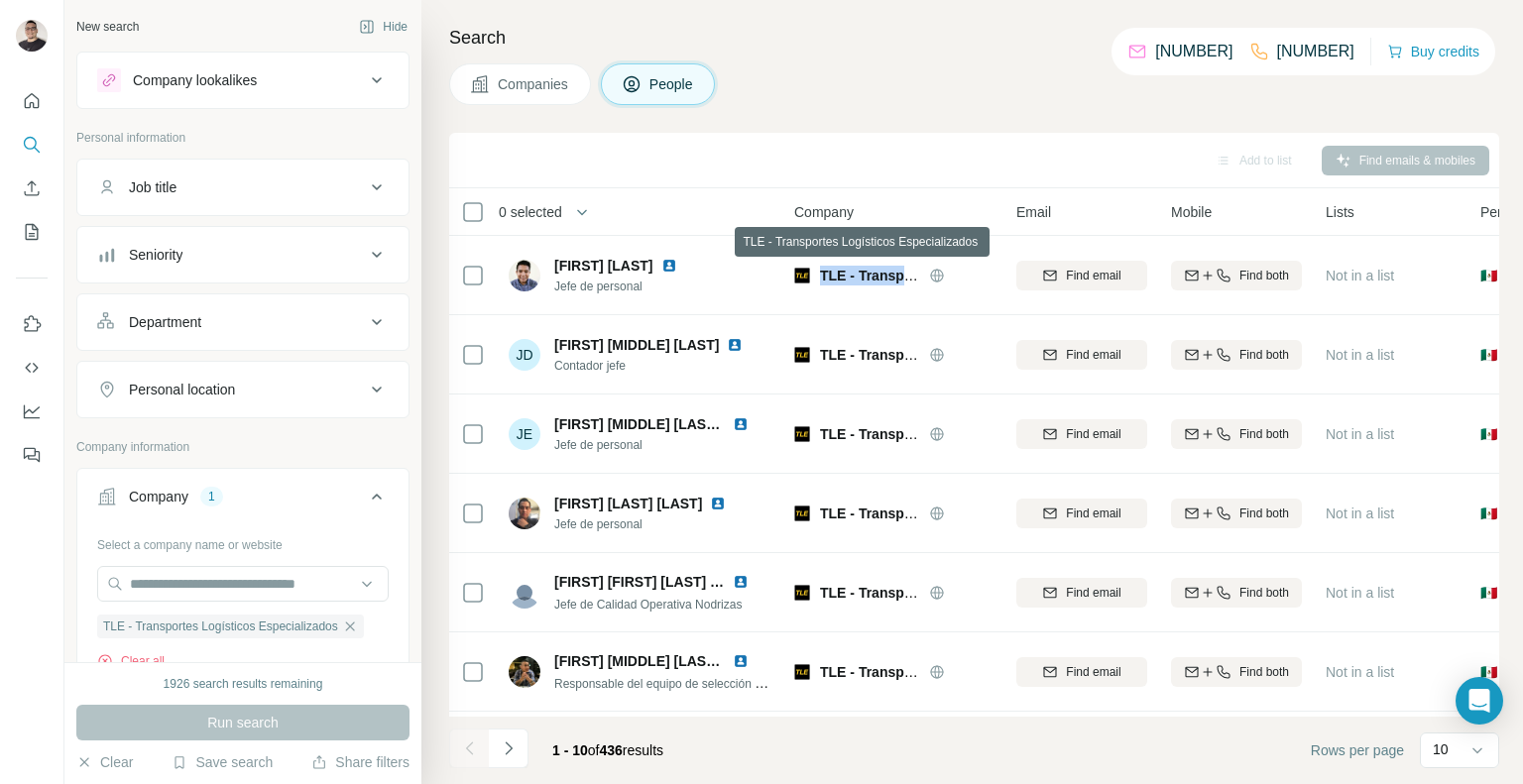 copy on "TLE - [COMPANY]" 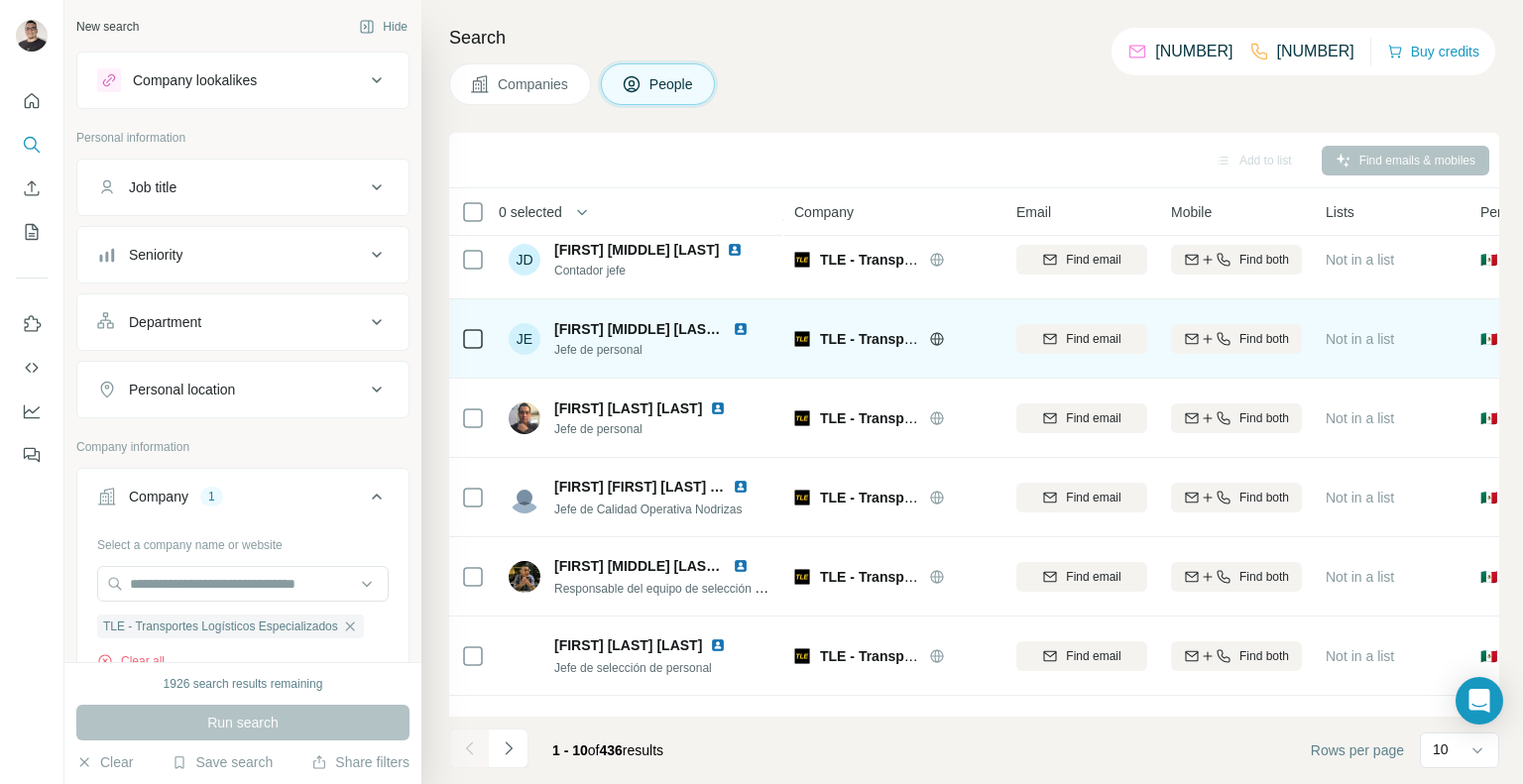 scroll, scrollTop: 0, scrollLeft: 0, axis: both 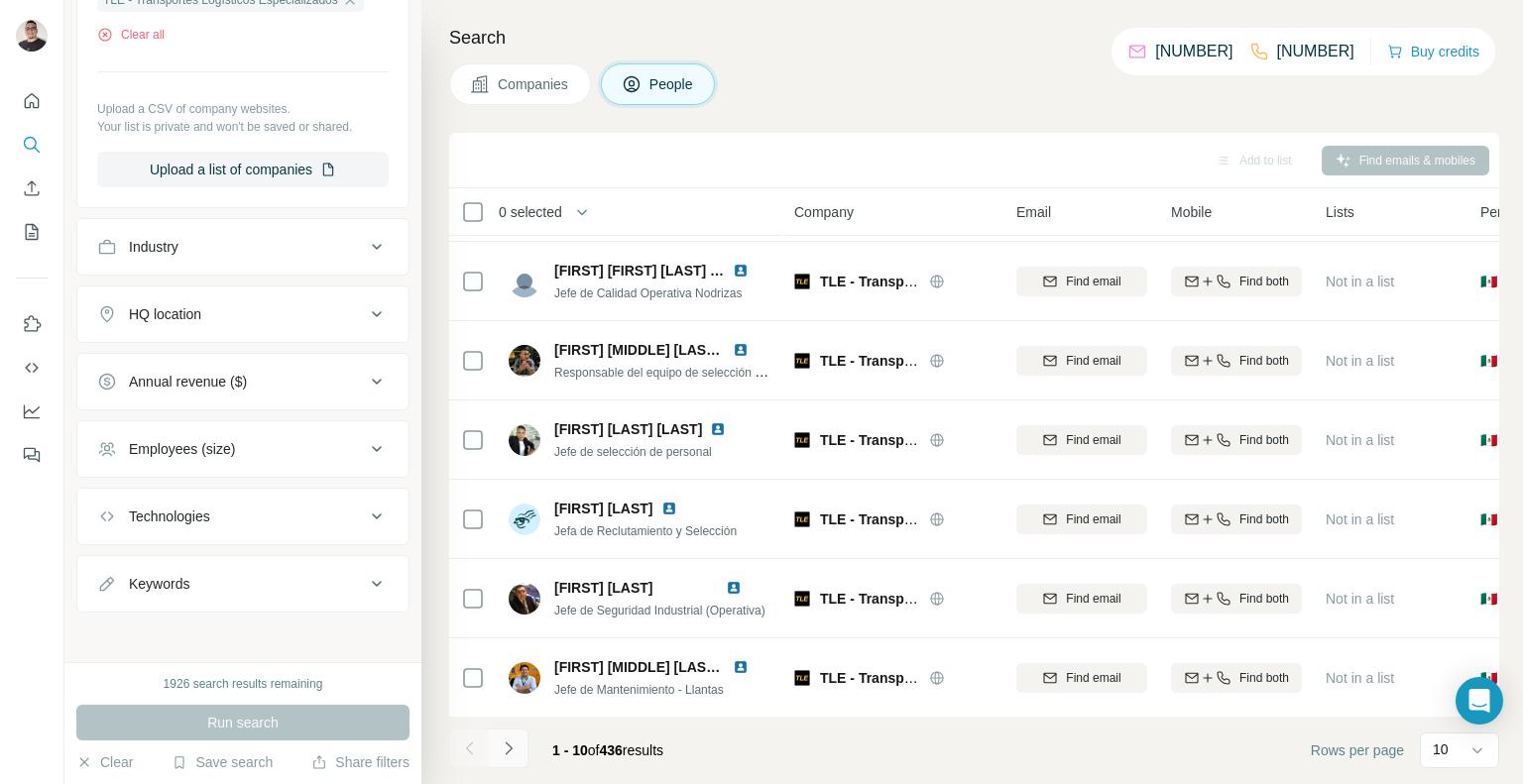 click 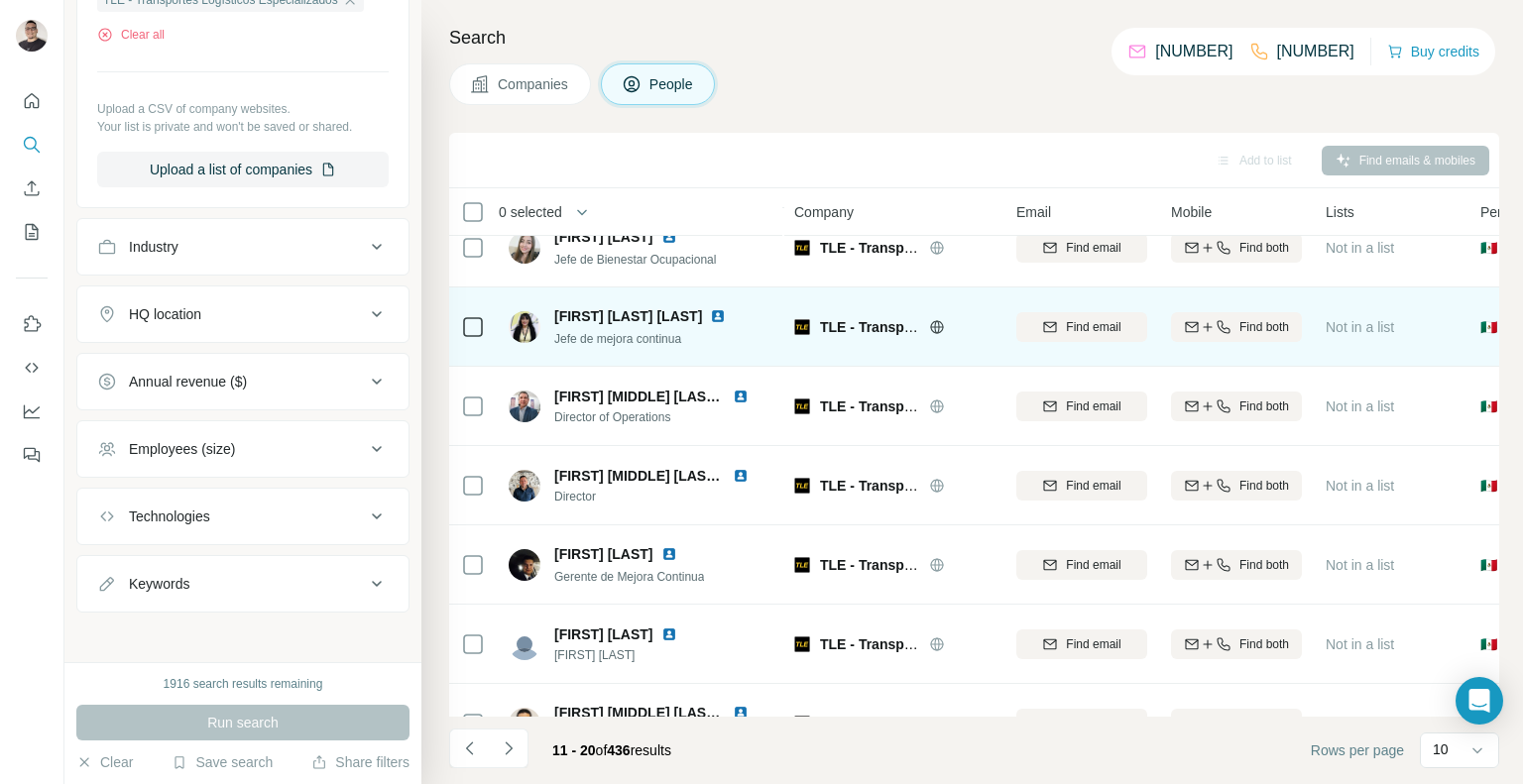 scroll, scrollTop: 0, scrollLeft: 0, axis: both 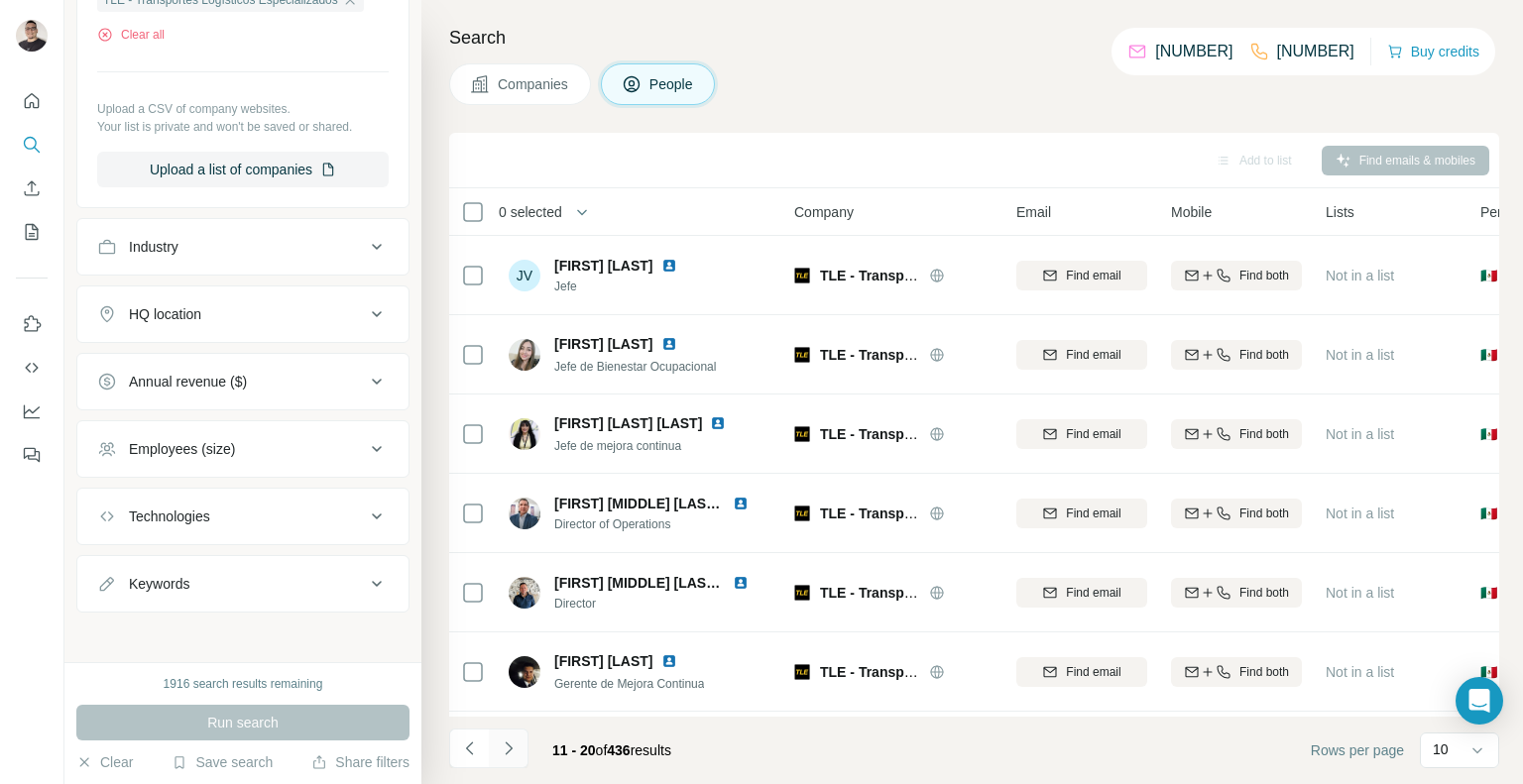 click at bounding box center (509, 748) 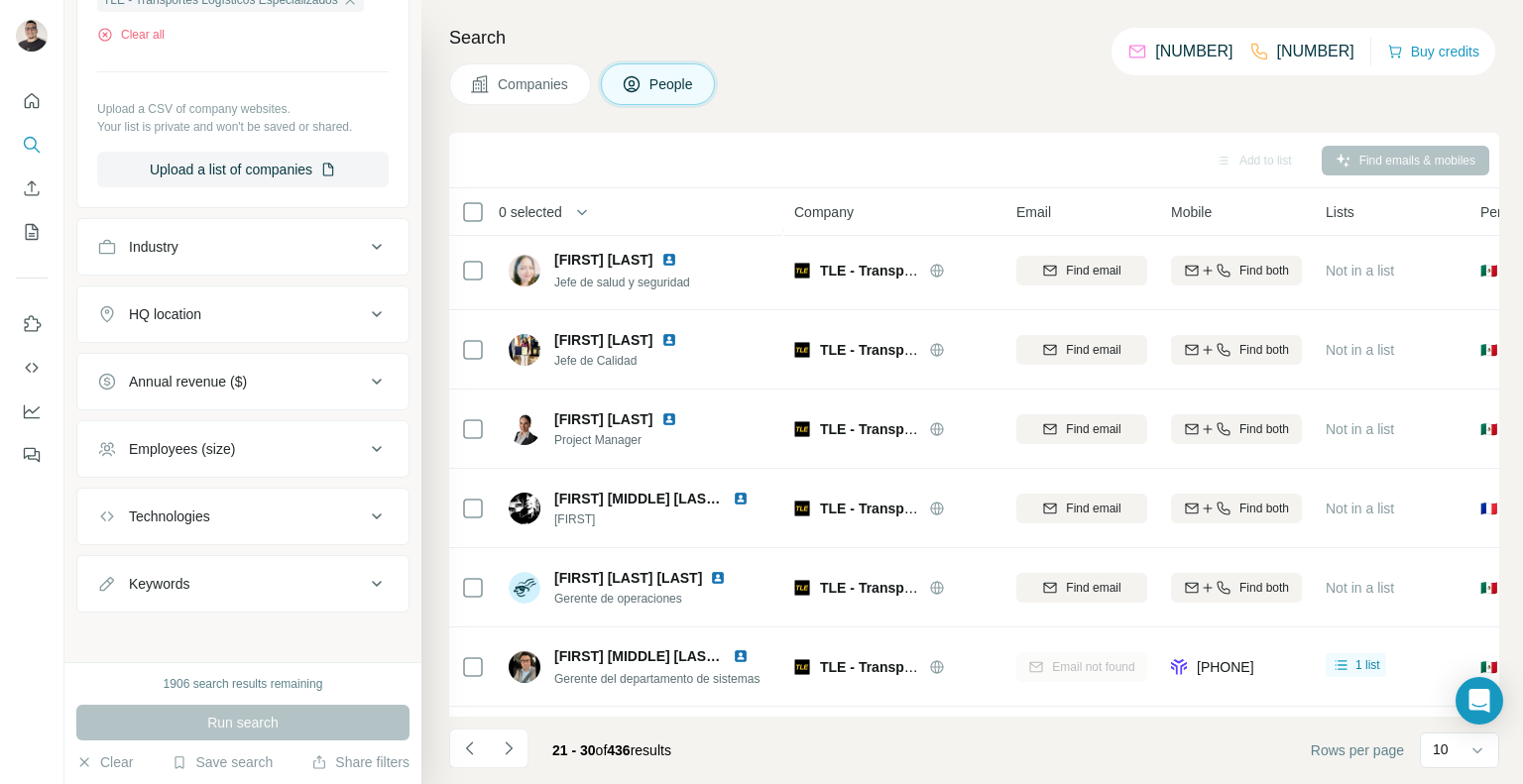 scroll, scrollTop: 311, scrollLeft: 0, axis: vertical 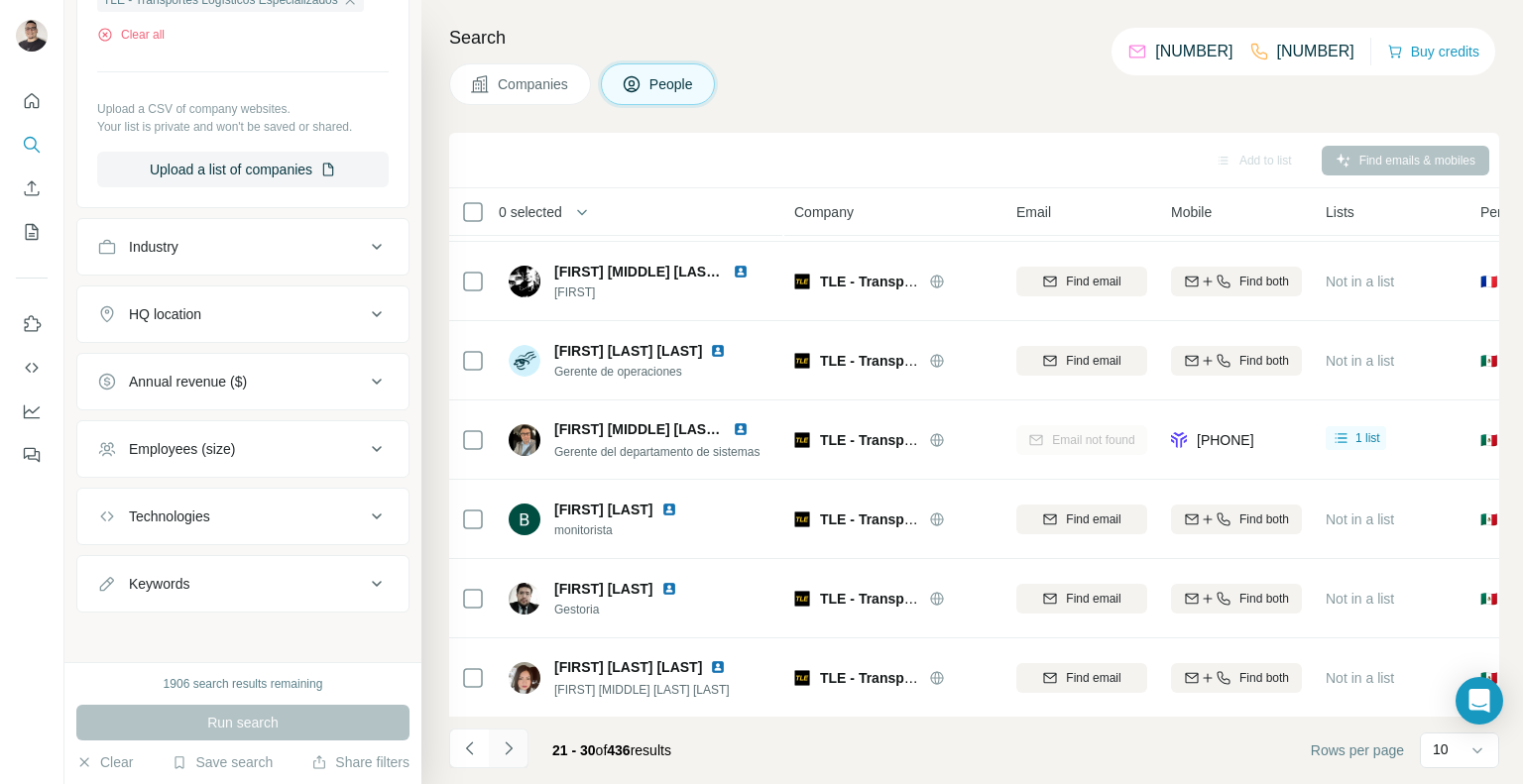 click 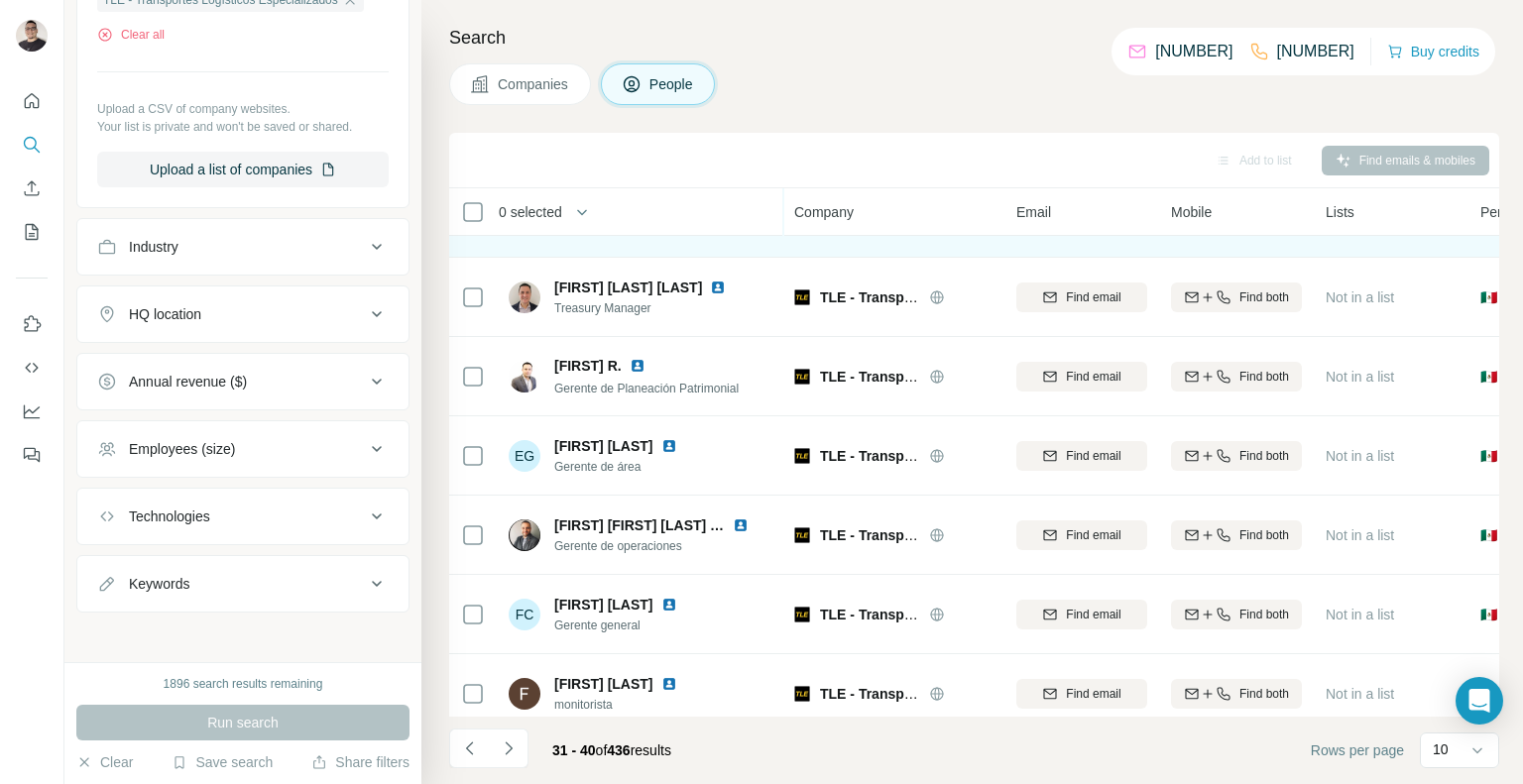scroll, scrollTop: 311, scrollLeft: 0, axis: vertical 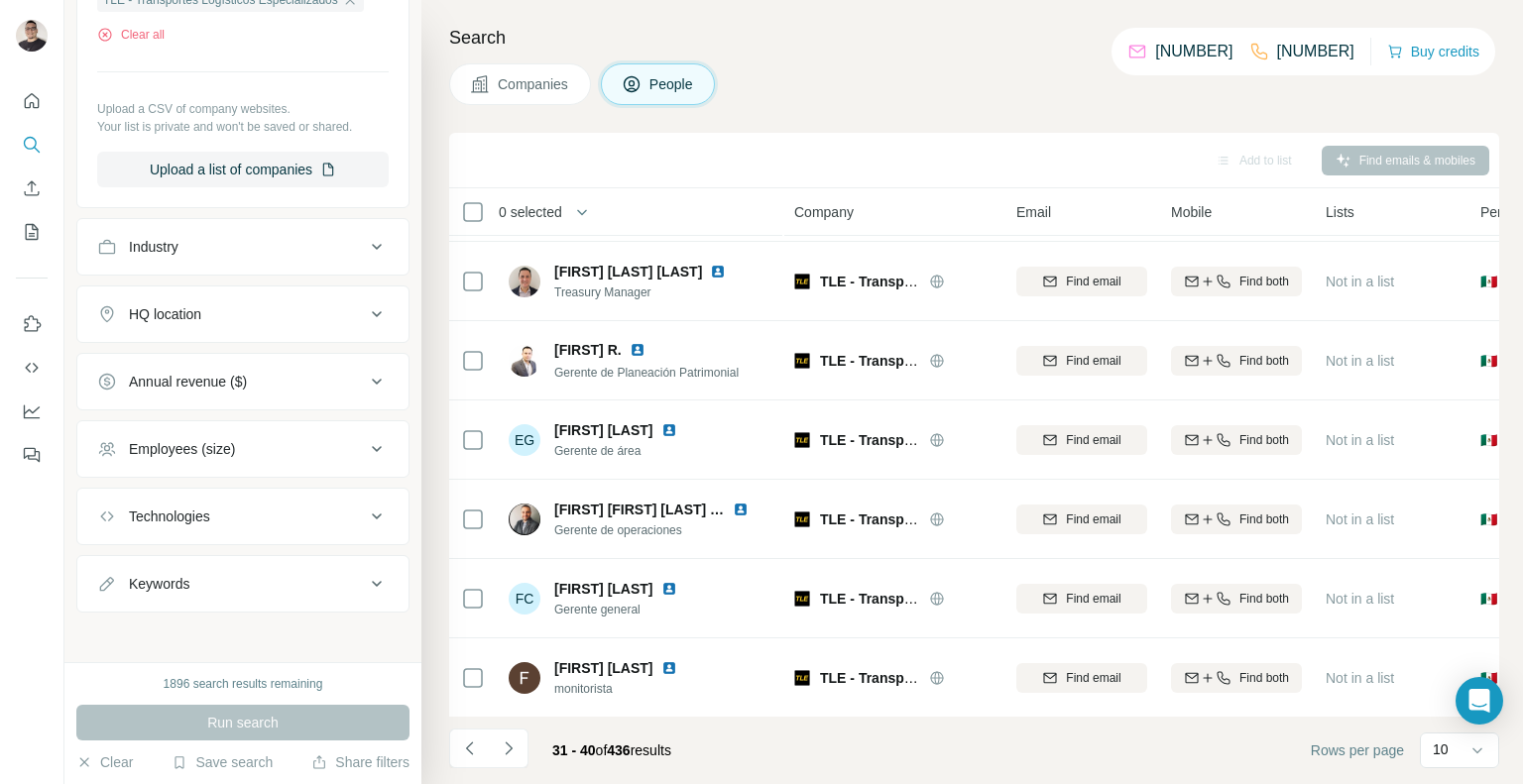 click on "31 - 40  of  436  results" at bounding box center (612, 750) 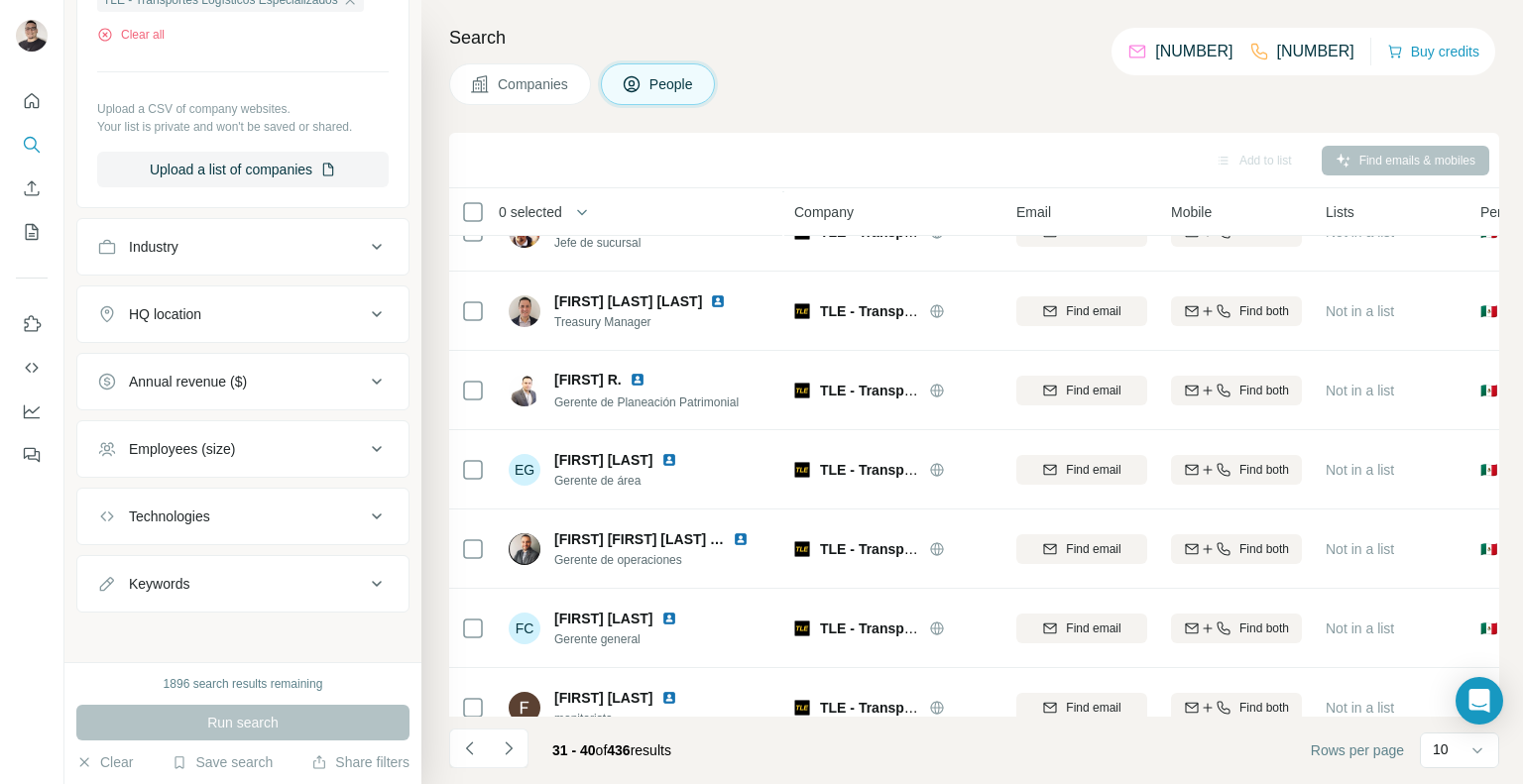 scroll, scrollTop: 311, scrollLeft: 0, axis: vertical 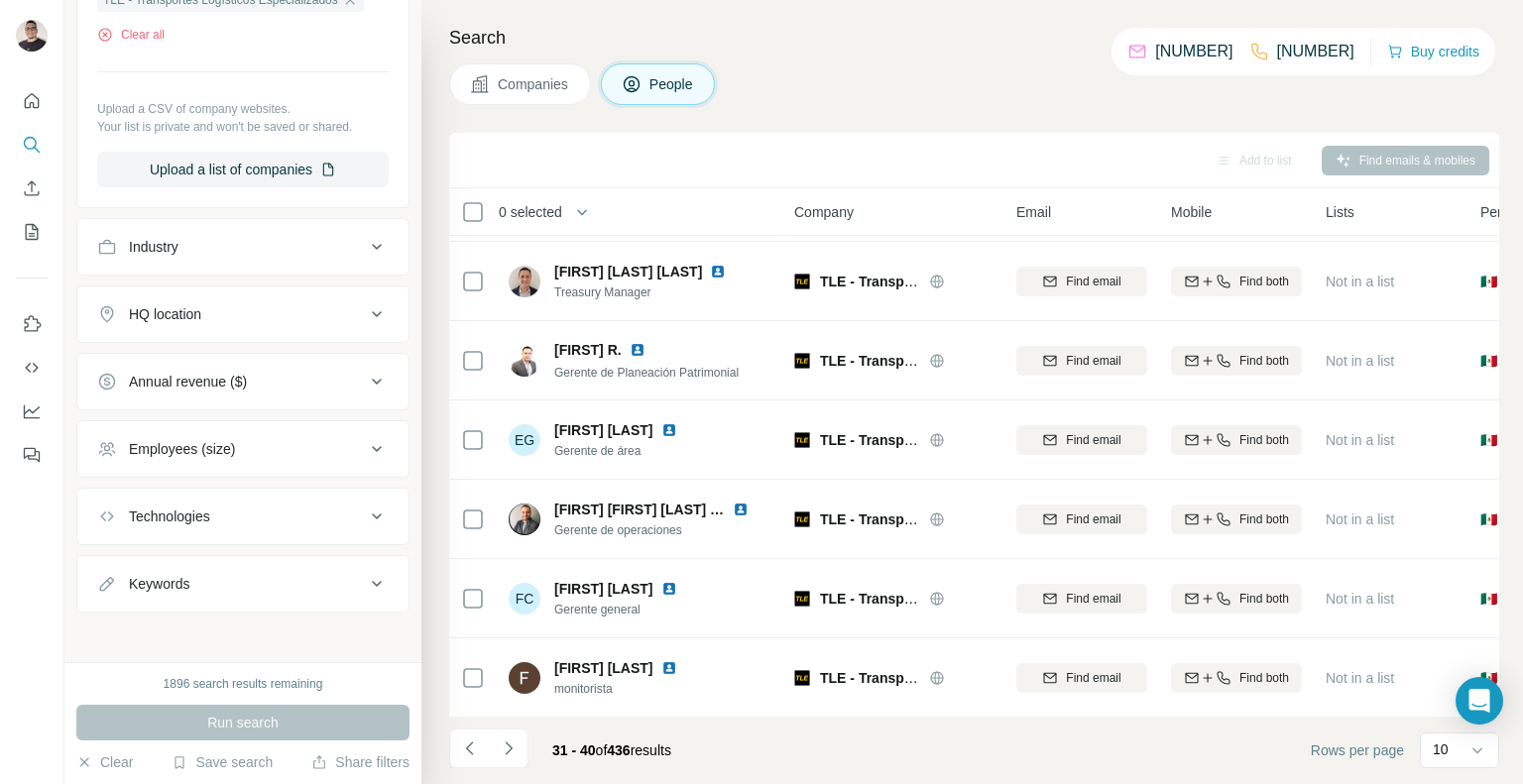 click on "31 - 40  of  436  results" at bounding box center (568, 750) 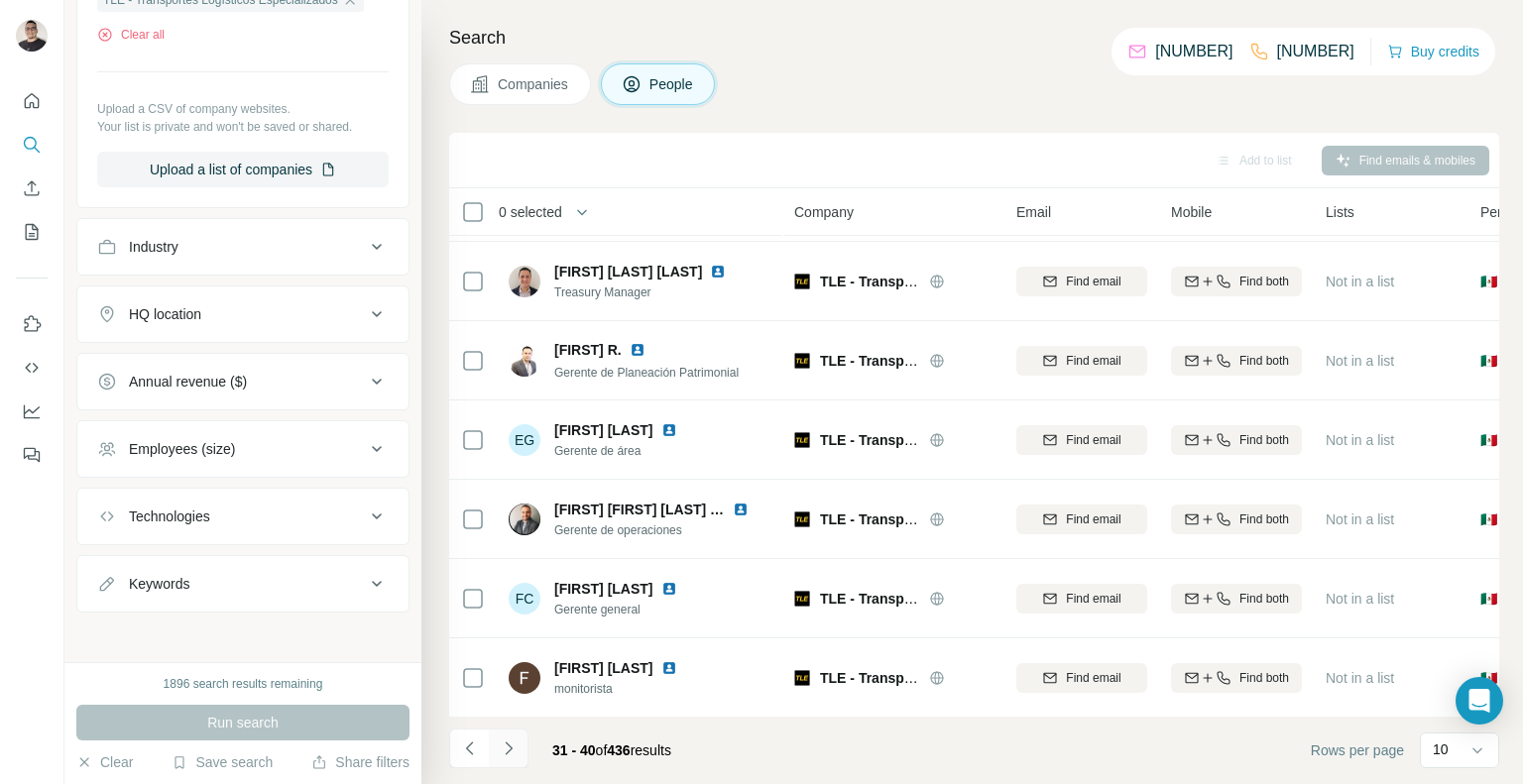 click at bounding box center [509, 748] 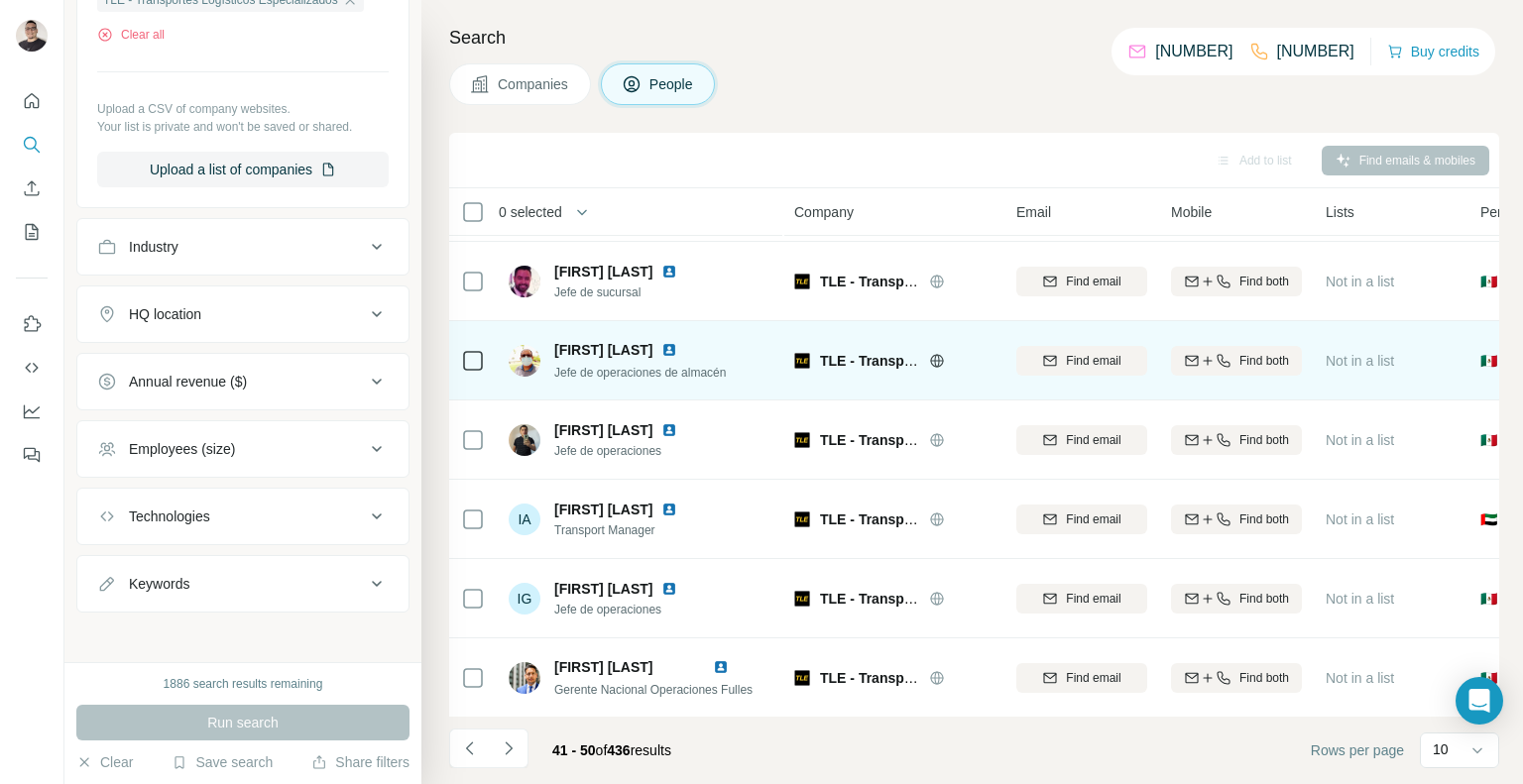 scroll, scrollTop: 311, scrollLeft: 0, axis: vertical 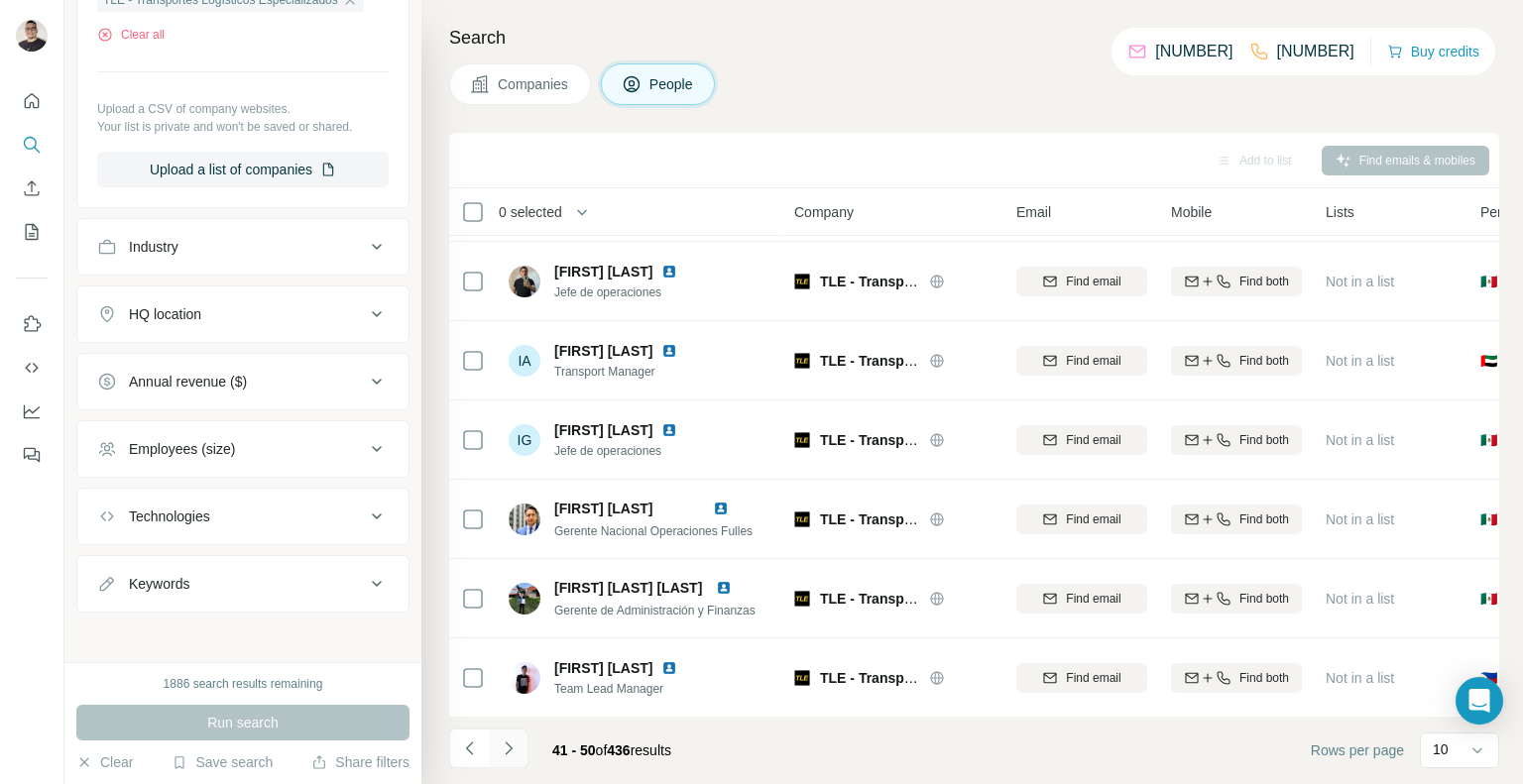 click 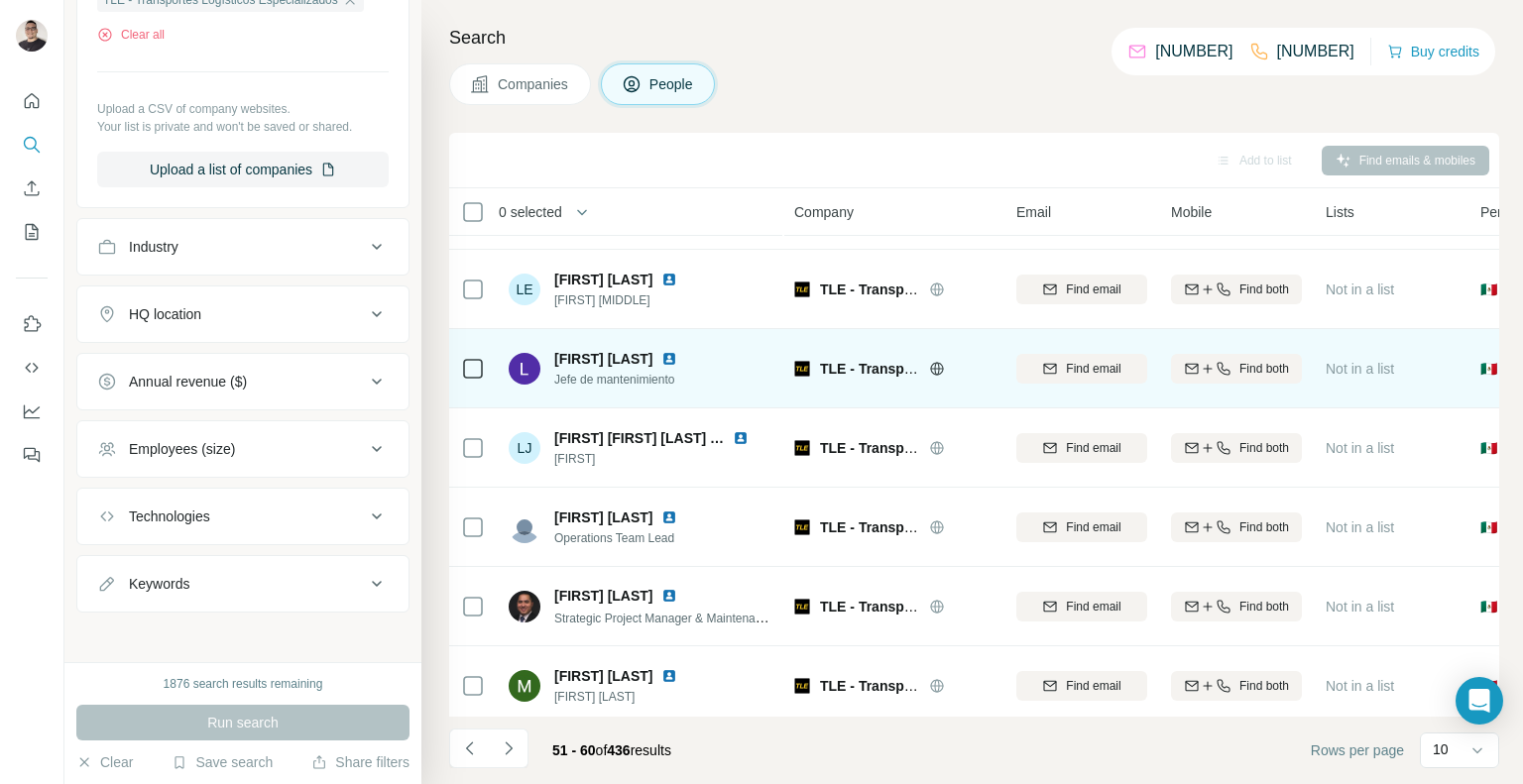 scroll, scrollTop: 311, scrollLeft: 0, axis: vertical 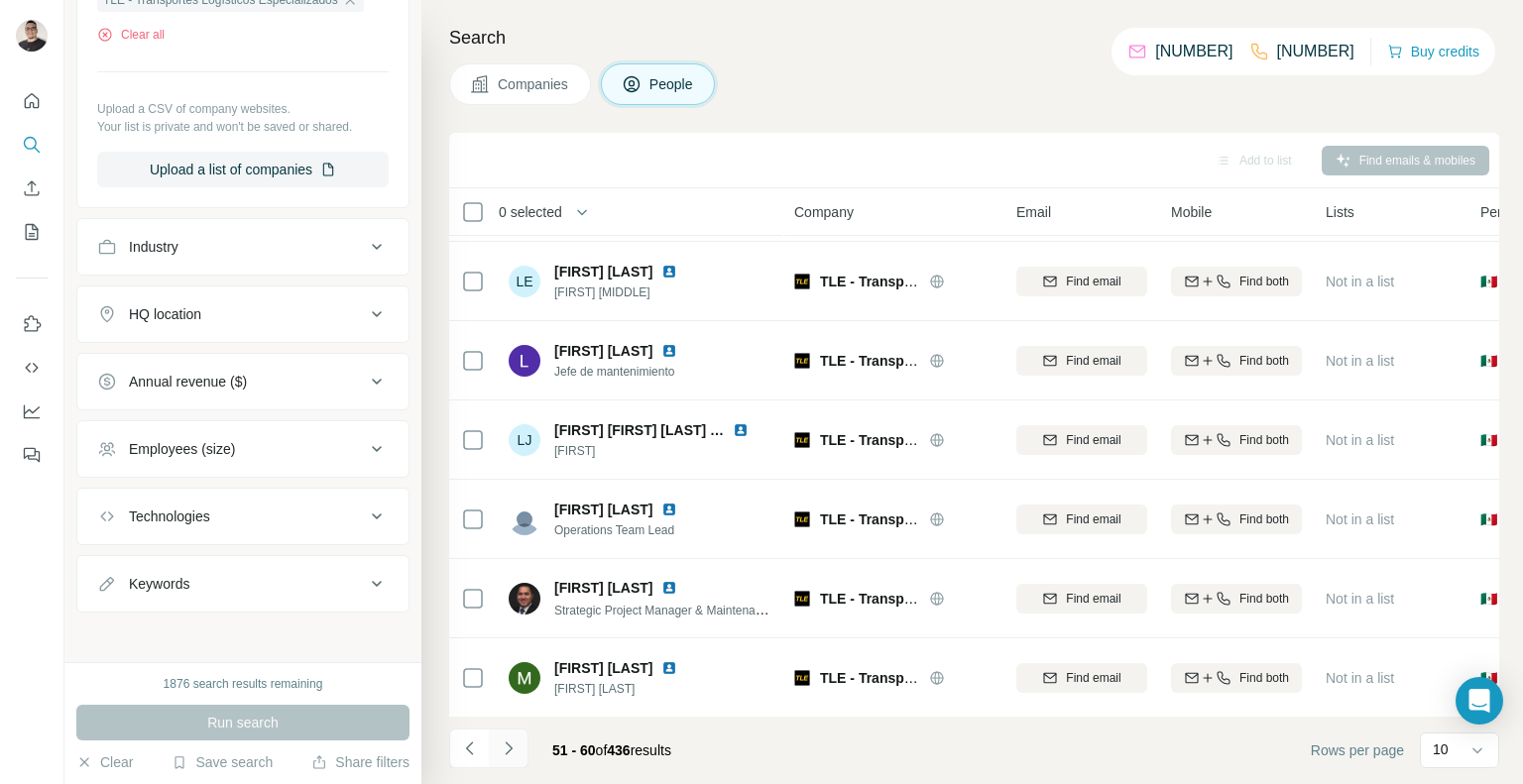 click at bounding box center (509, 748) 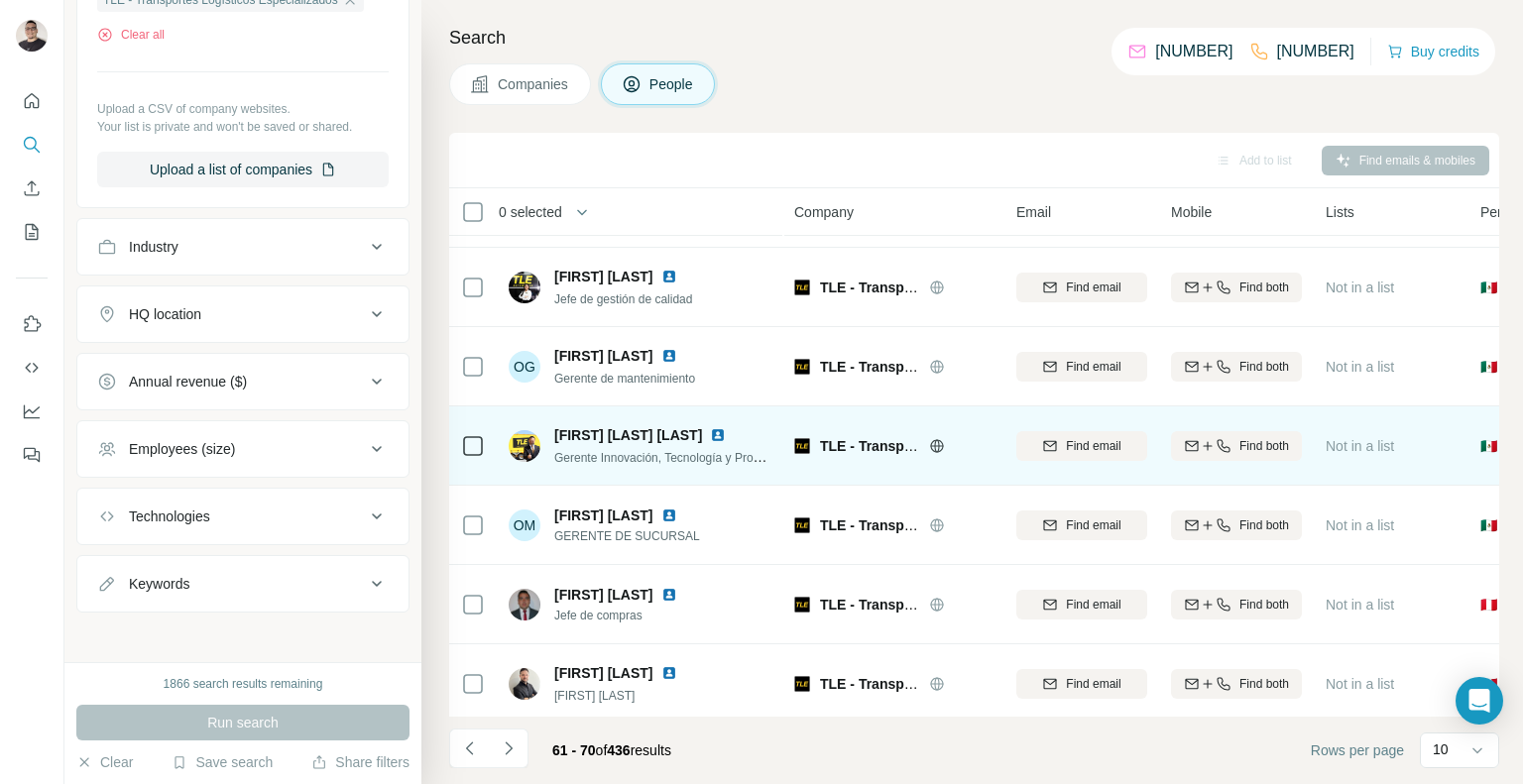 scroll, scrollTop: 311, scrollLeft: 0, axis: vertical 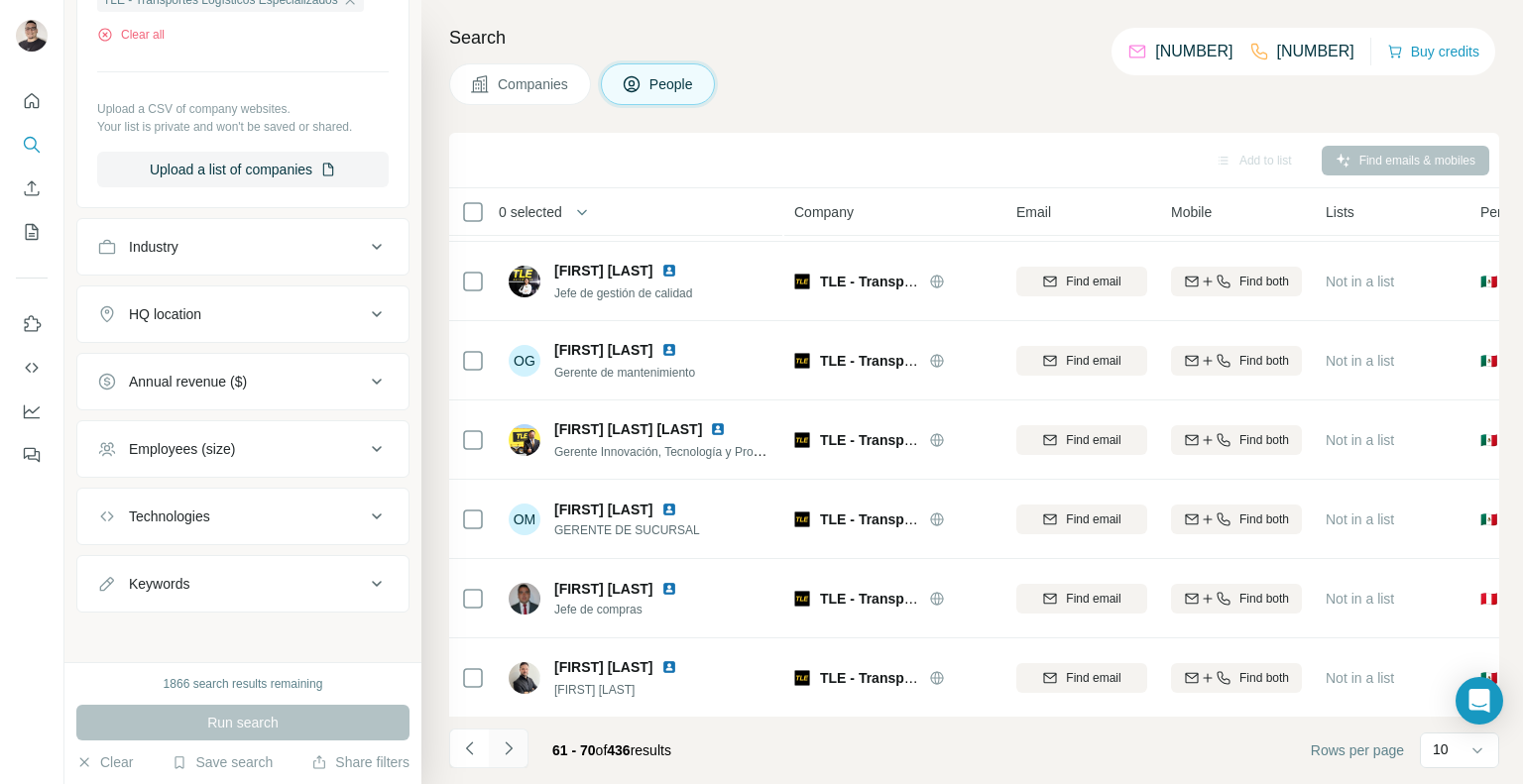 click 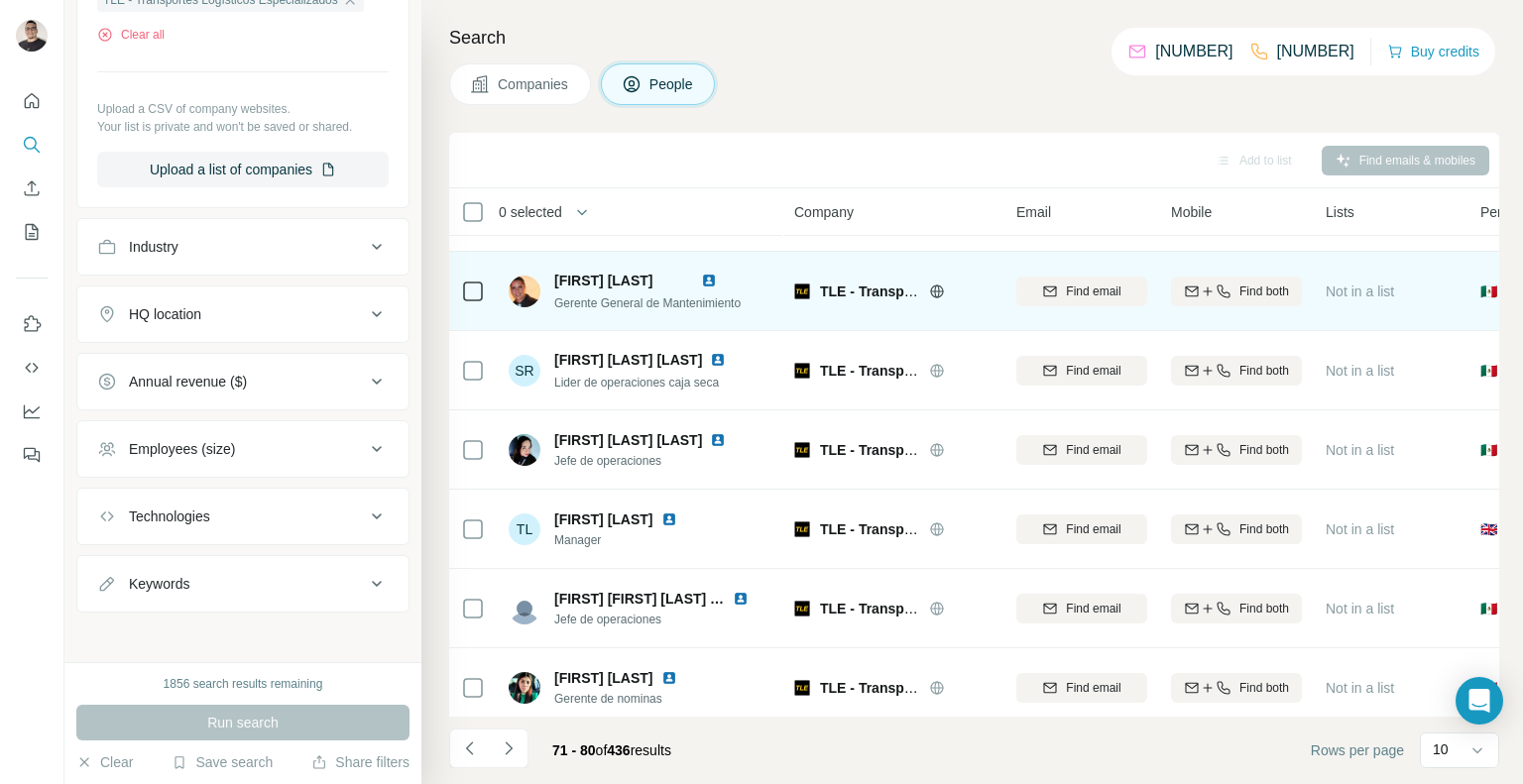 scroll, scrollTop: 311, scrollLeft: 0, axis: vertical 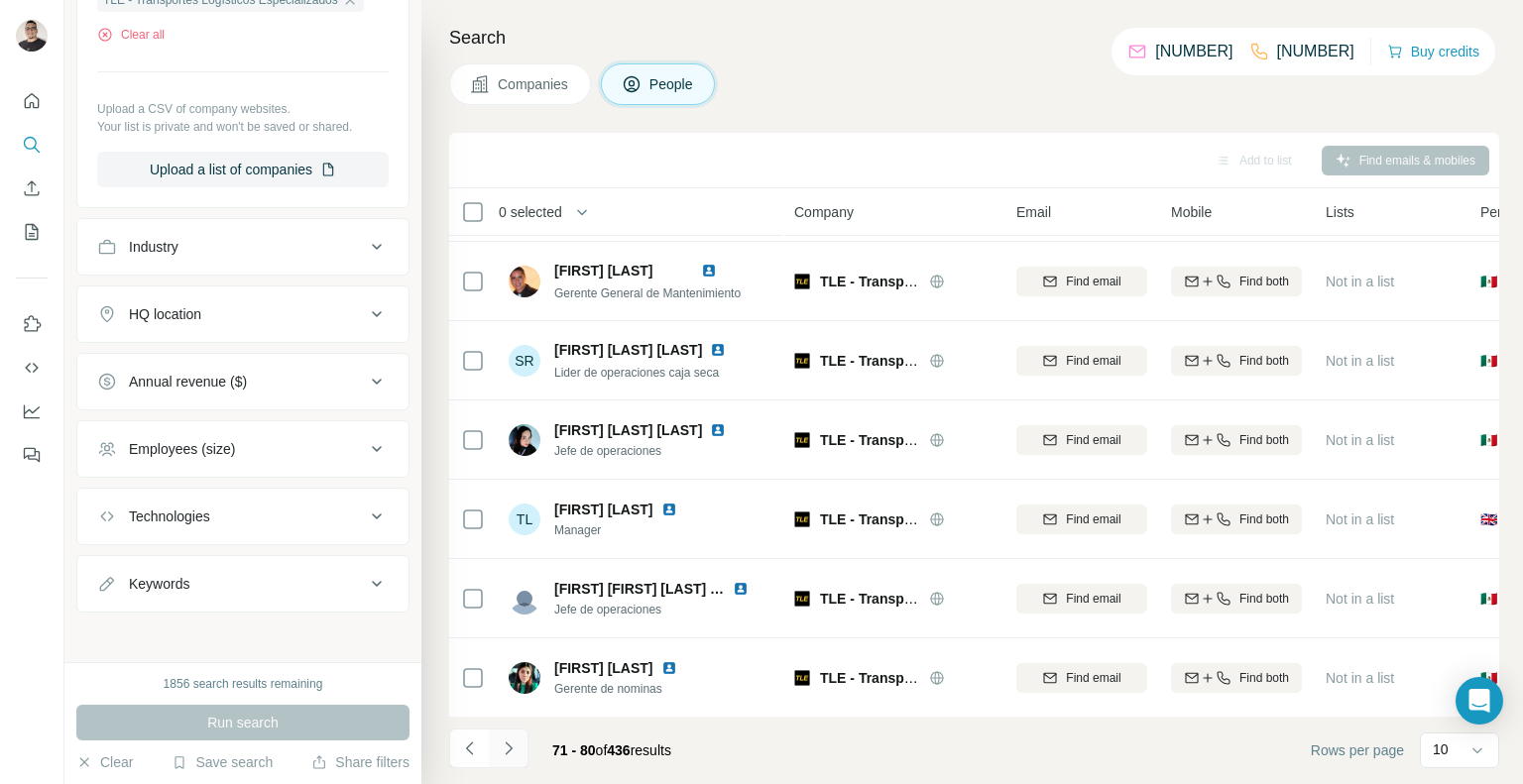 click at bounding box center (509, 748) 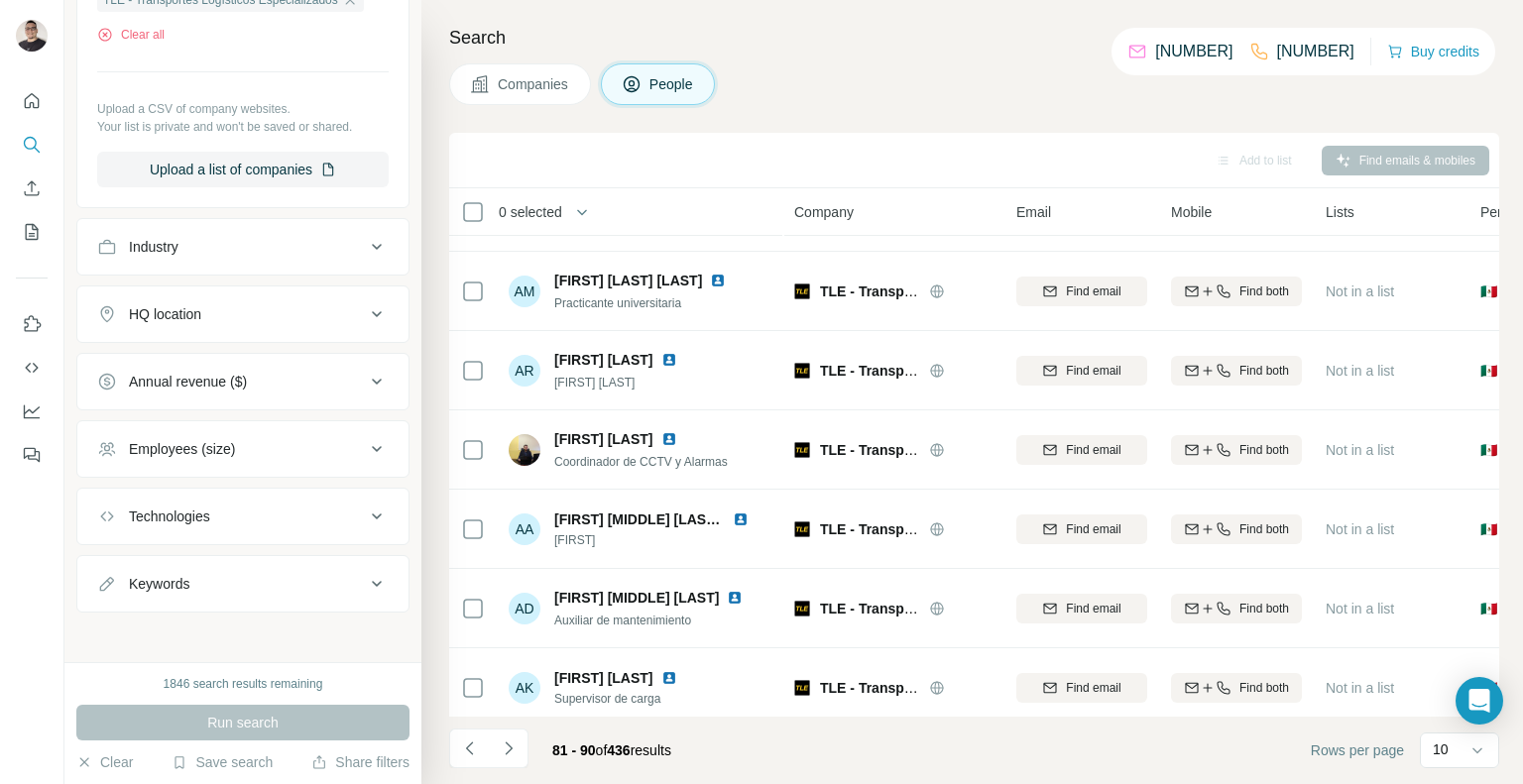 scroll, scrollTop: 311, scrollLeft: 0, axis: vertical 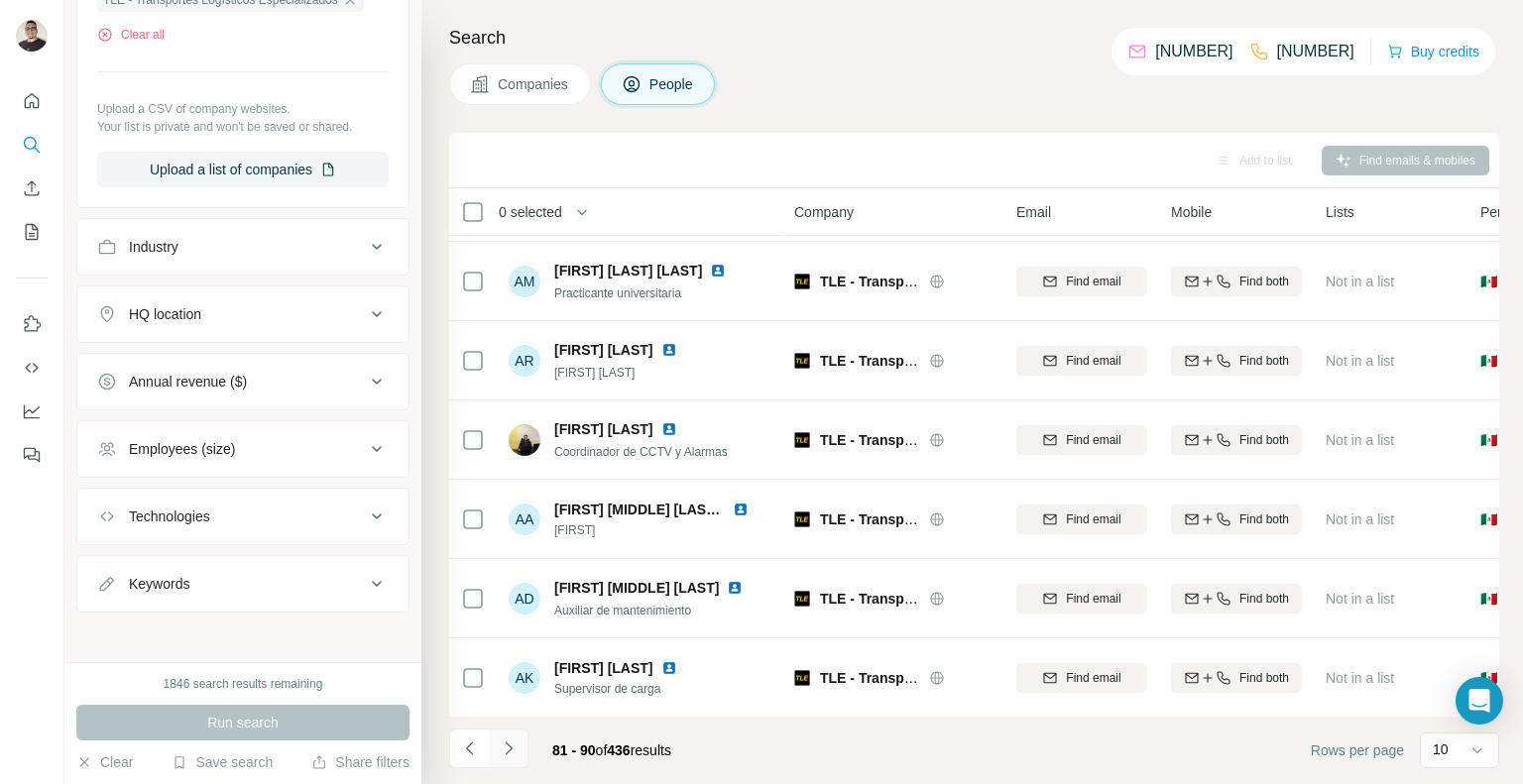 click at bounding box center [509, 748] 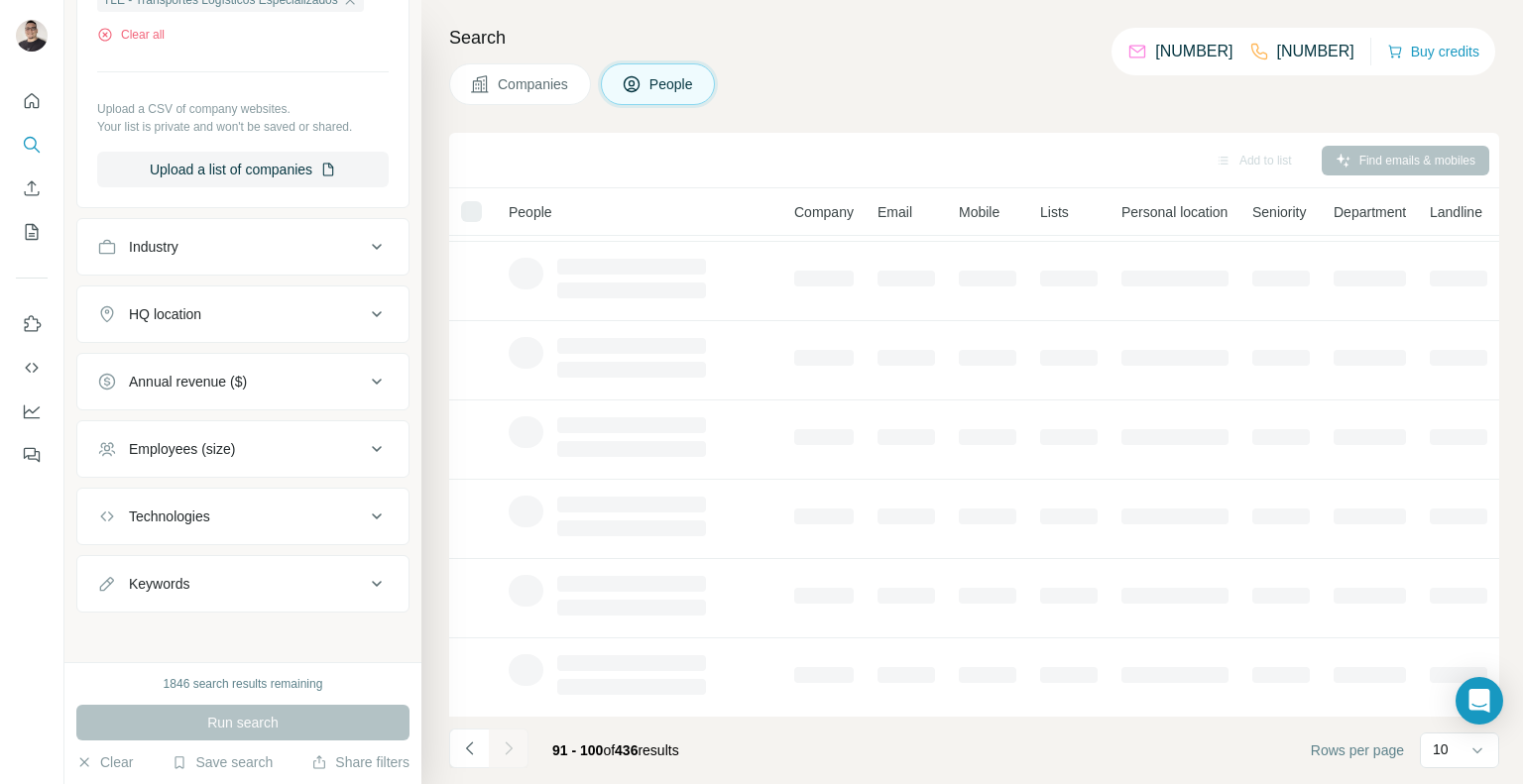 click at bounding box center (509, 748) 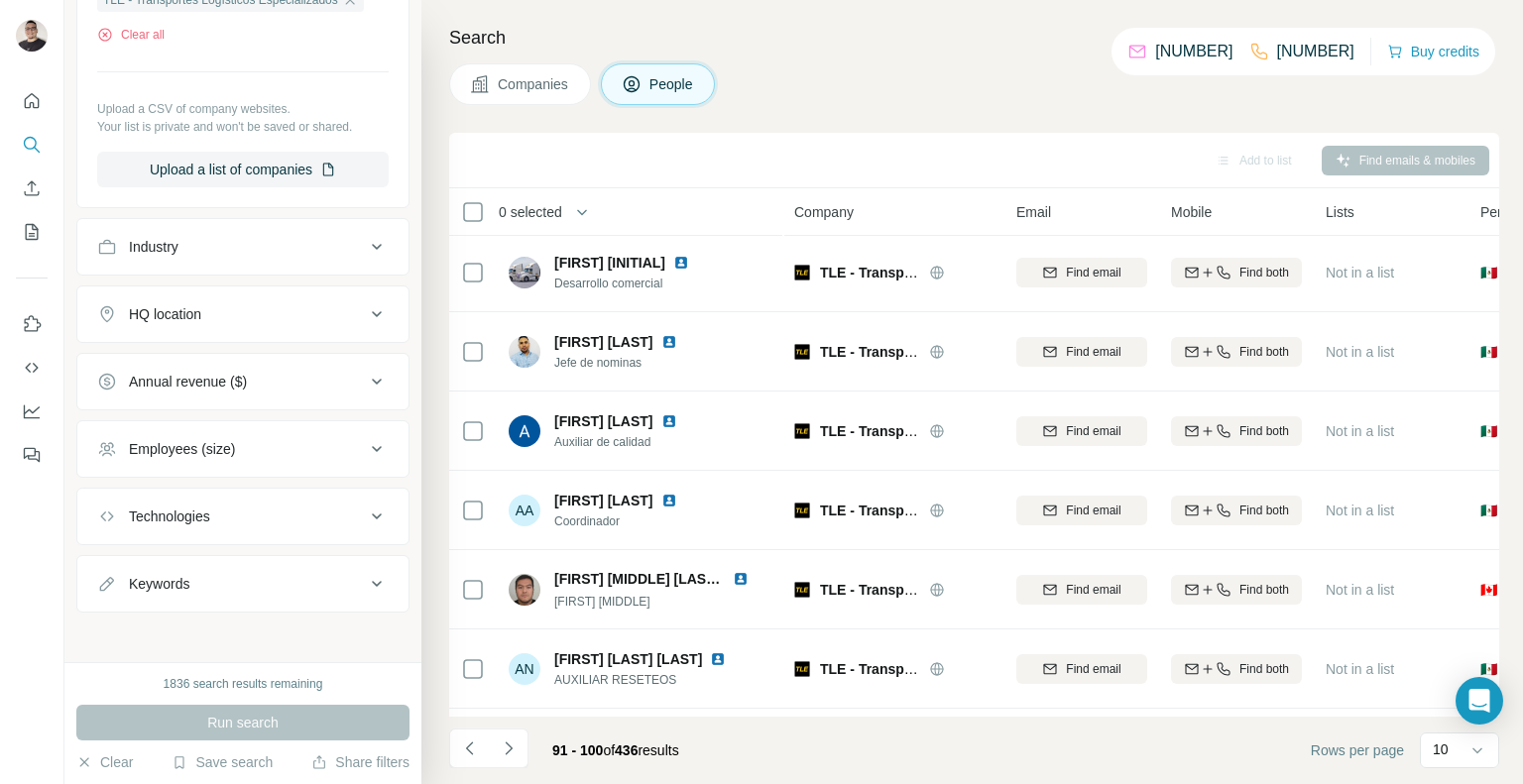 scroll, scrollTop: 0, scrollLeft: 0, axis: both 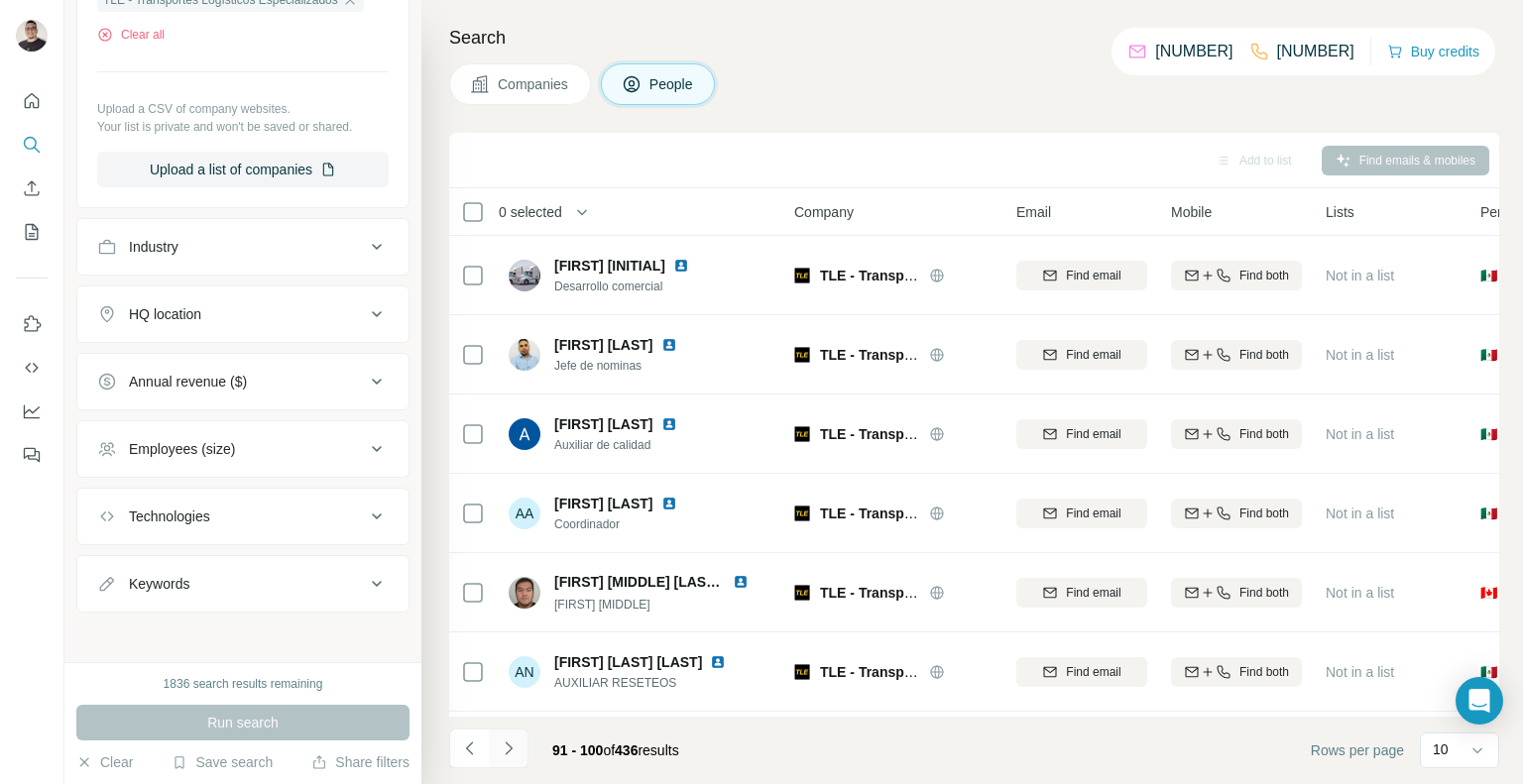 click at bounding box center (509, 748) 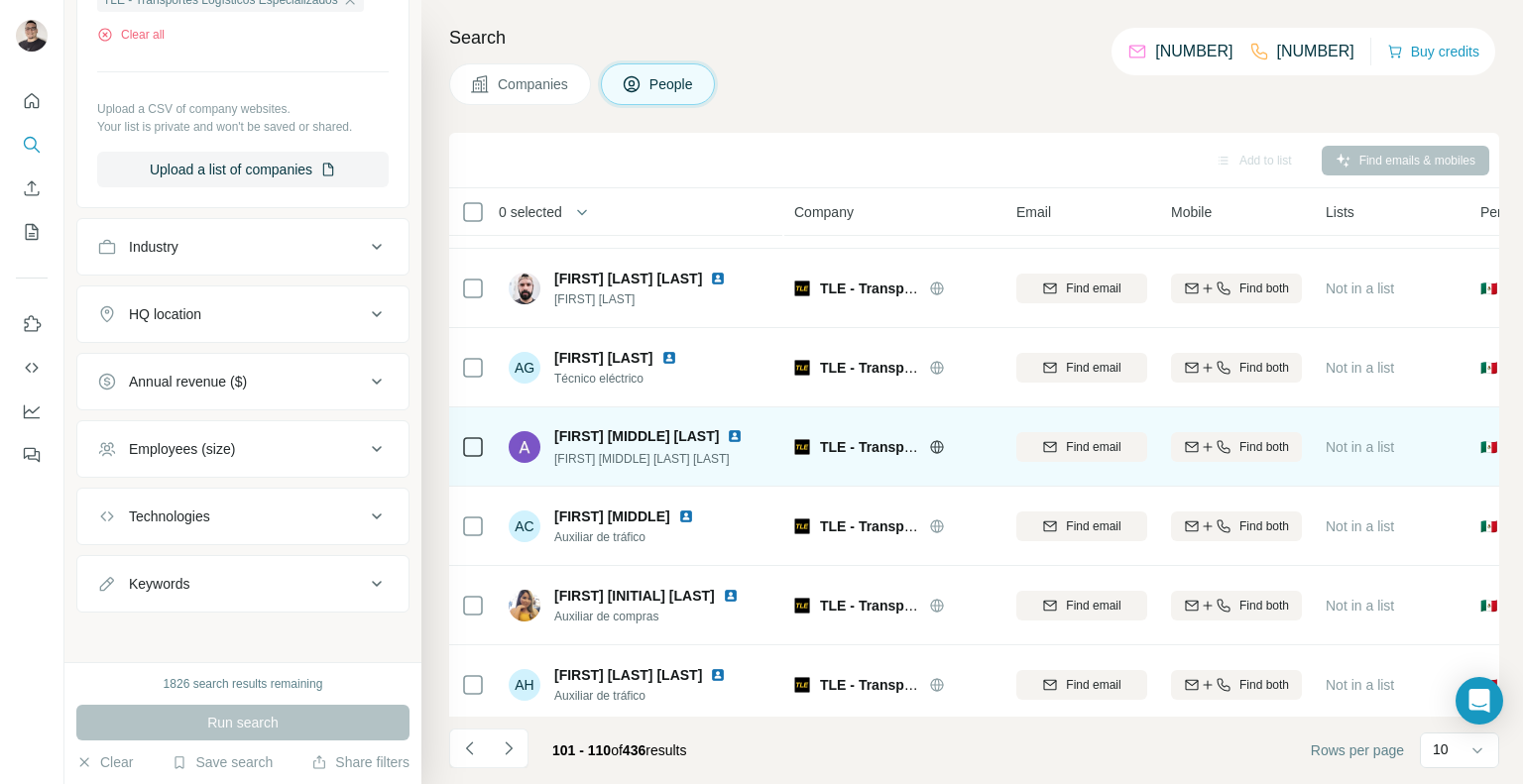scroll, scrollTop: 311, scrollLeft: 0, axis: vertical 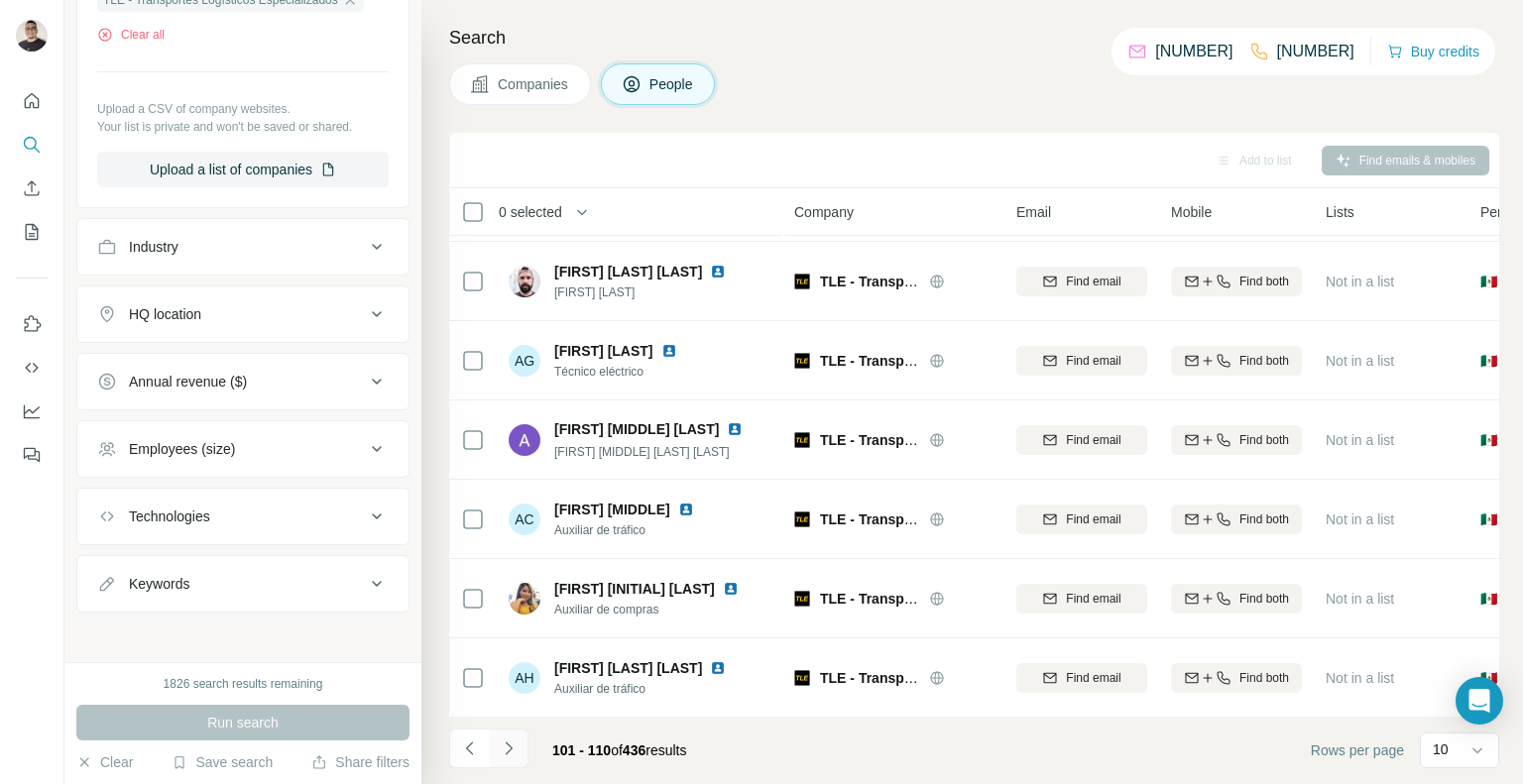 click at bounding box center (509, 748) 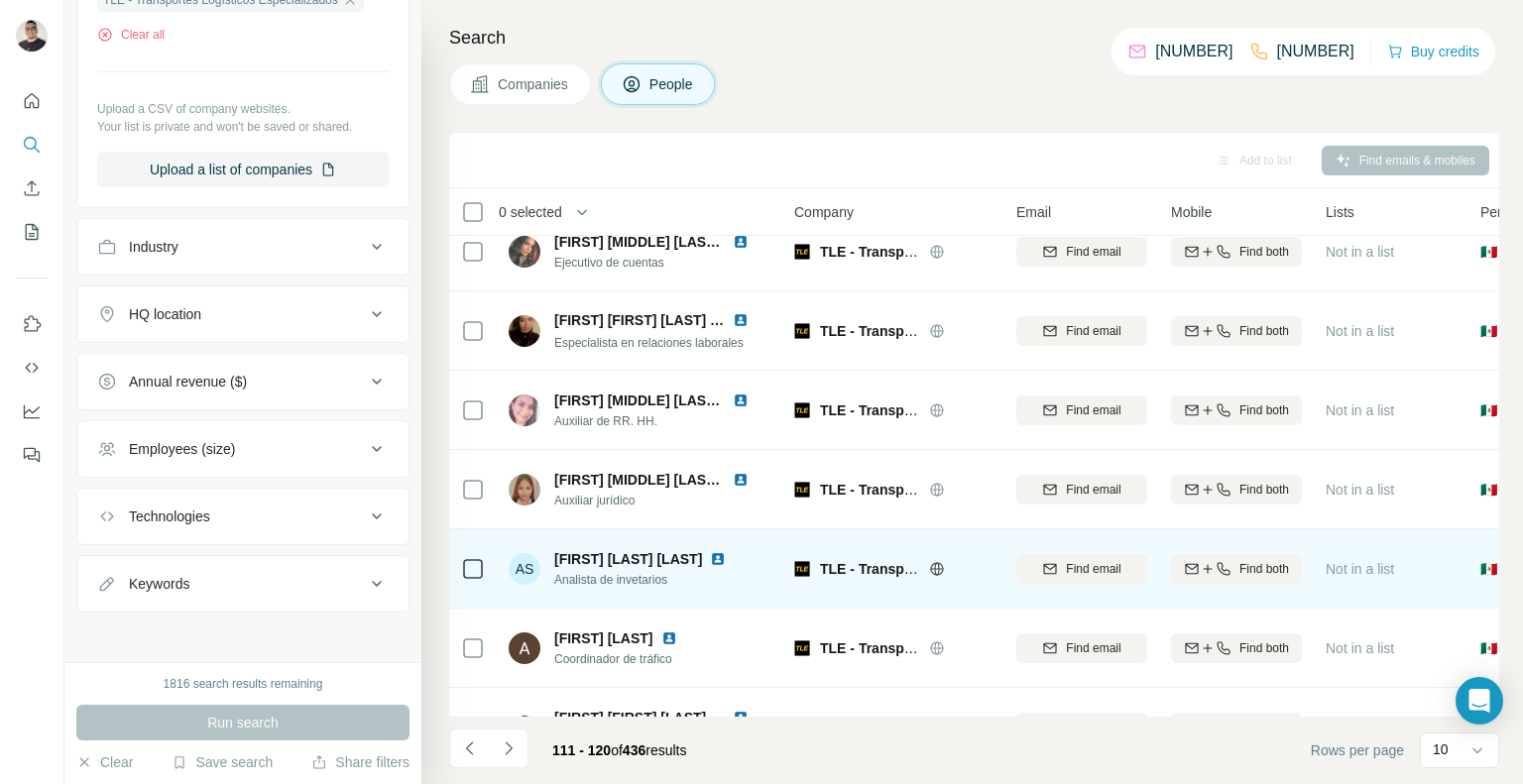 scroll, scrollTop: 0, scrollLeft: 0, axis: both 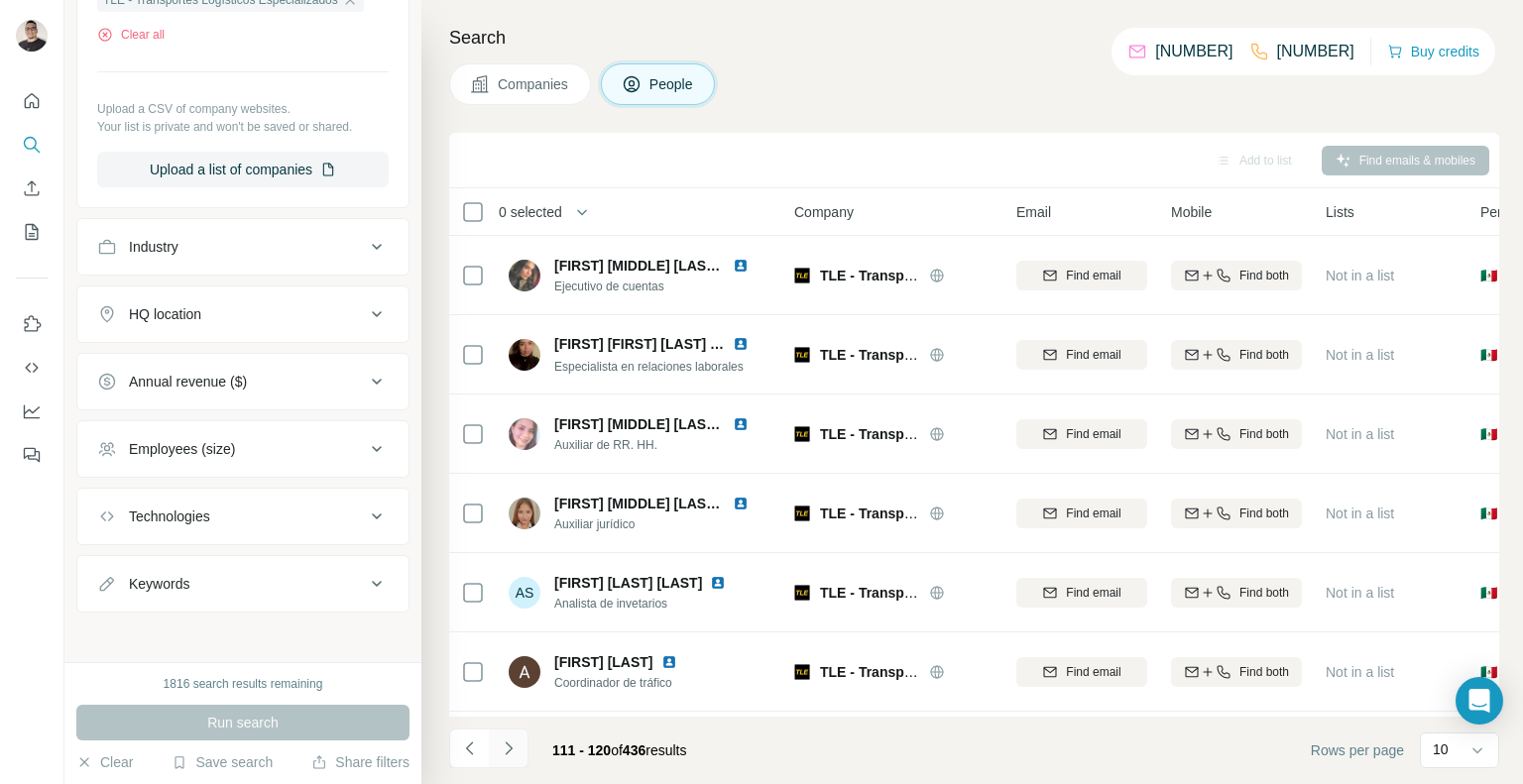 click at bounding box center [509, 748] 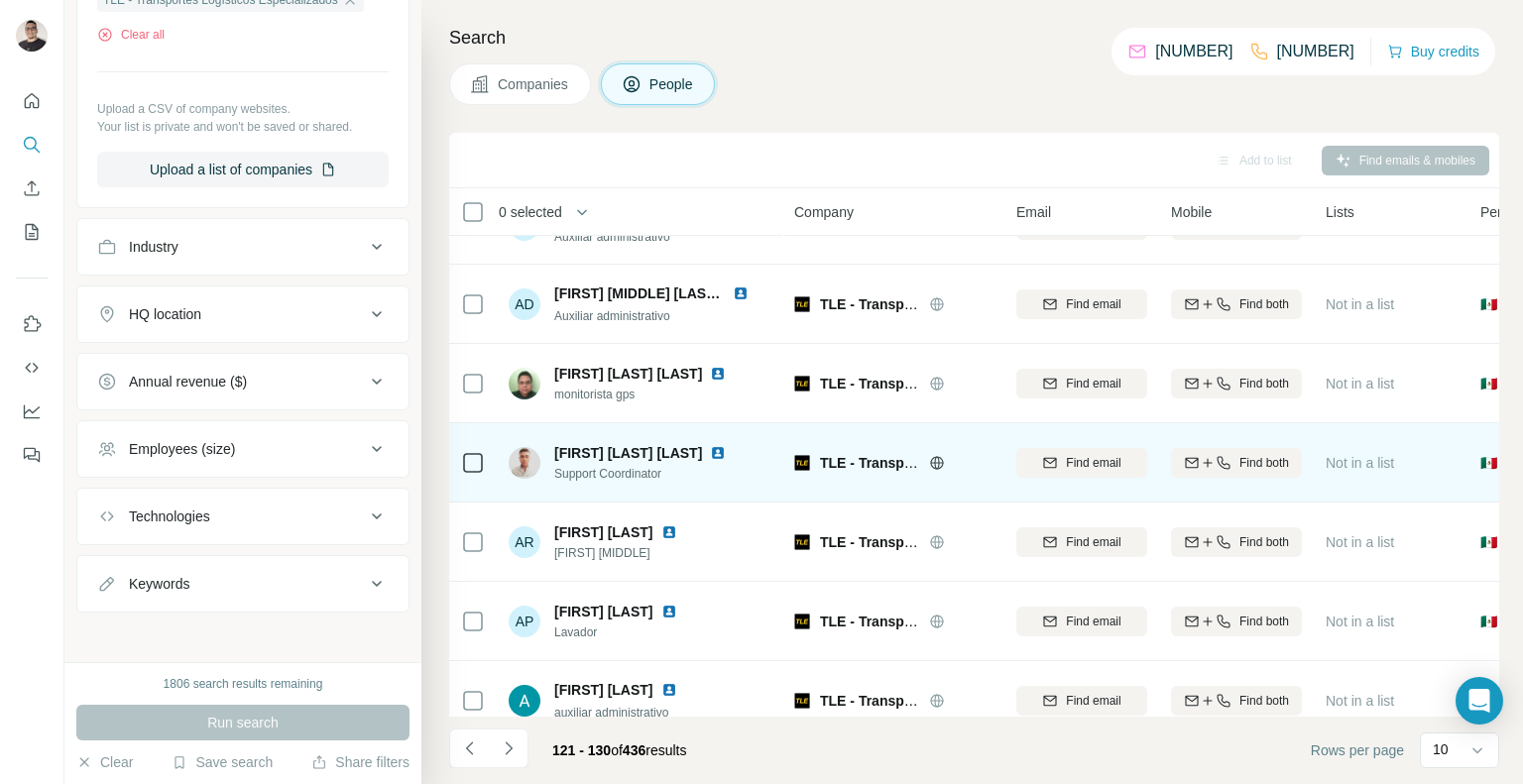 scroll, scrollTop: 311, scrollLeft: 0, axis: vertical 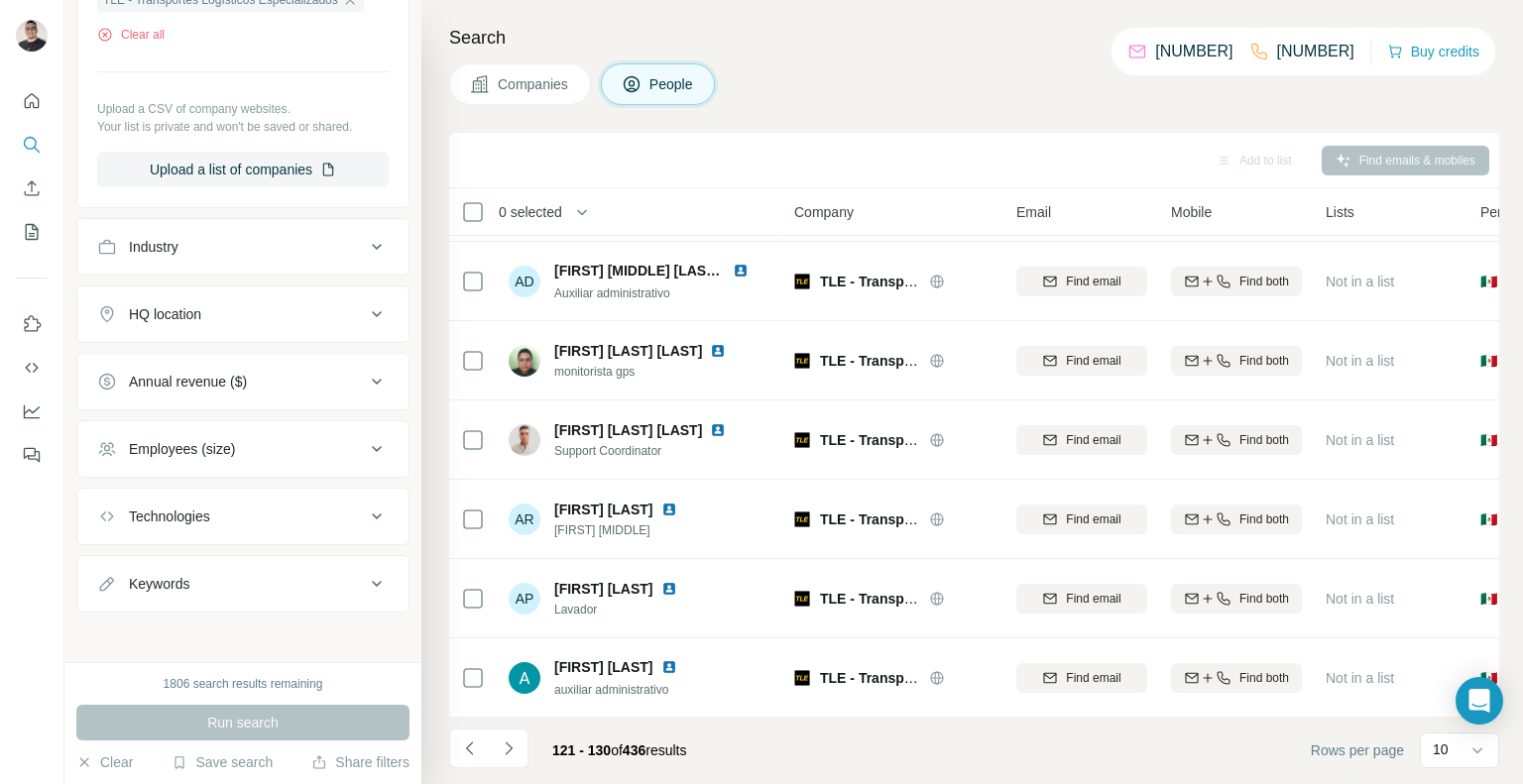 click on "121 - 130  of  436  results" at bounding box center (575, 750) 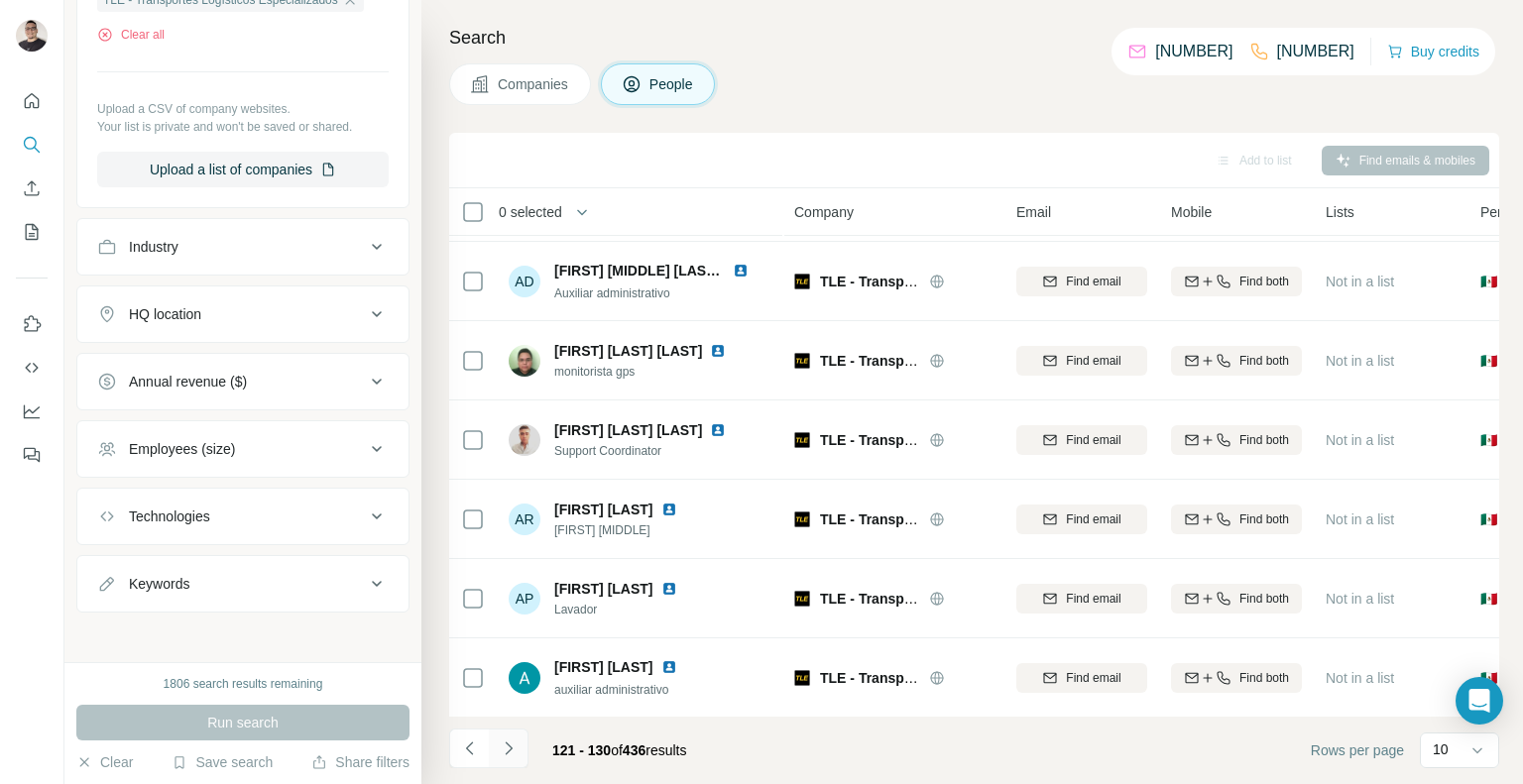 click at bounding box center (509, 748) 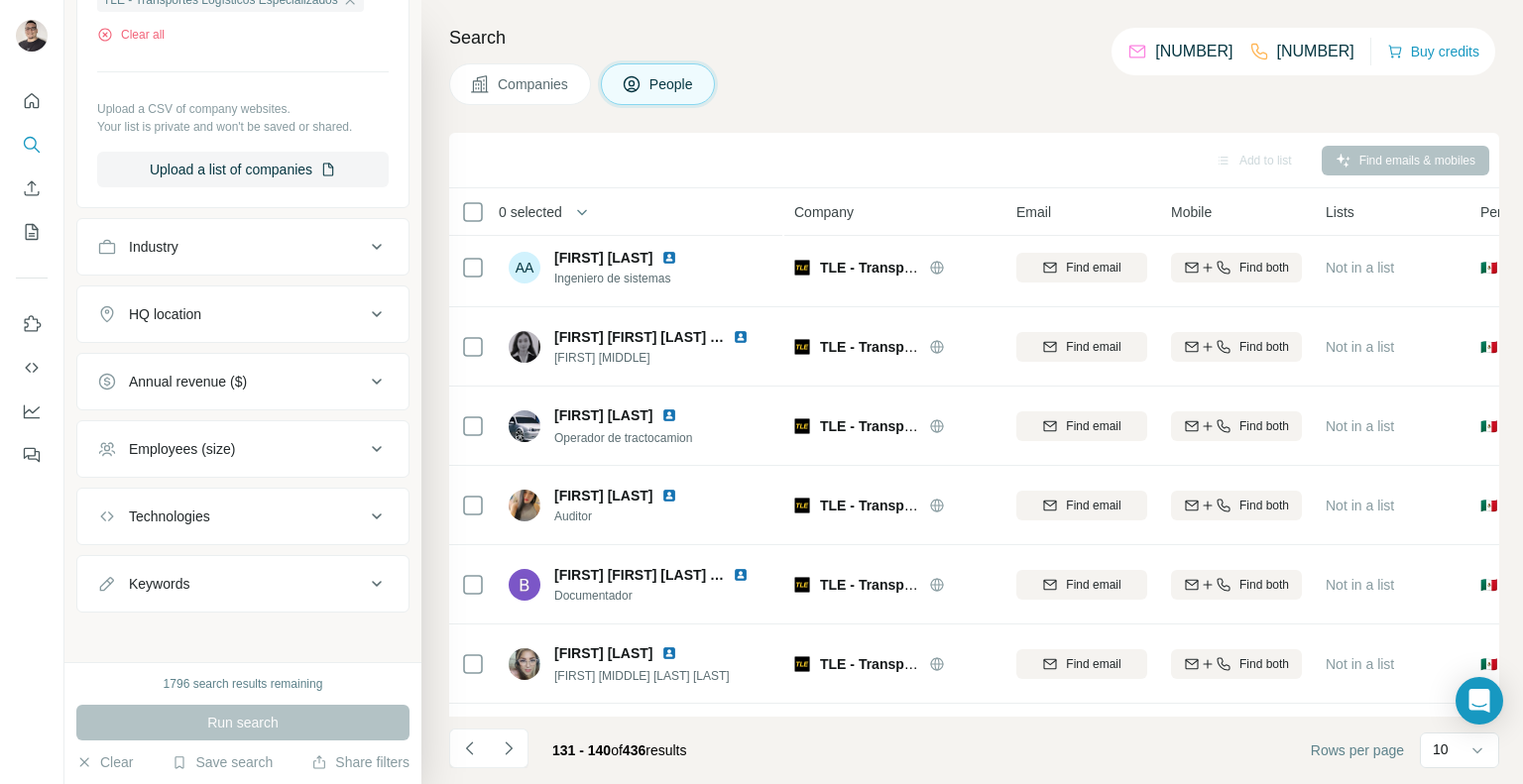 scroll, scrollTop: 0, scrollLeft: 0, axis: both 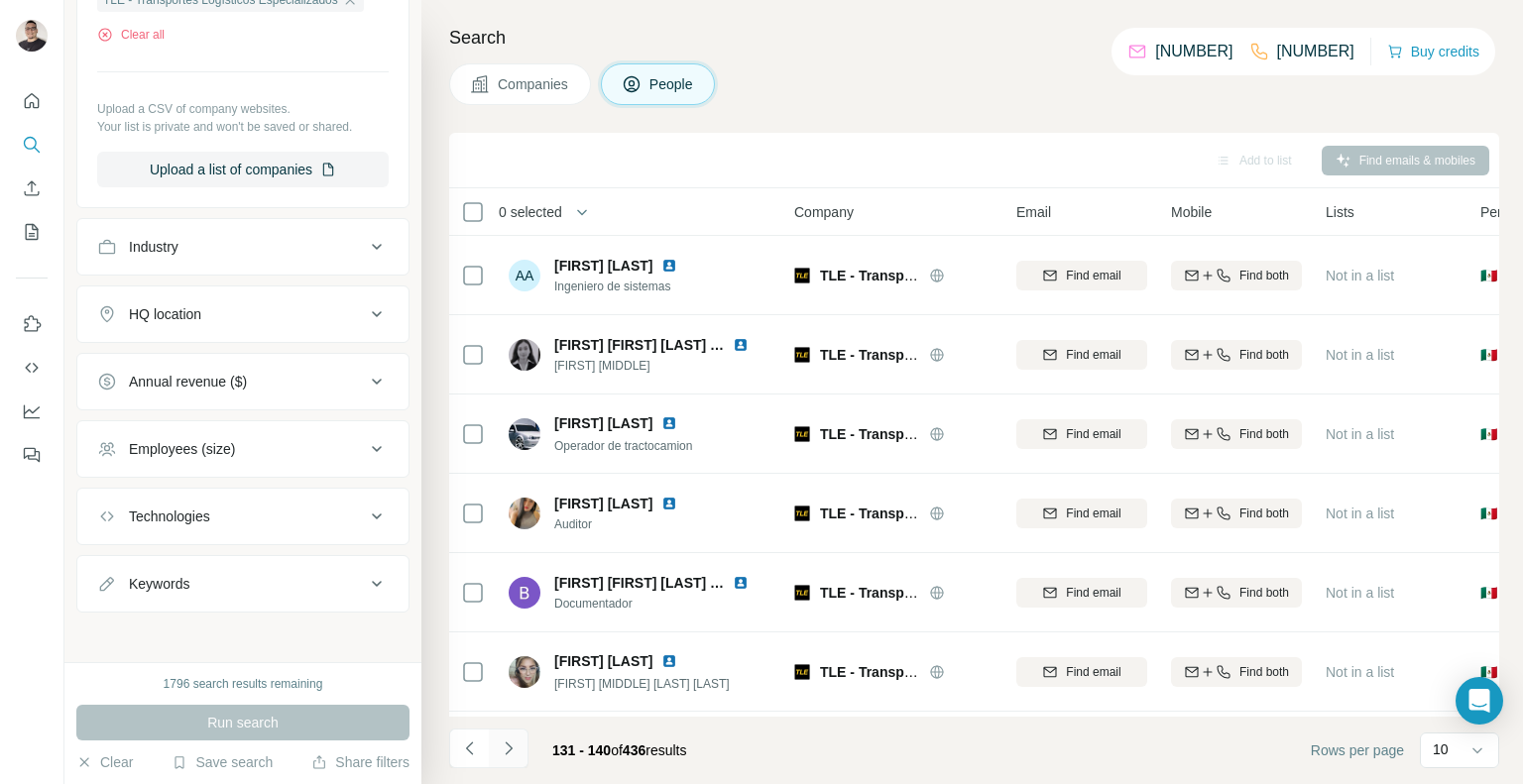 click 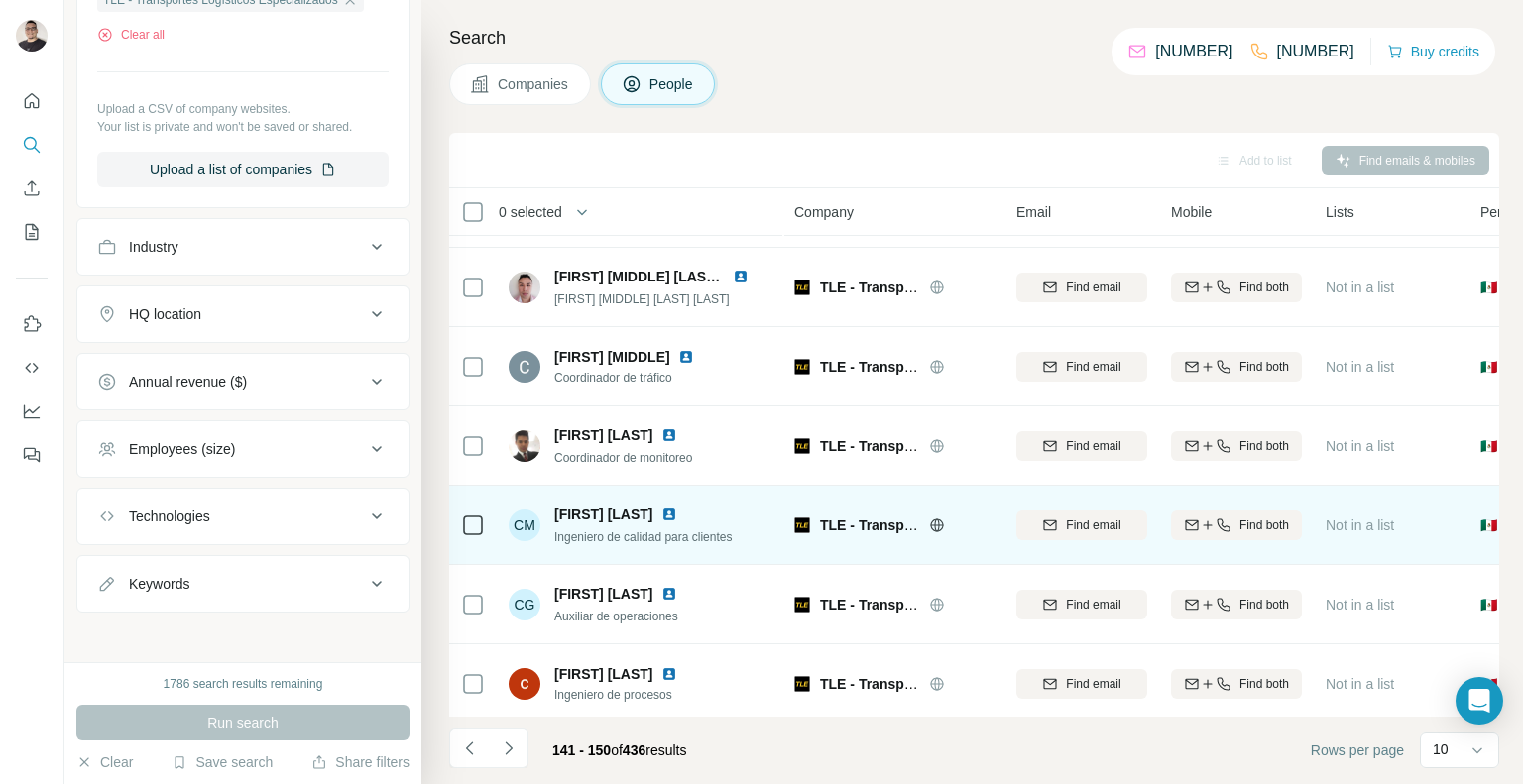 scroll, scrollTop: 311, scrollLeft: 0, axis: vertical 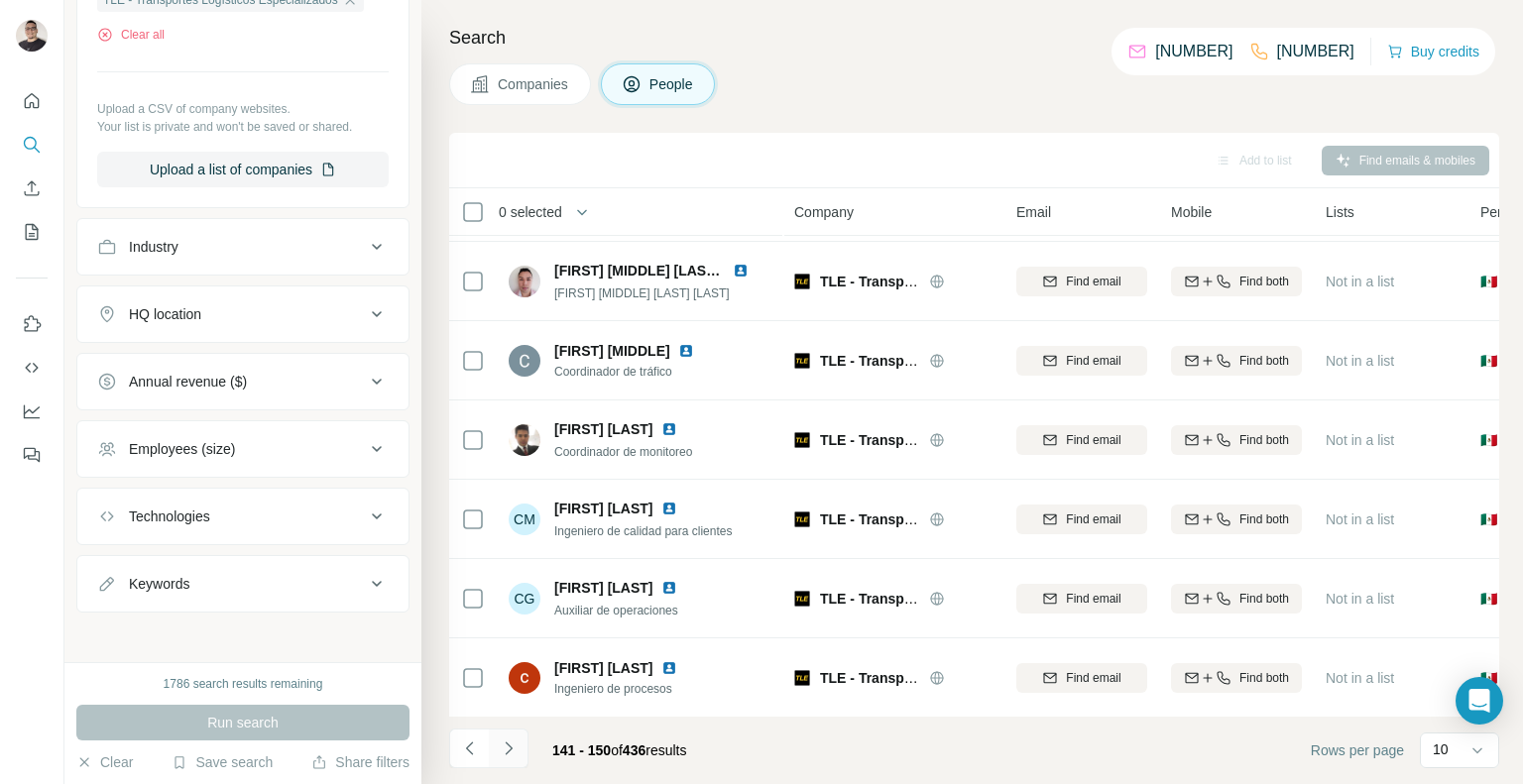 click 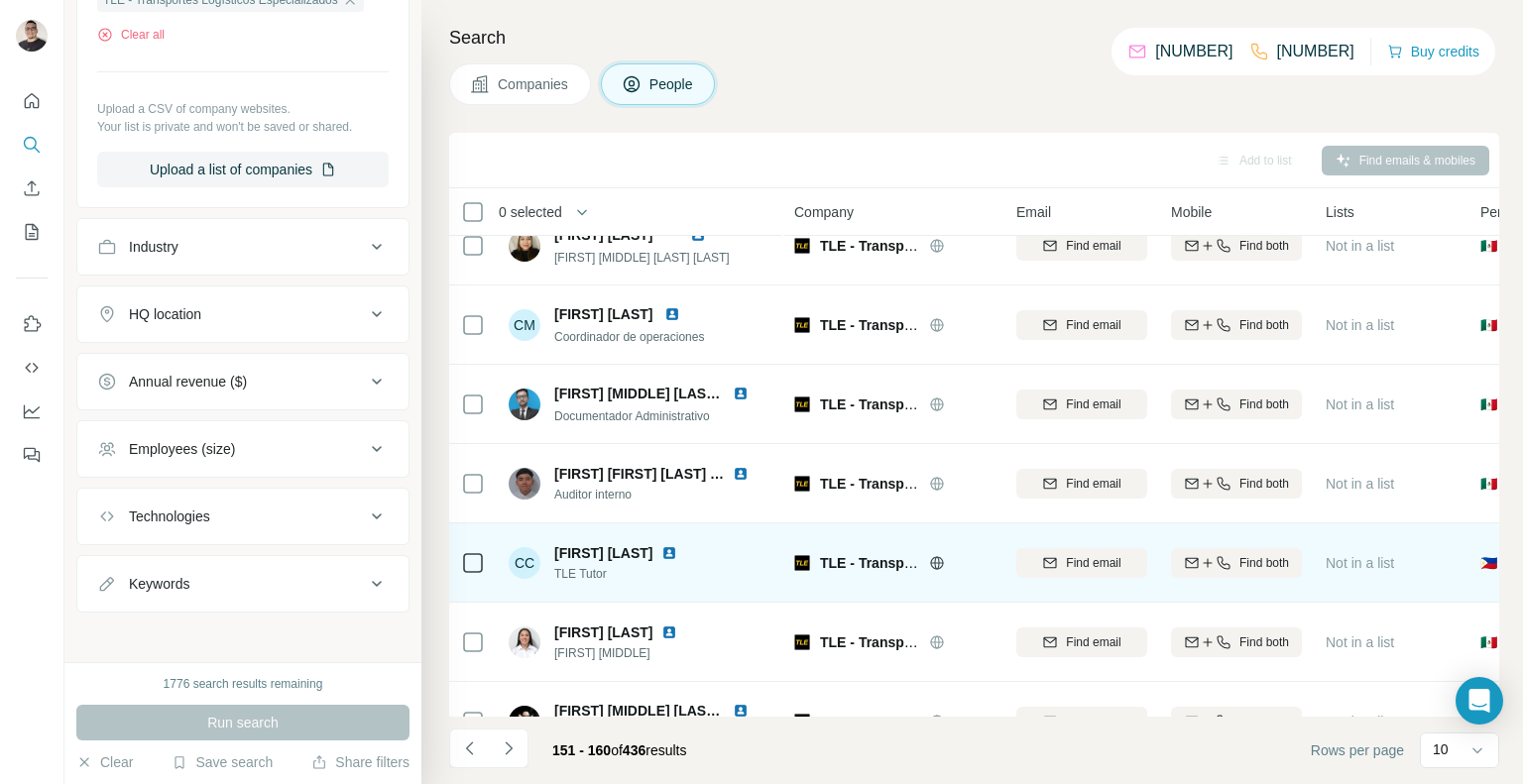 scroll, scrollTop: 0, scrollLeft: 0, axis: both 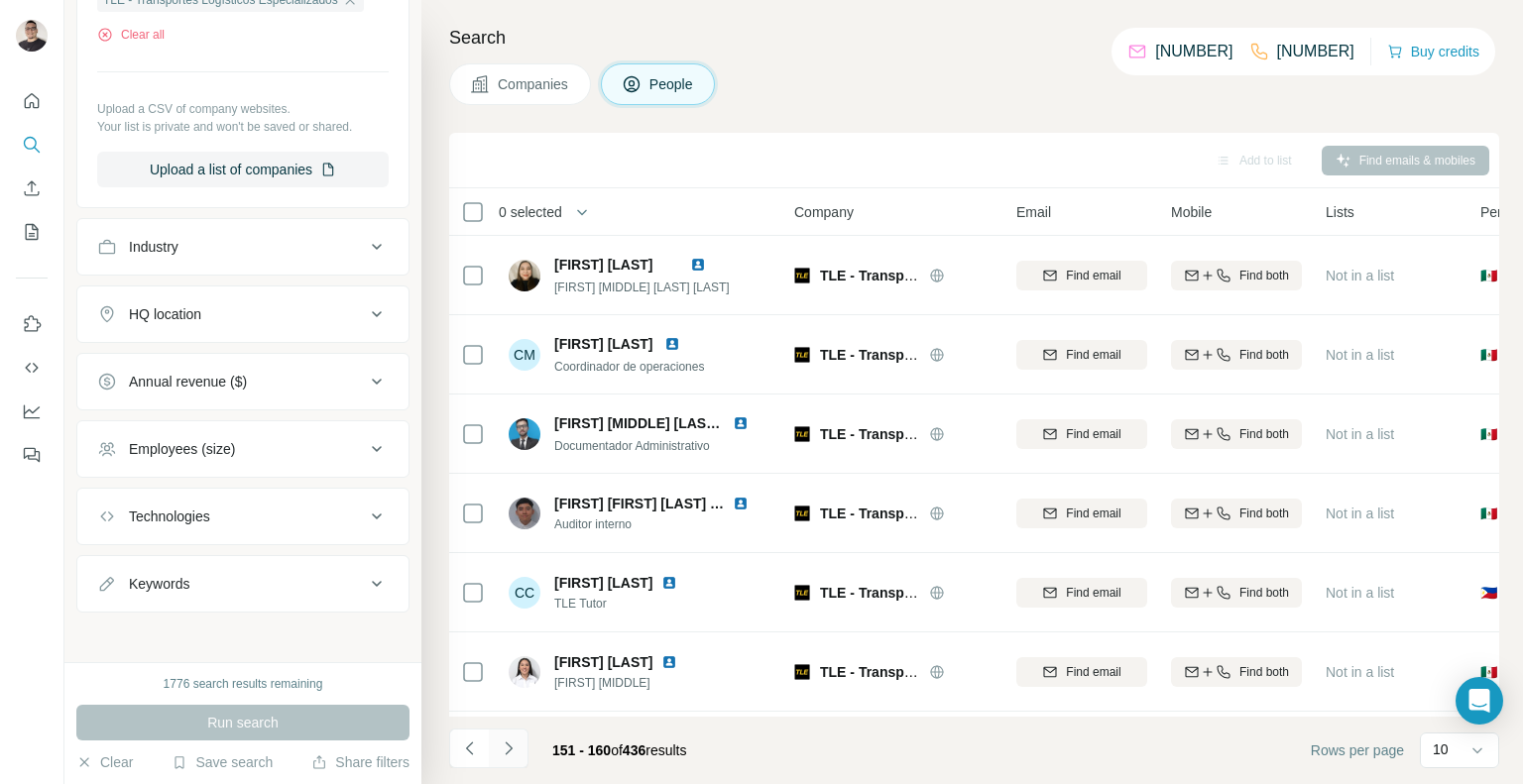 click 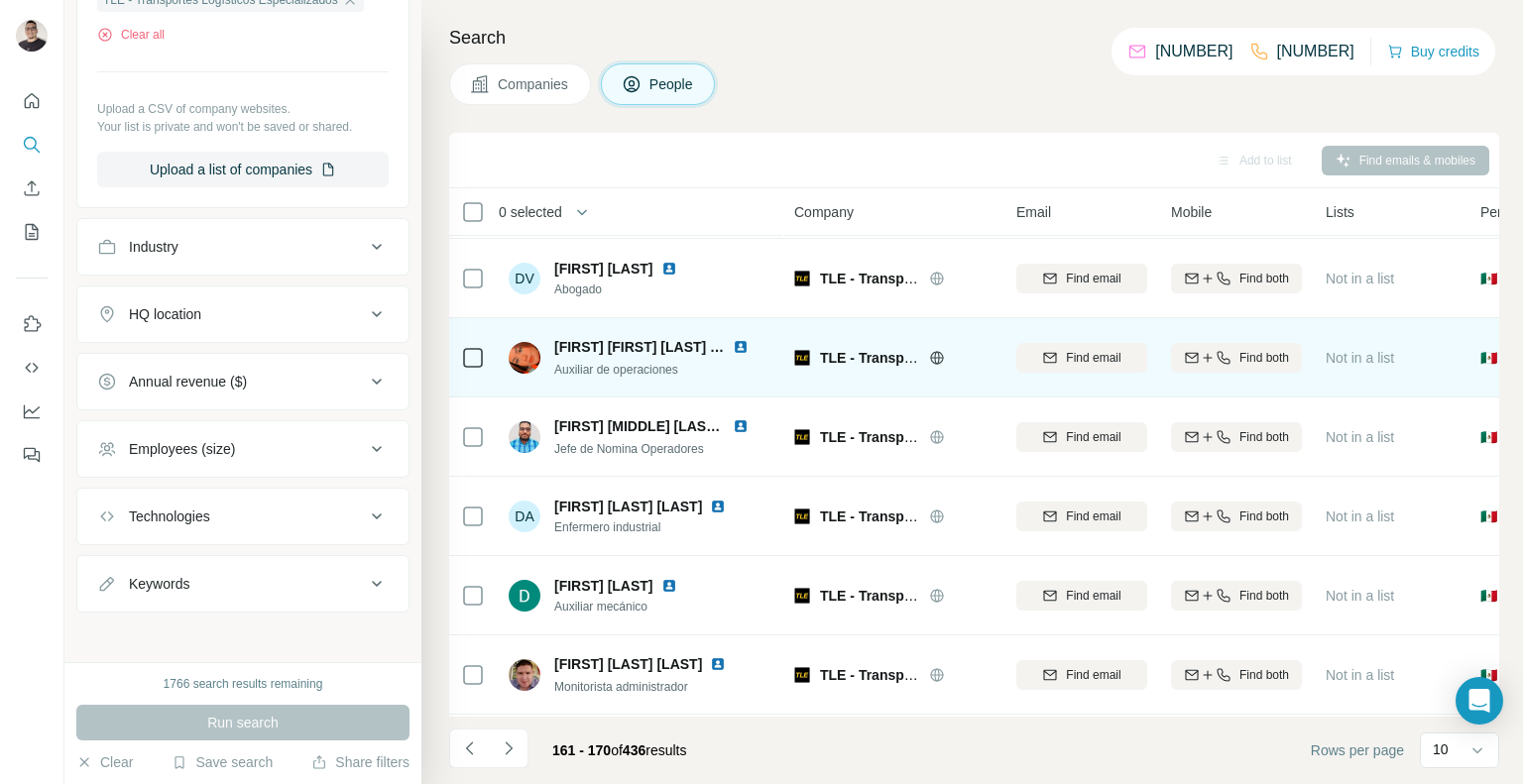 scroll, scrollTop: 311, scrollLeft: 0, axis: vertical 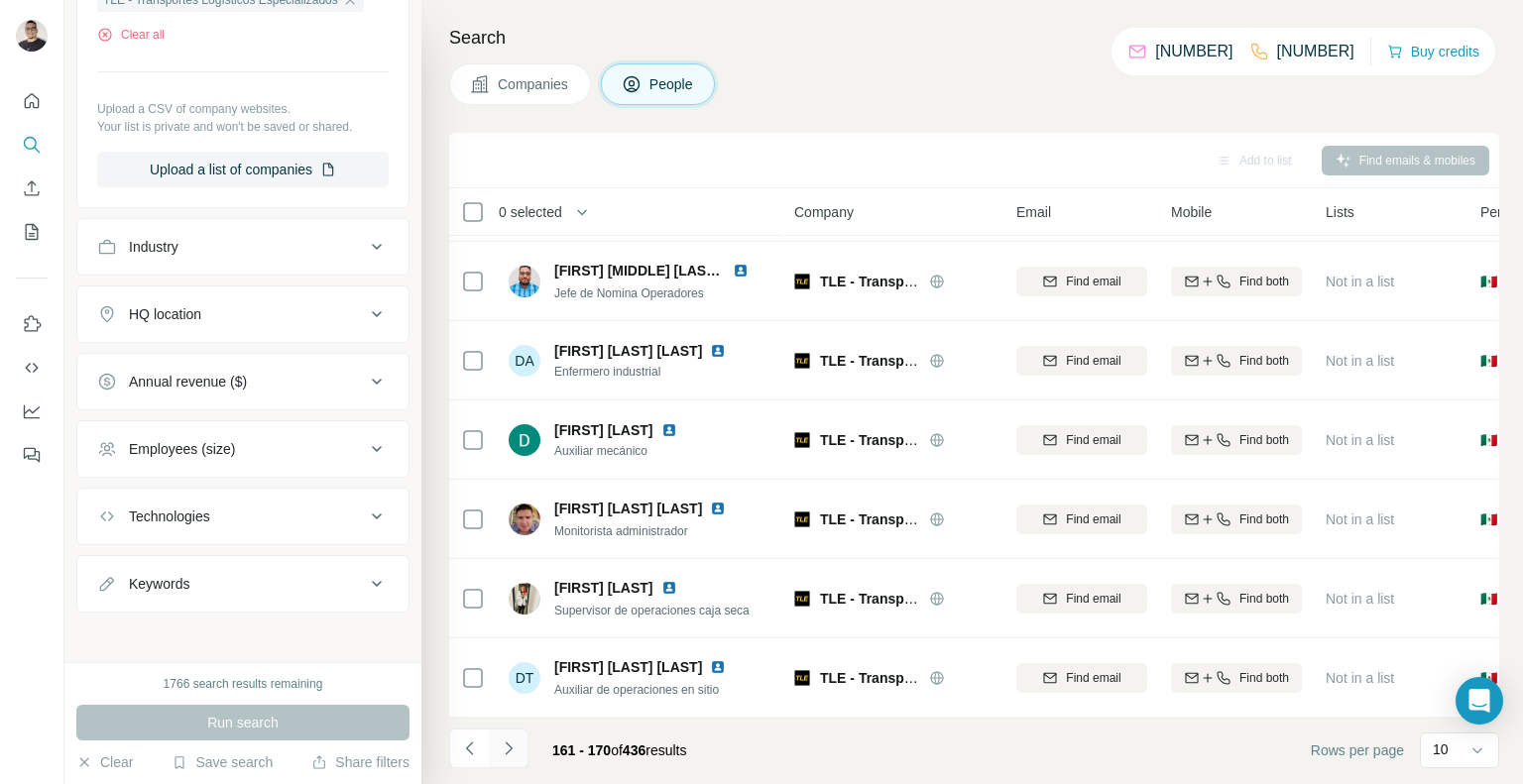 click 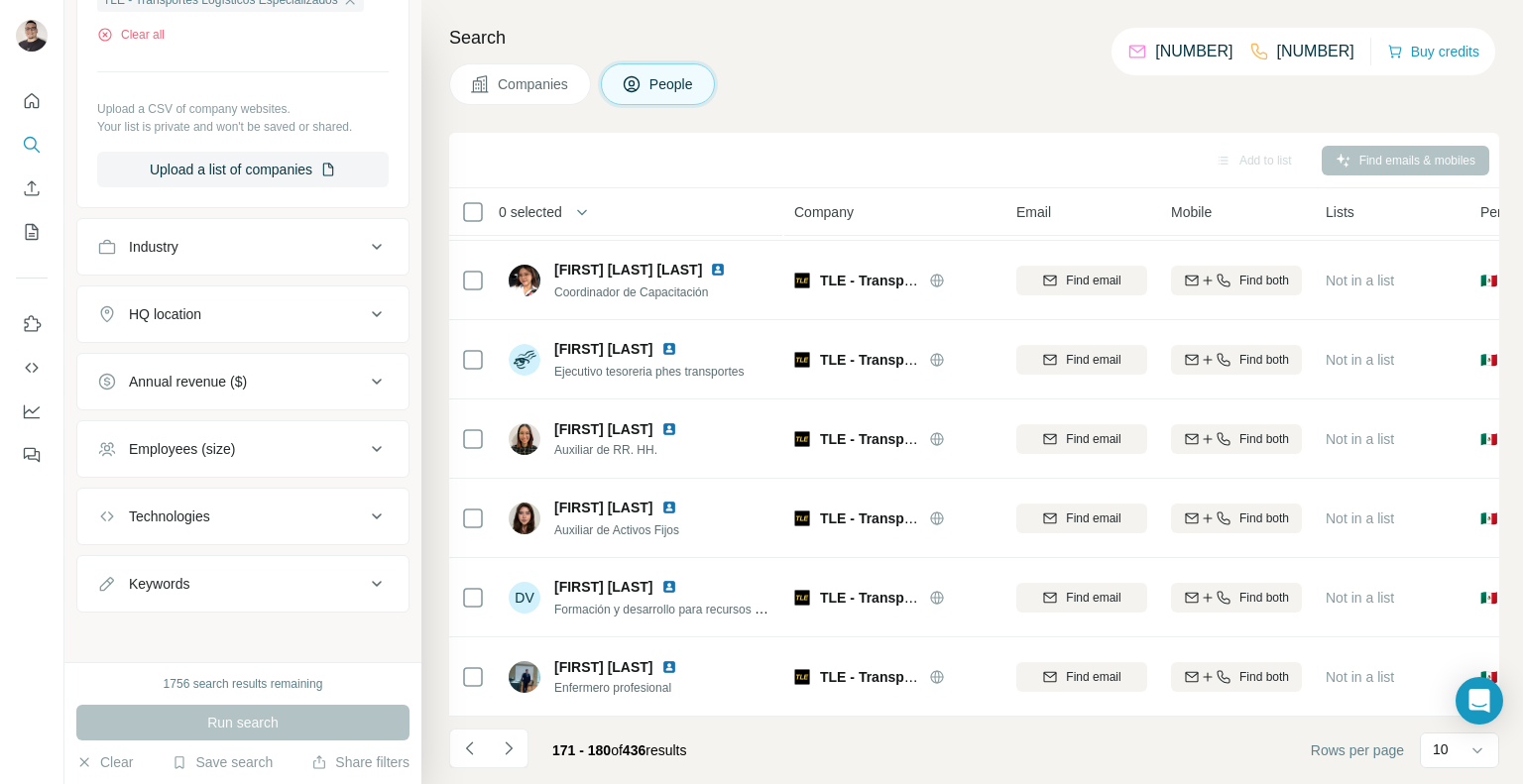 scroll, scrollTop: 0, scrollLeft: 0, axis: both 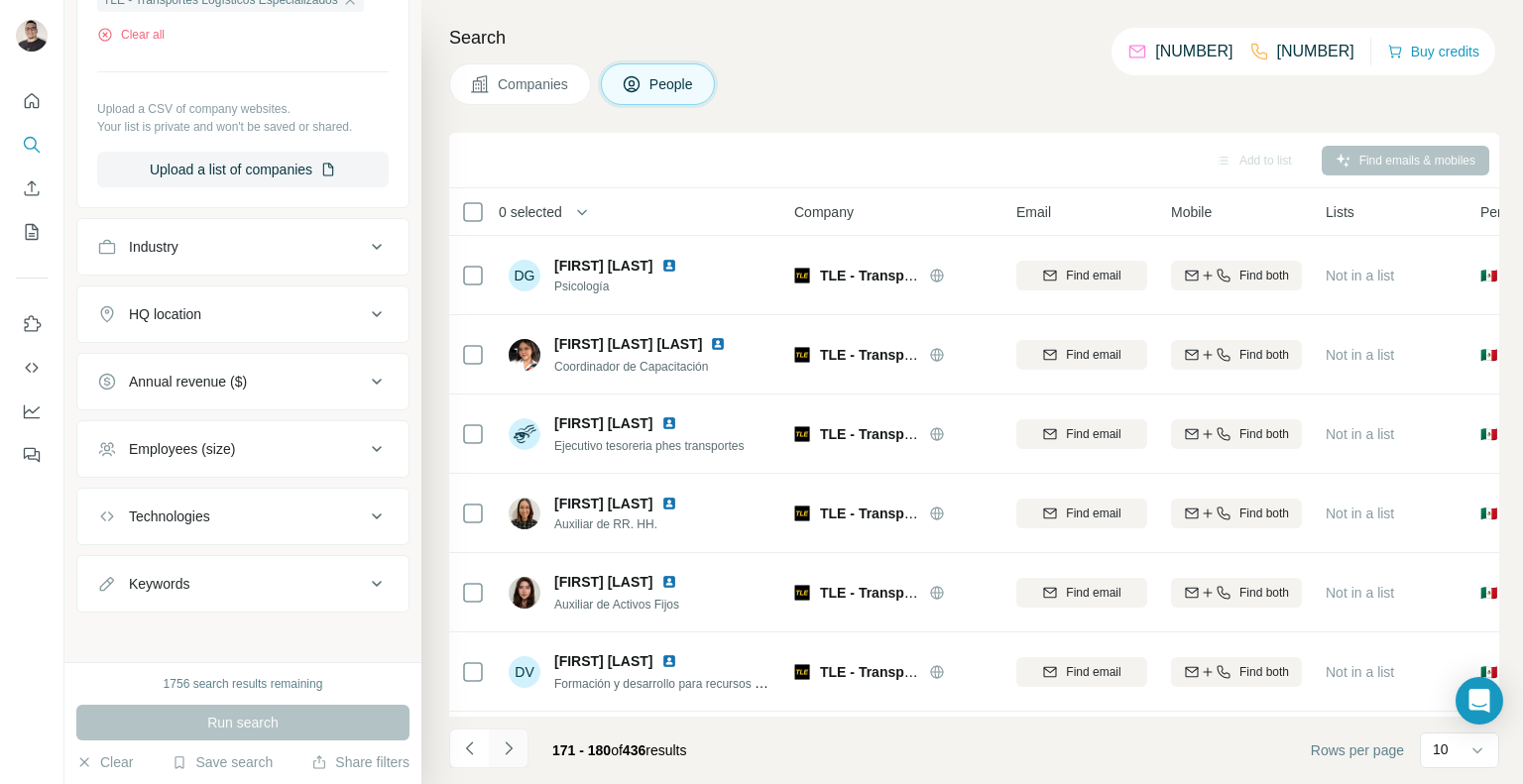 click 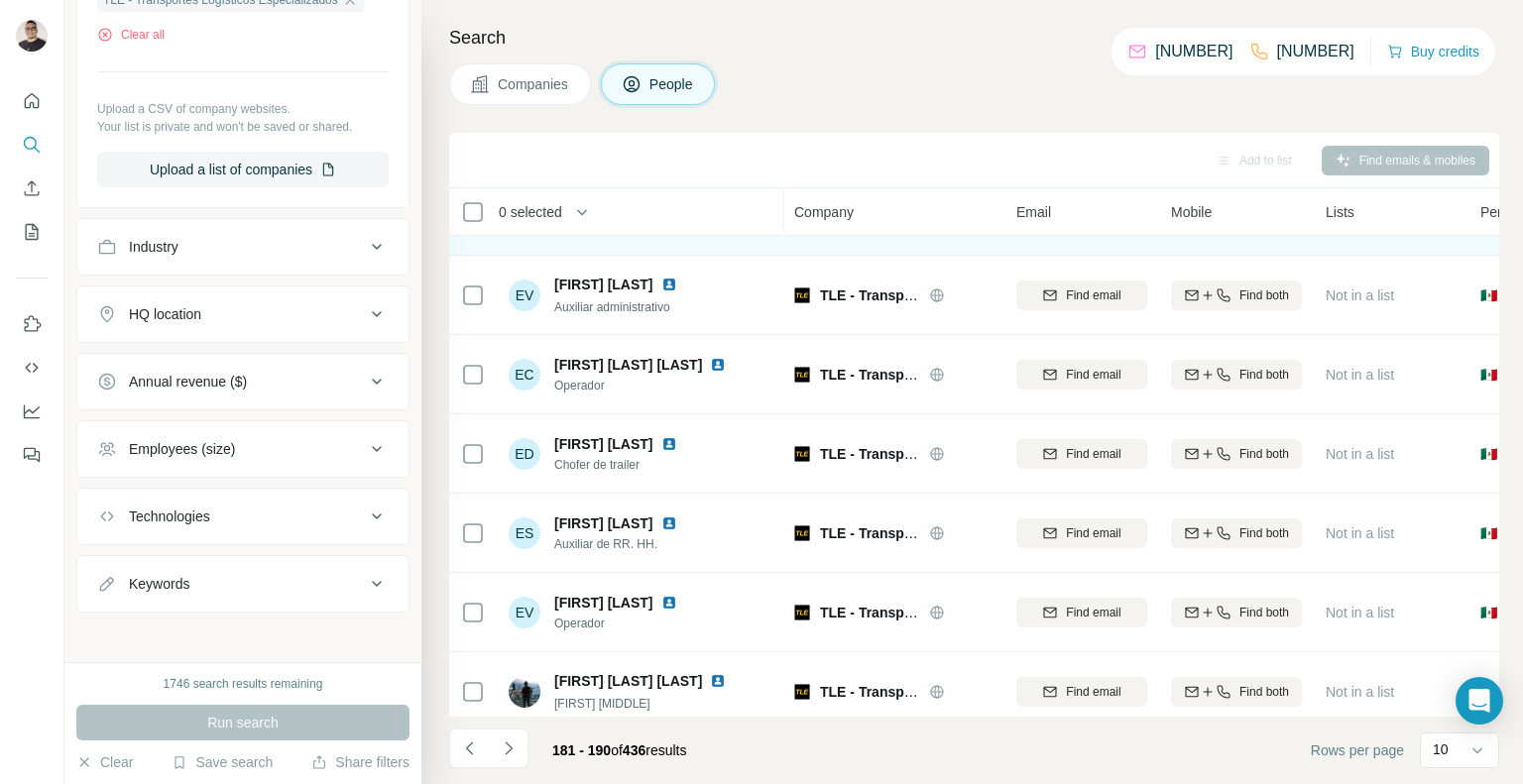 scroll, scrollTop: 311, scrollLeft: 0, axis: vertical 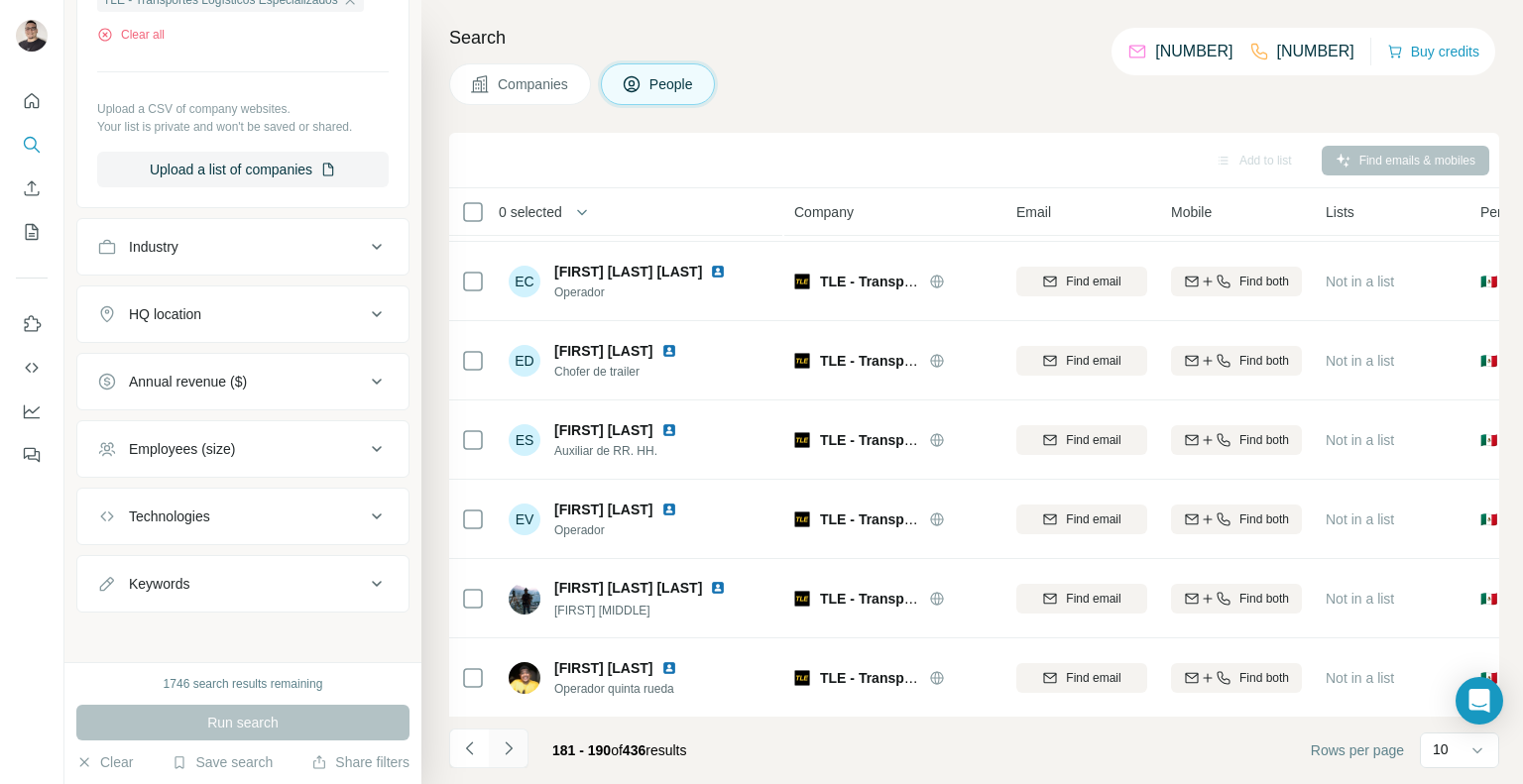 click 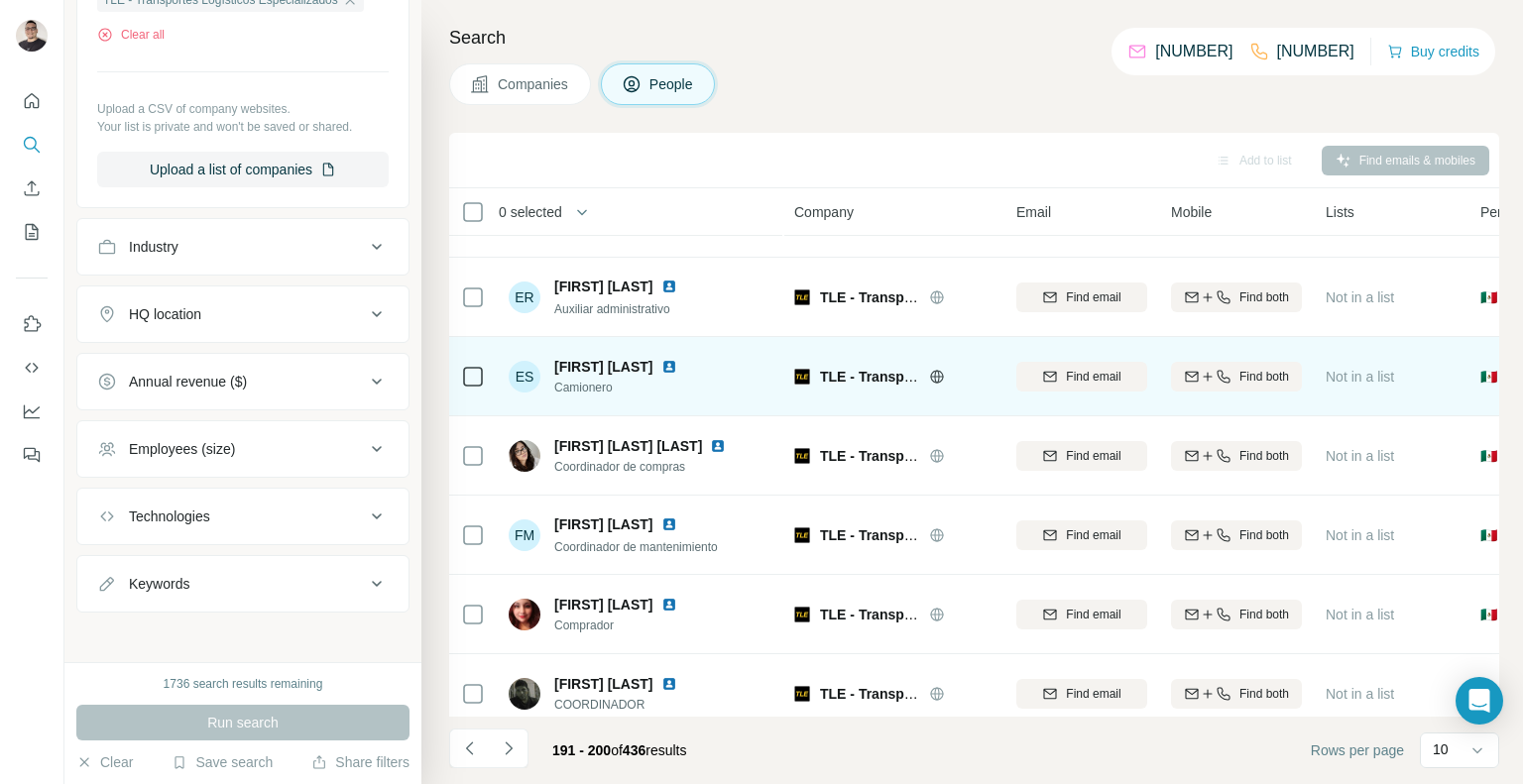 scroll, scrollTop: 311, scrollLeft: 0, axis: vertical 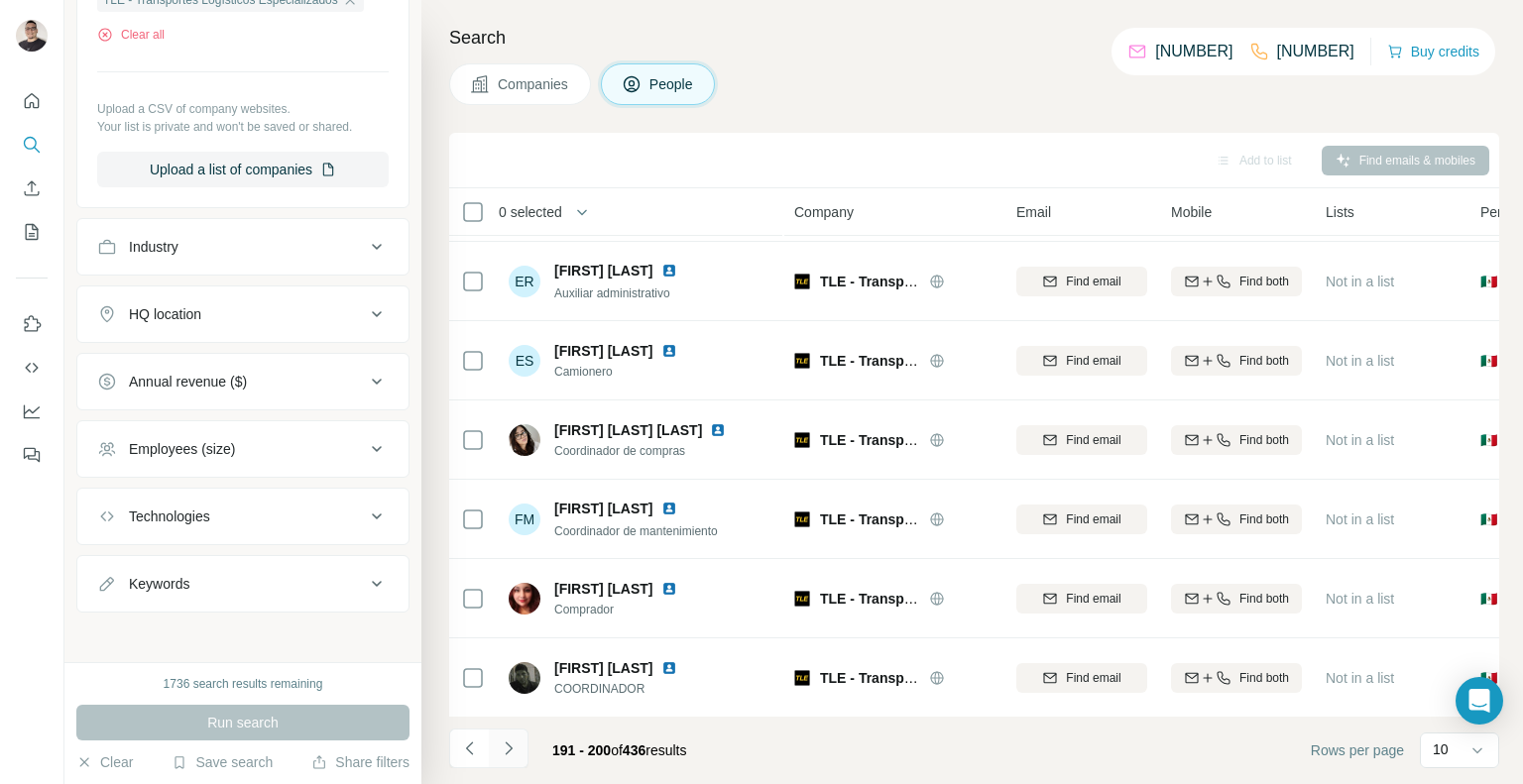 click at bounding box center [509, 748] 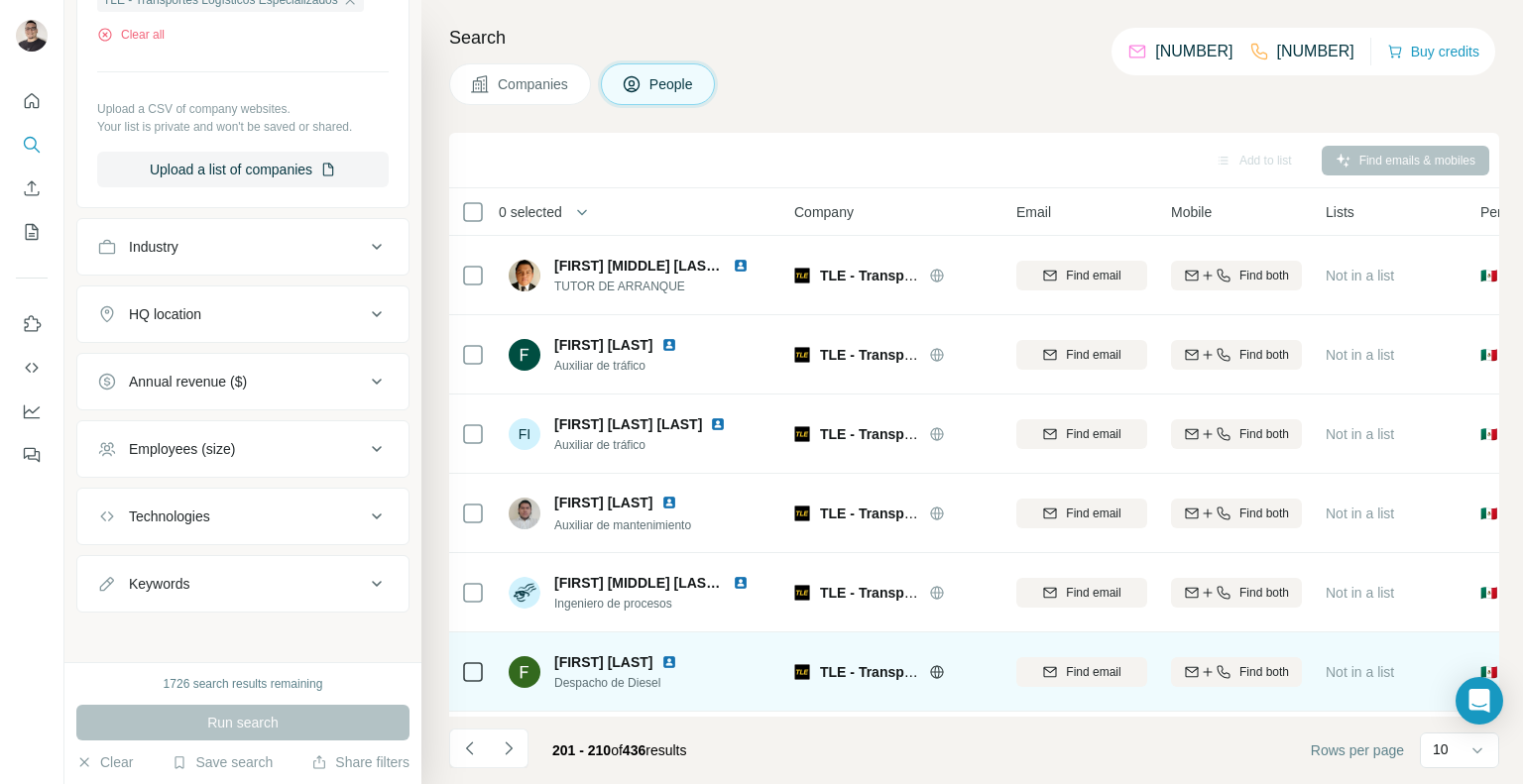scroll, scrollTop: 311, scrollLeft: 0, axis: vertical 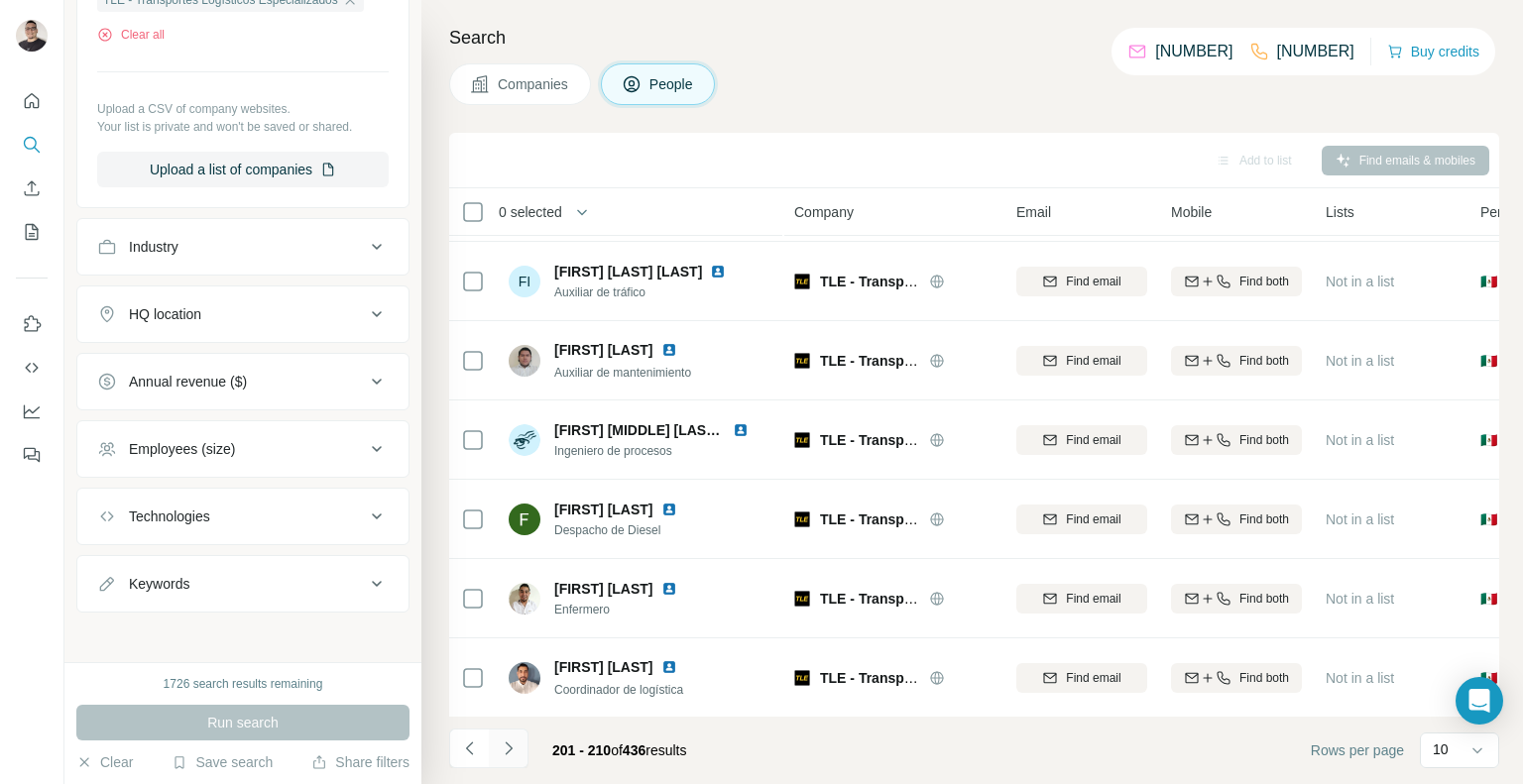 click 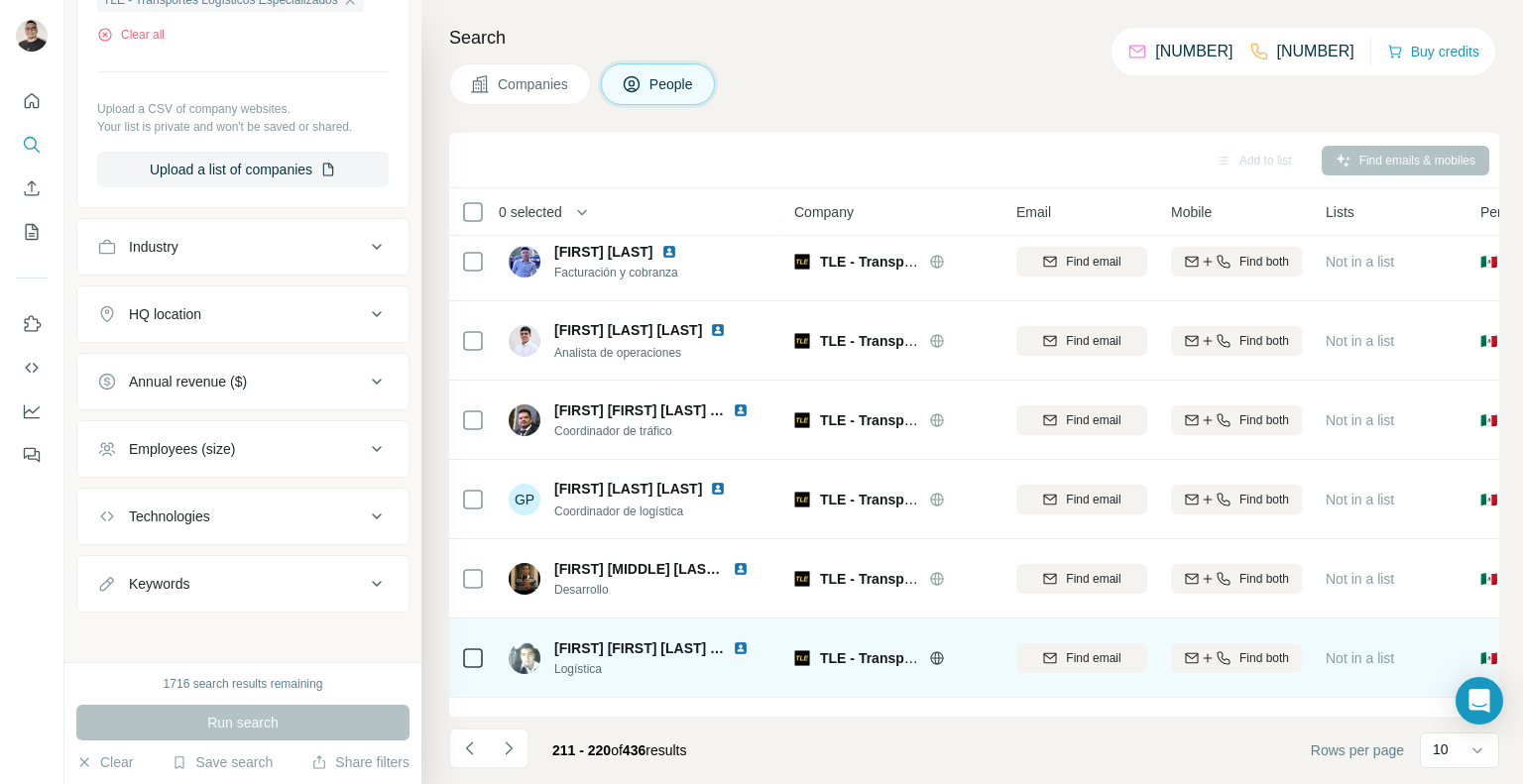 scroll, scrollTop: 311, scrollLeft: 0, axis: vertical 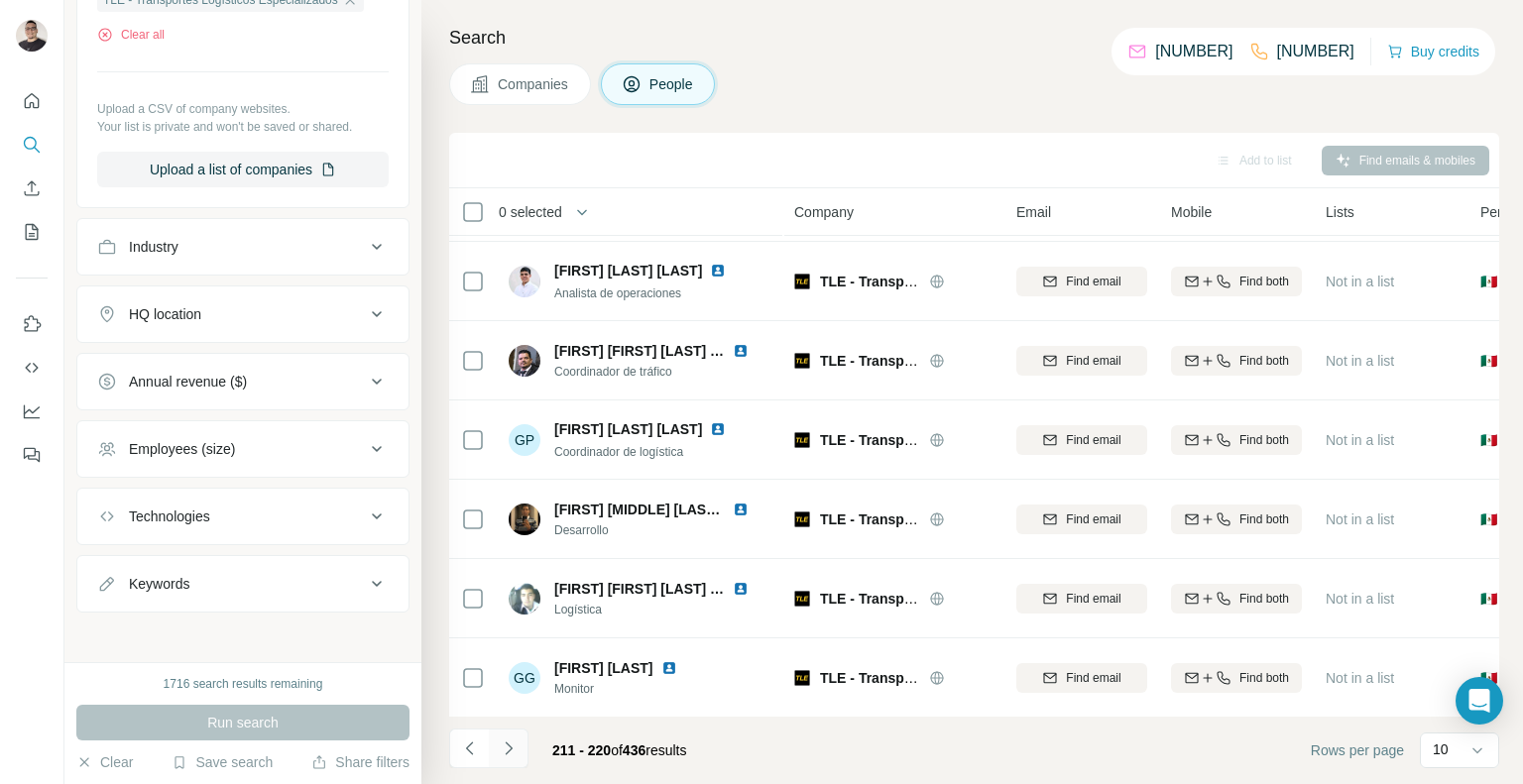 click 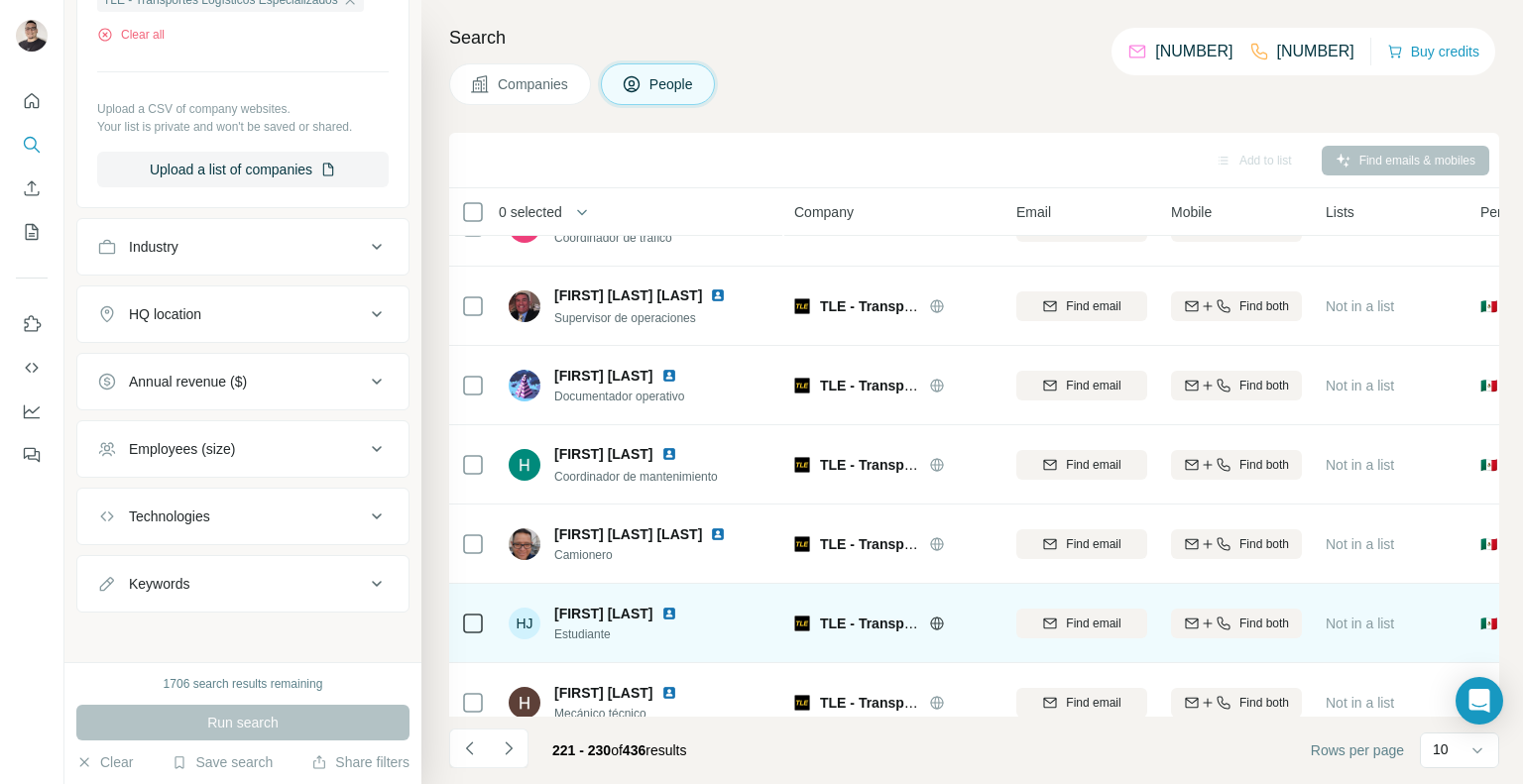 scroll, scrollTop: 311, scrollLeft: 0, axis: vertical 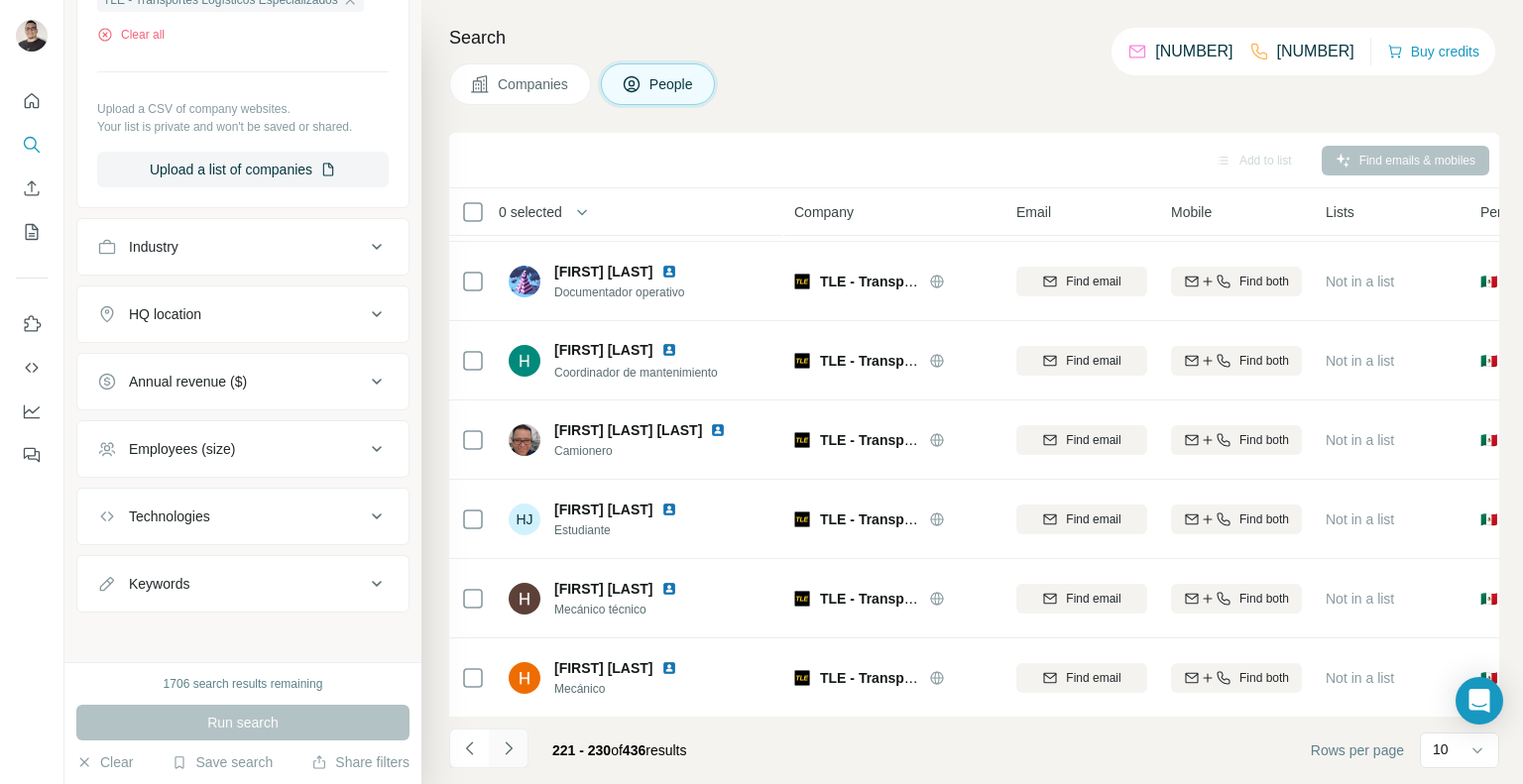 click at bounding box center [509, 748] 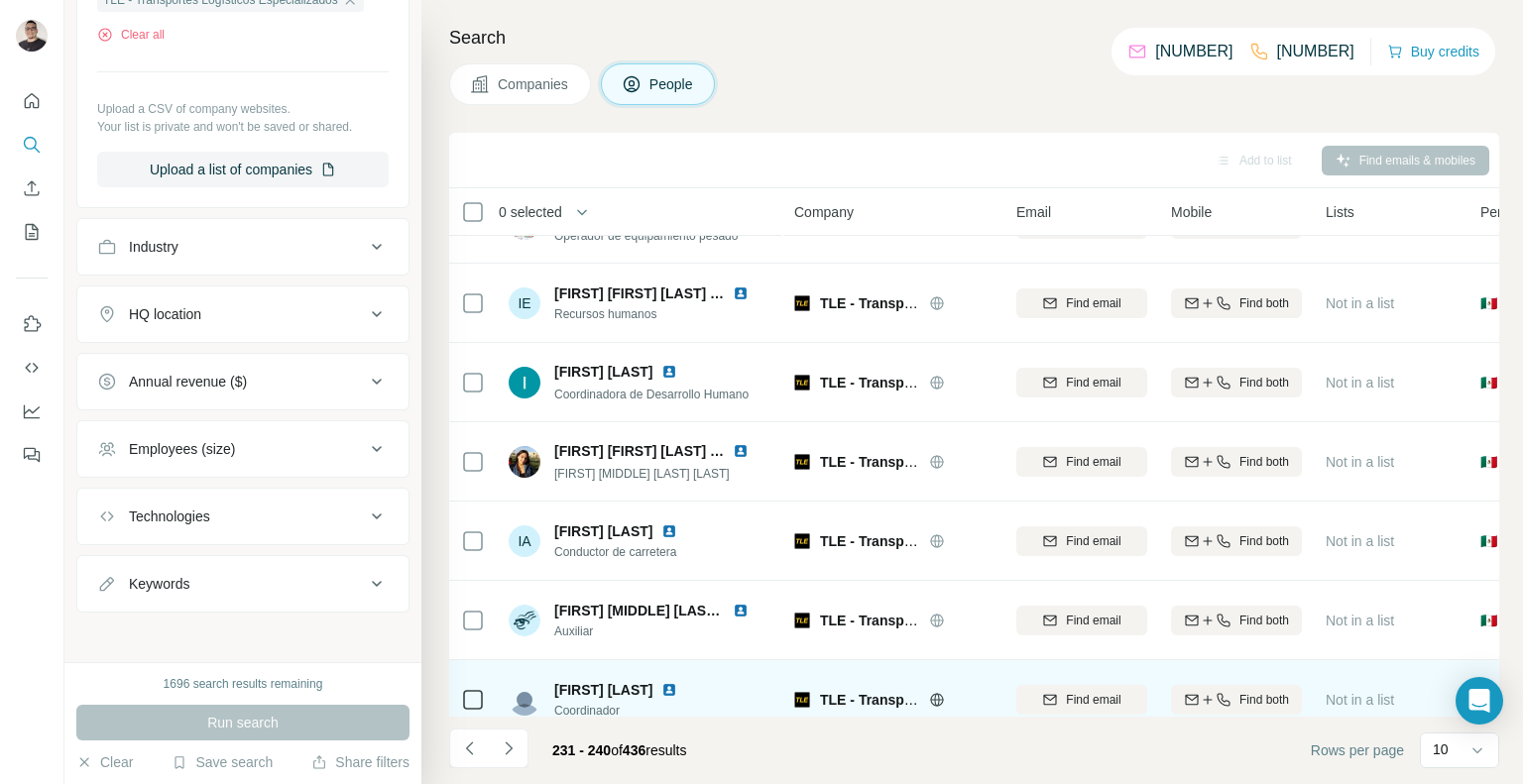 scroll, scrollTop: 311, scrollLeft: 0, axis: vertical 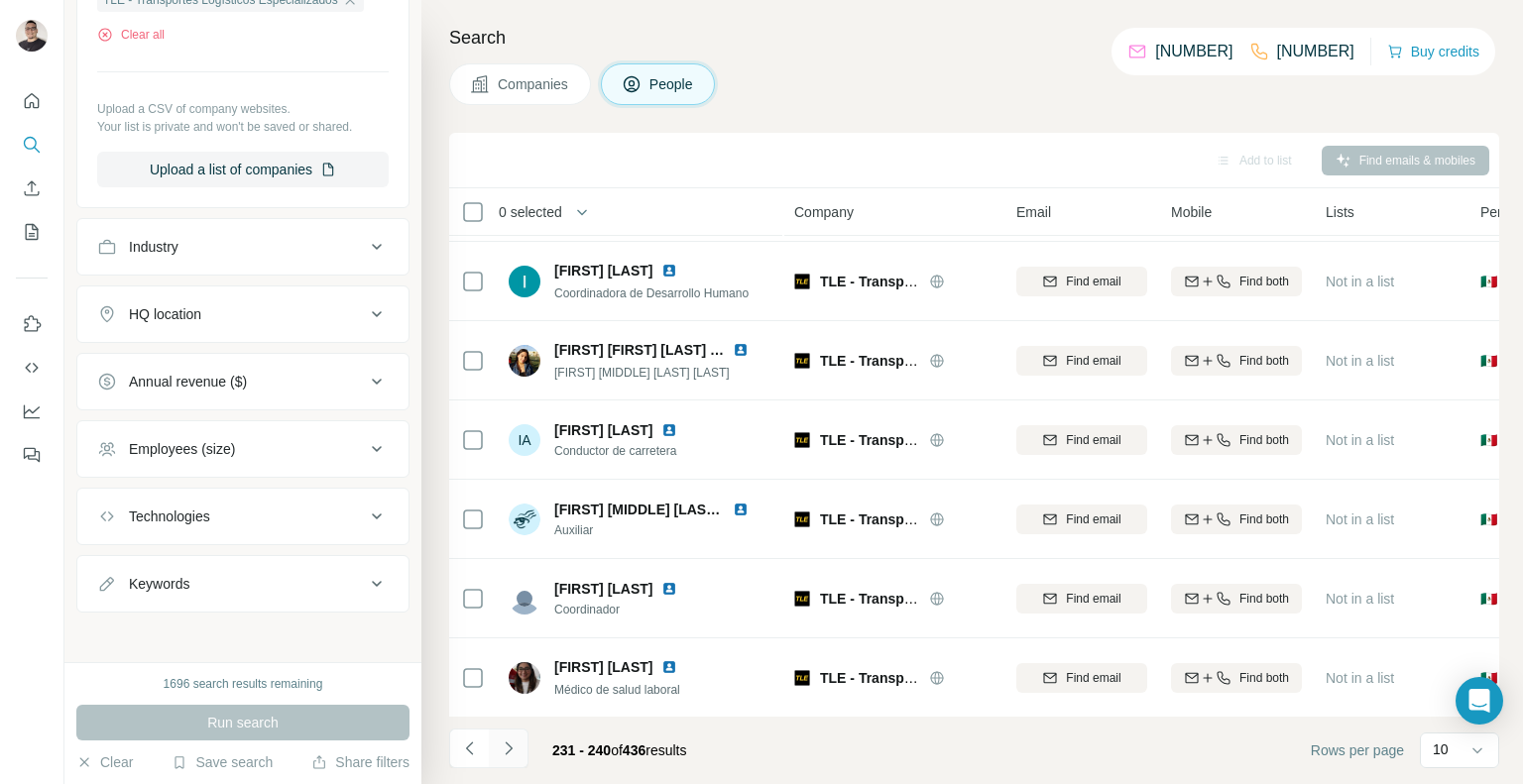 click 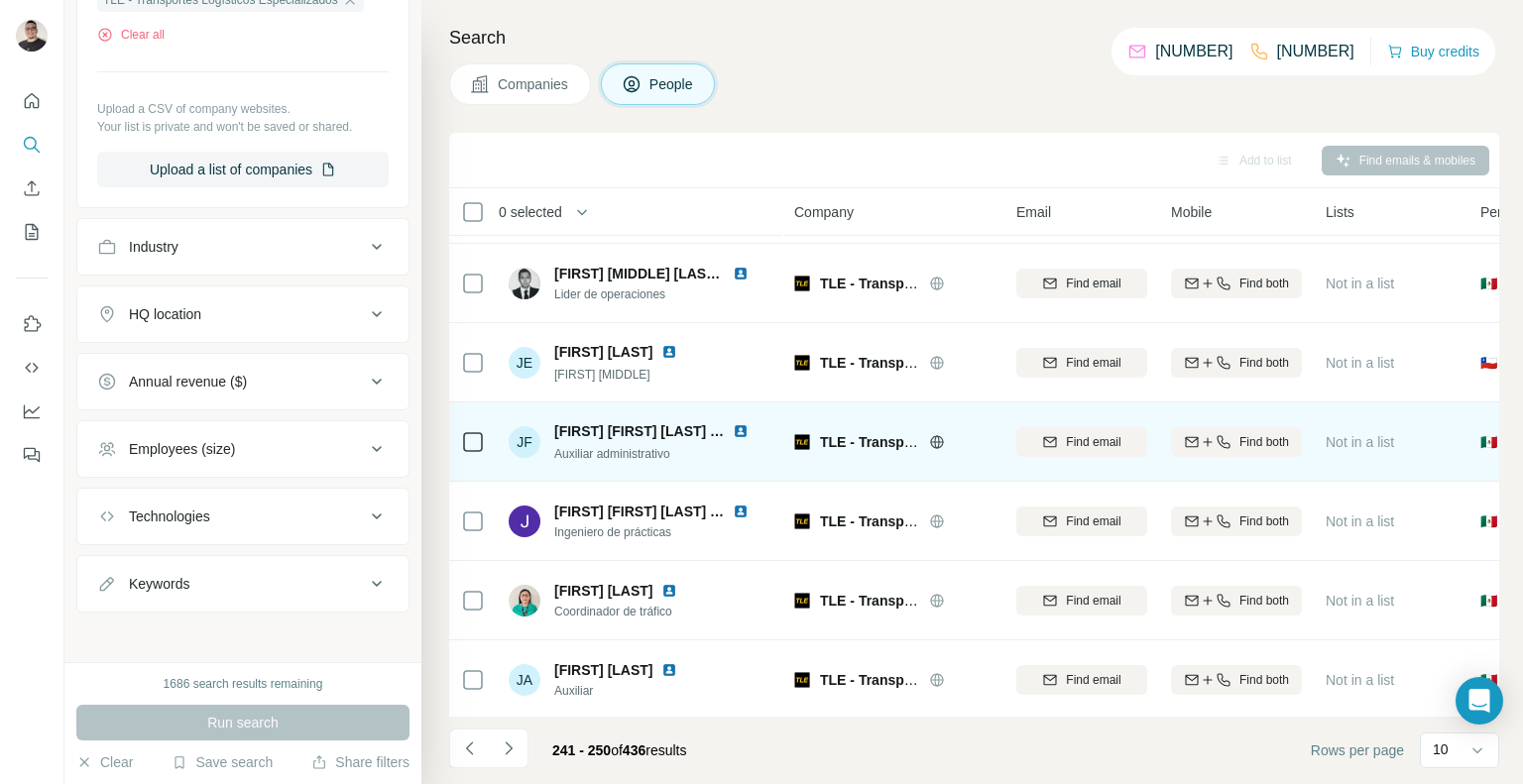 scroll, scrollTop: 311, scrollLeft: 0, axis: vertical 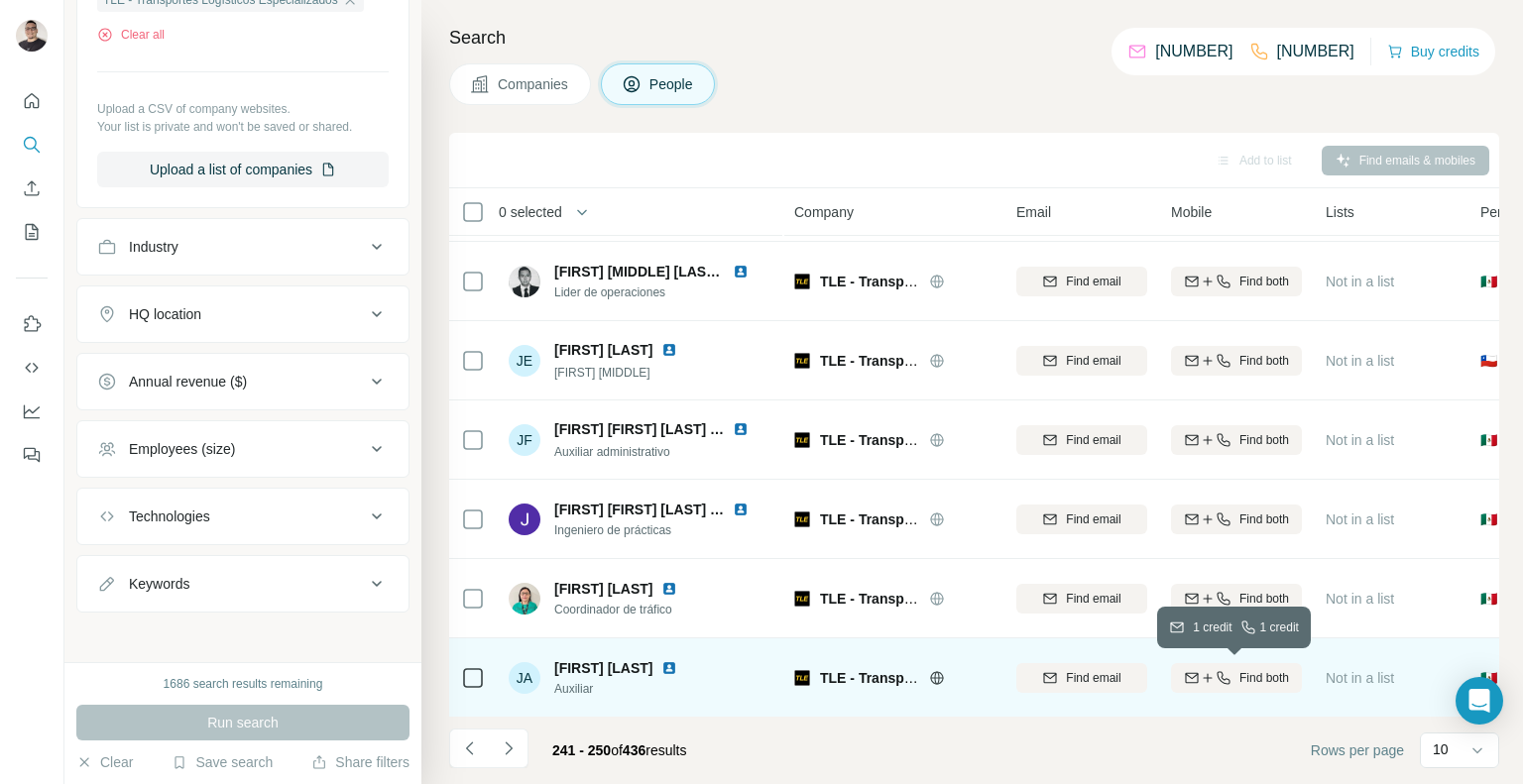 click on "Find both" at bounding box center (1264, 678) 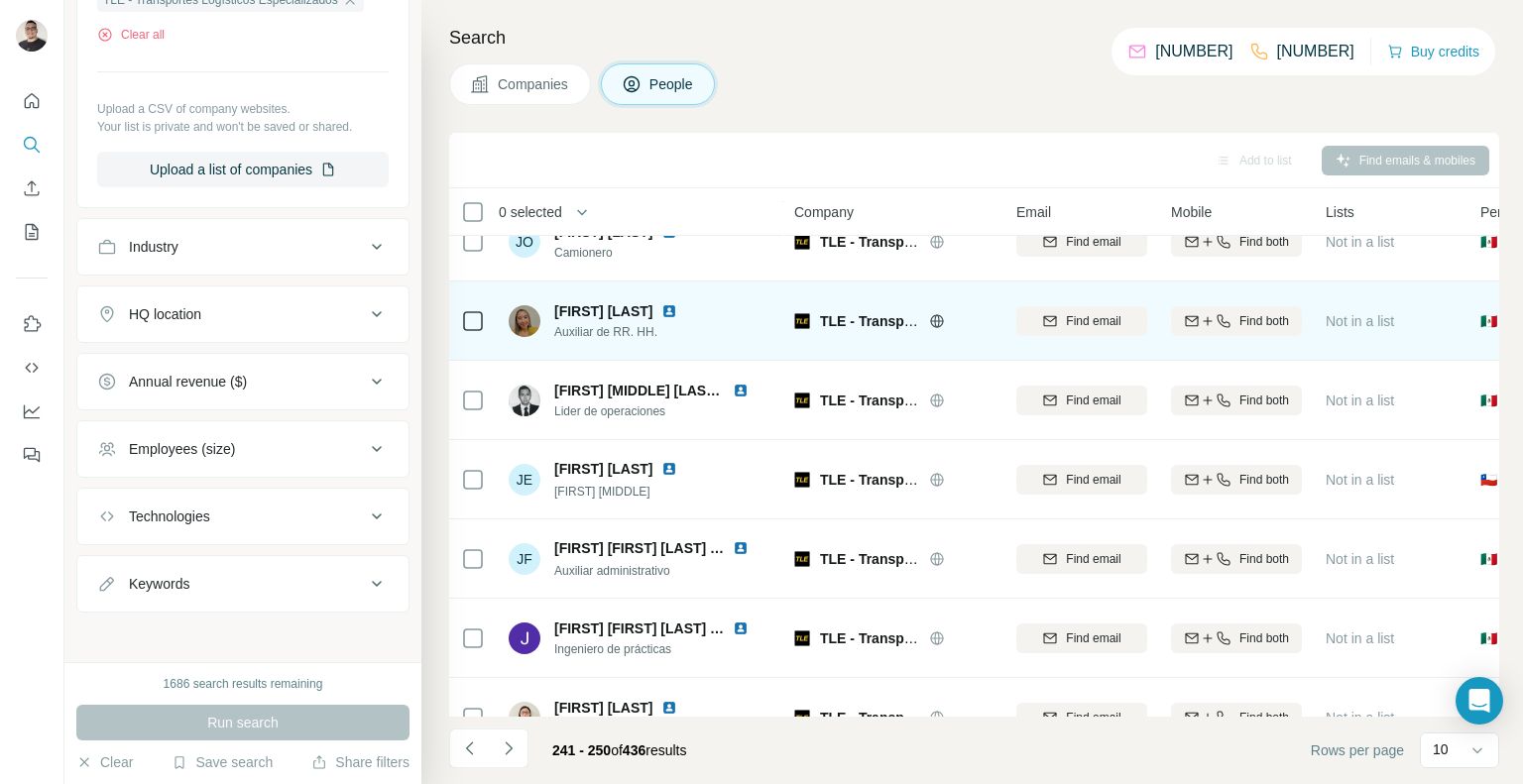 scroll, scrollTop: 311, scrollLeft: 0, axis: vertical 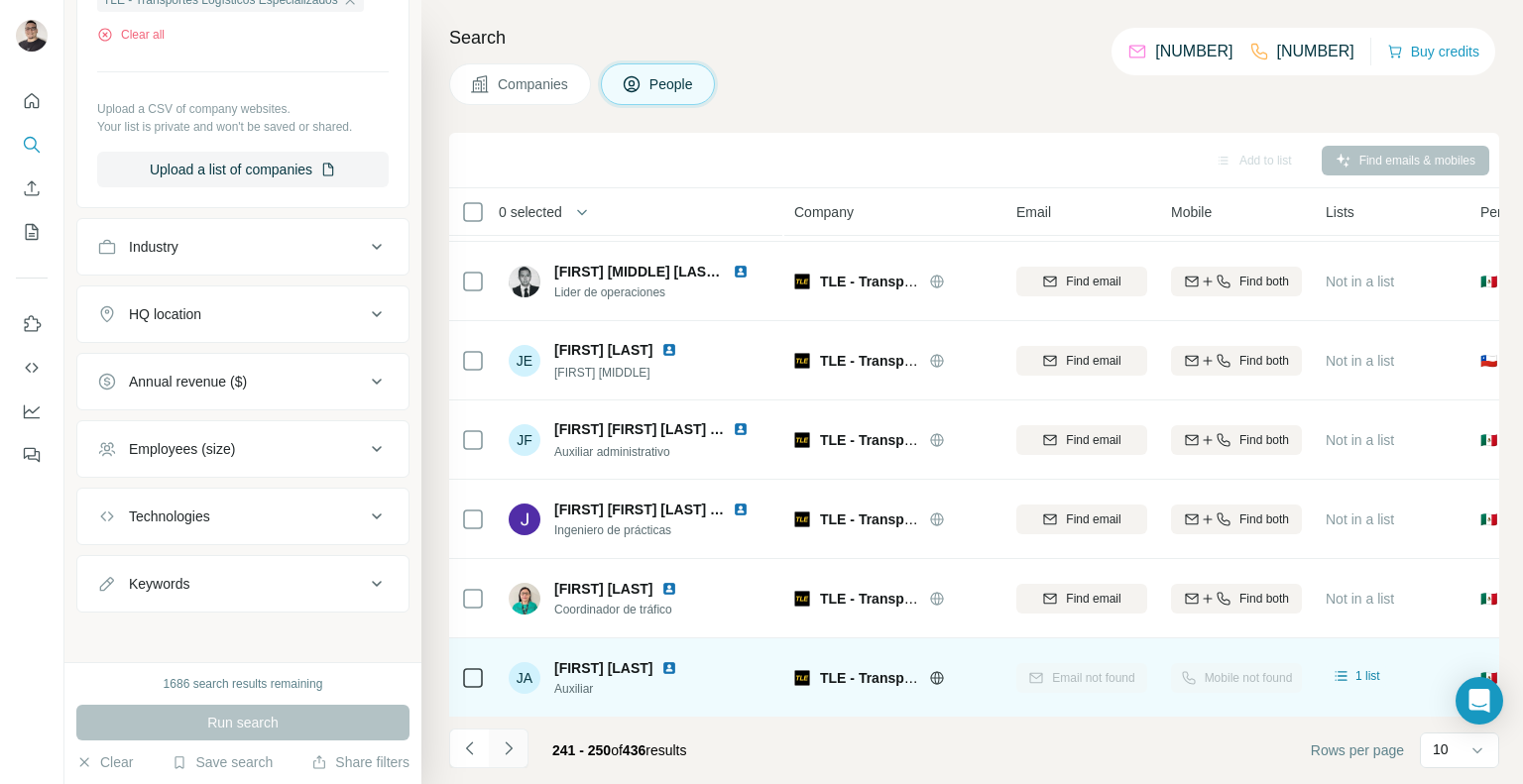 click at bounding box center [509, 748] 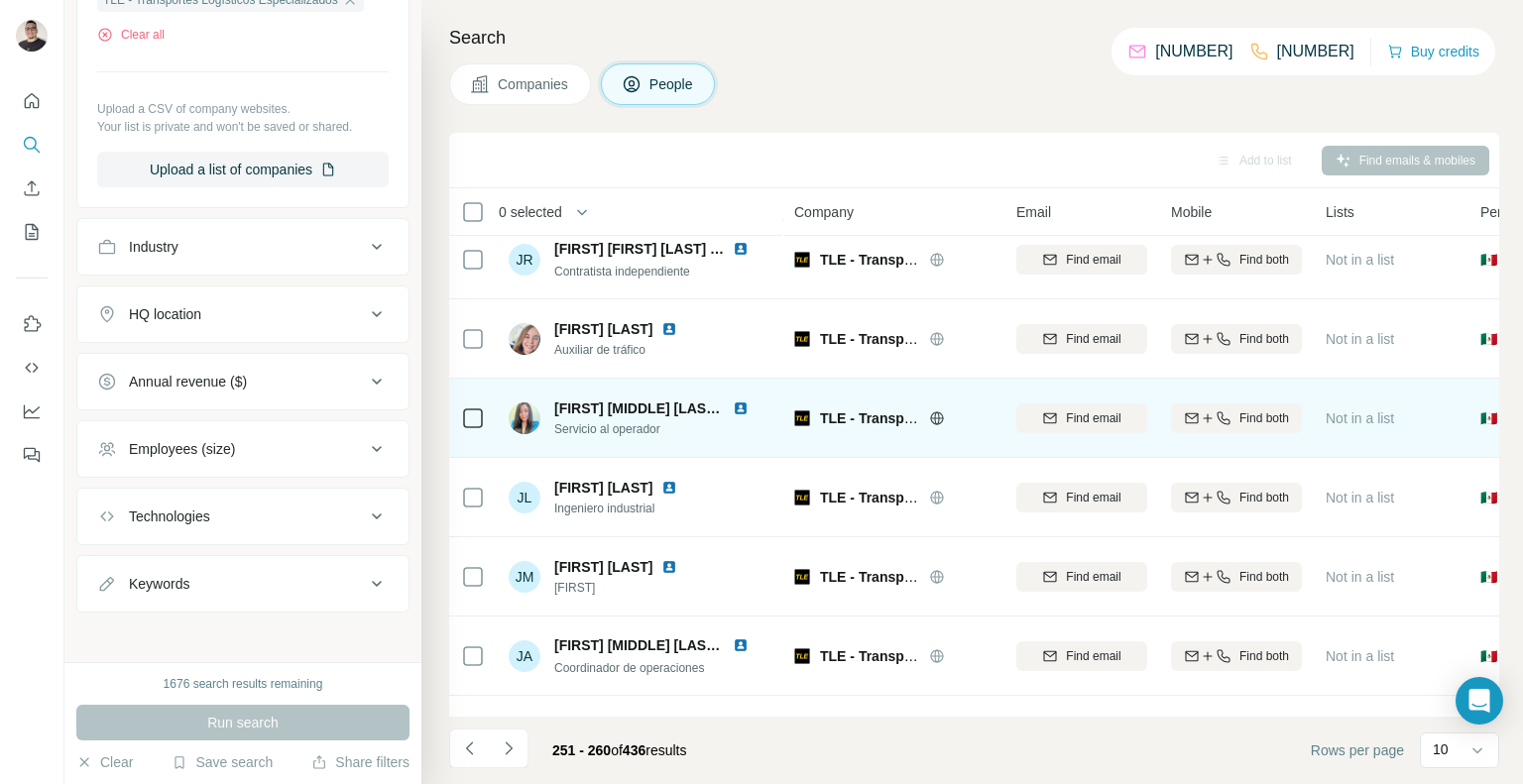 scroll, scrollTop: 0, scrollLeft: 0, axis: both 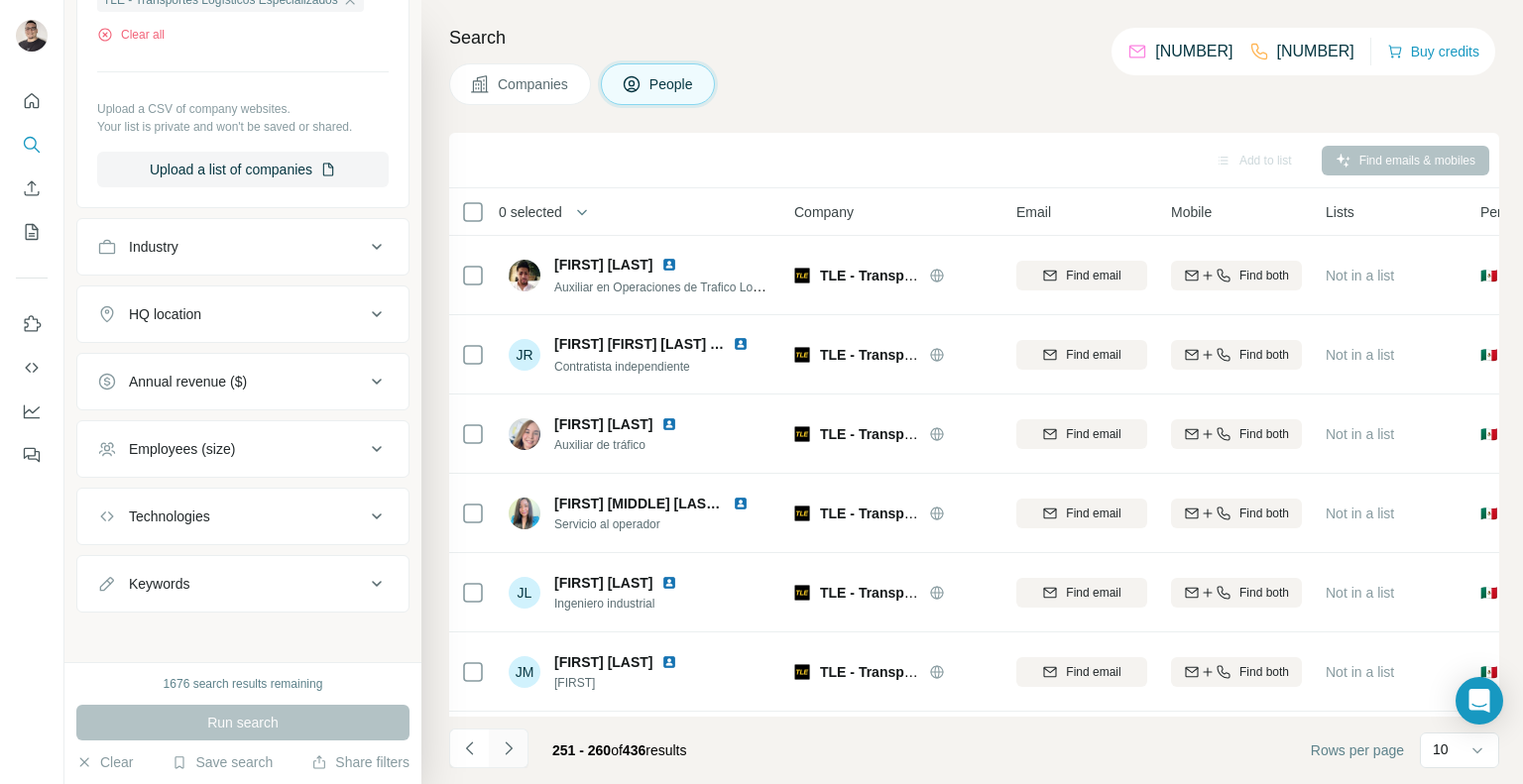 click at bounding box center [509, 748] 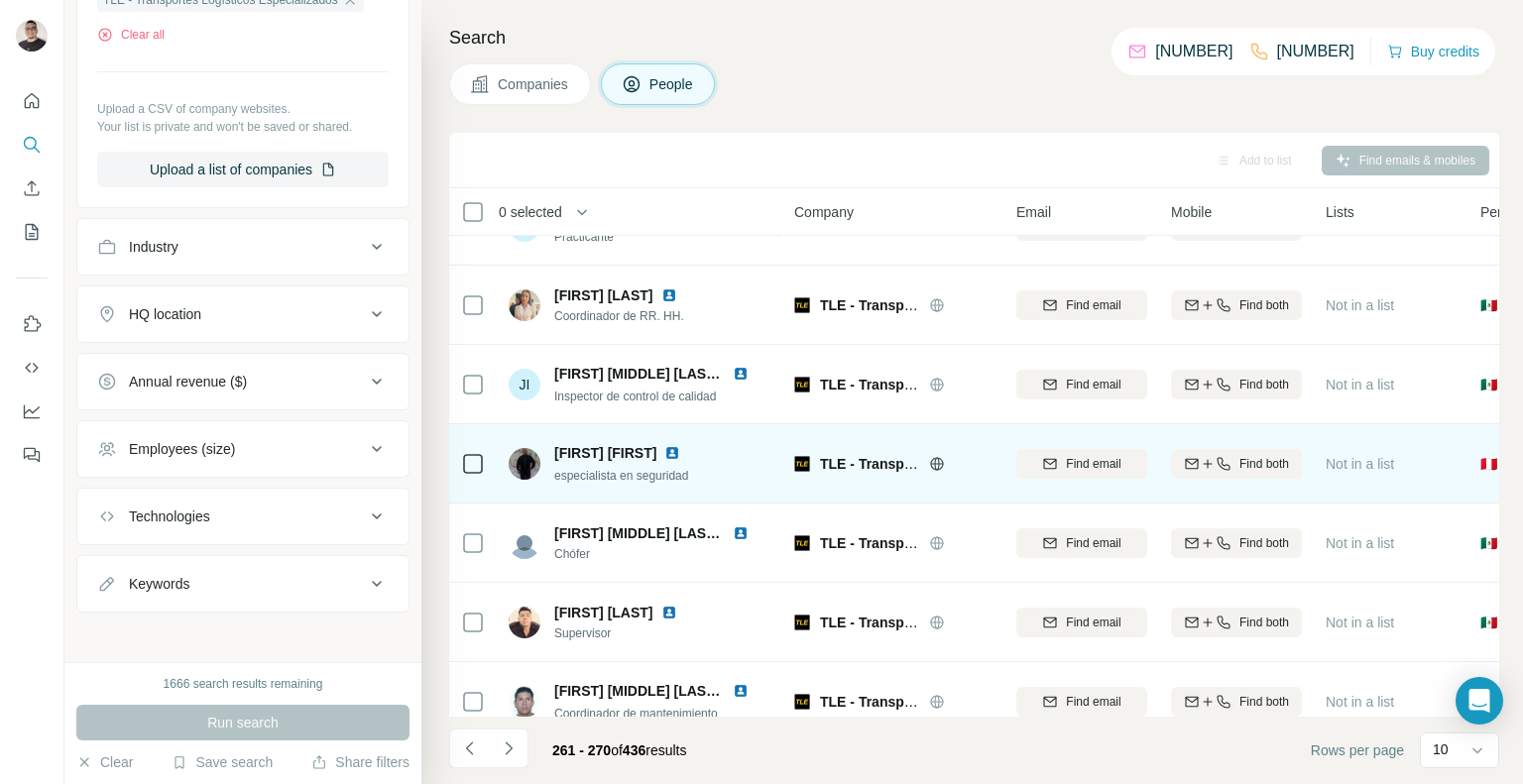 scroll, scrollTop: 311, scrollLeft: 0, axis: vertical 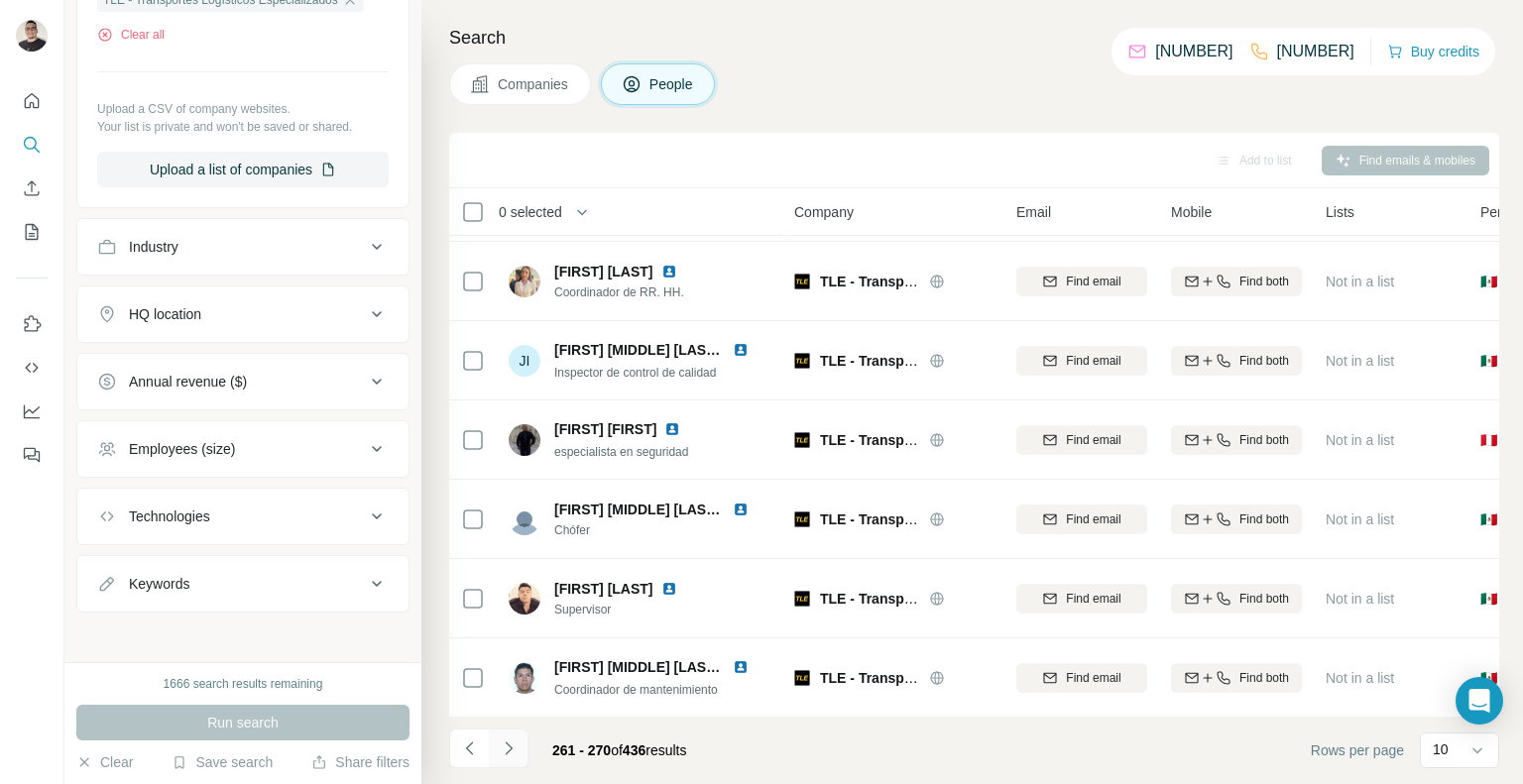click at bounding box center [509, 748] 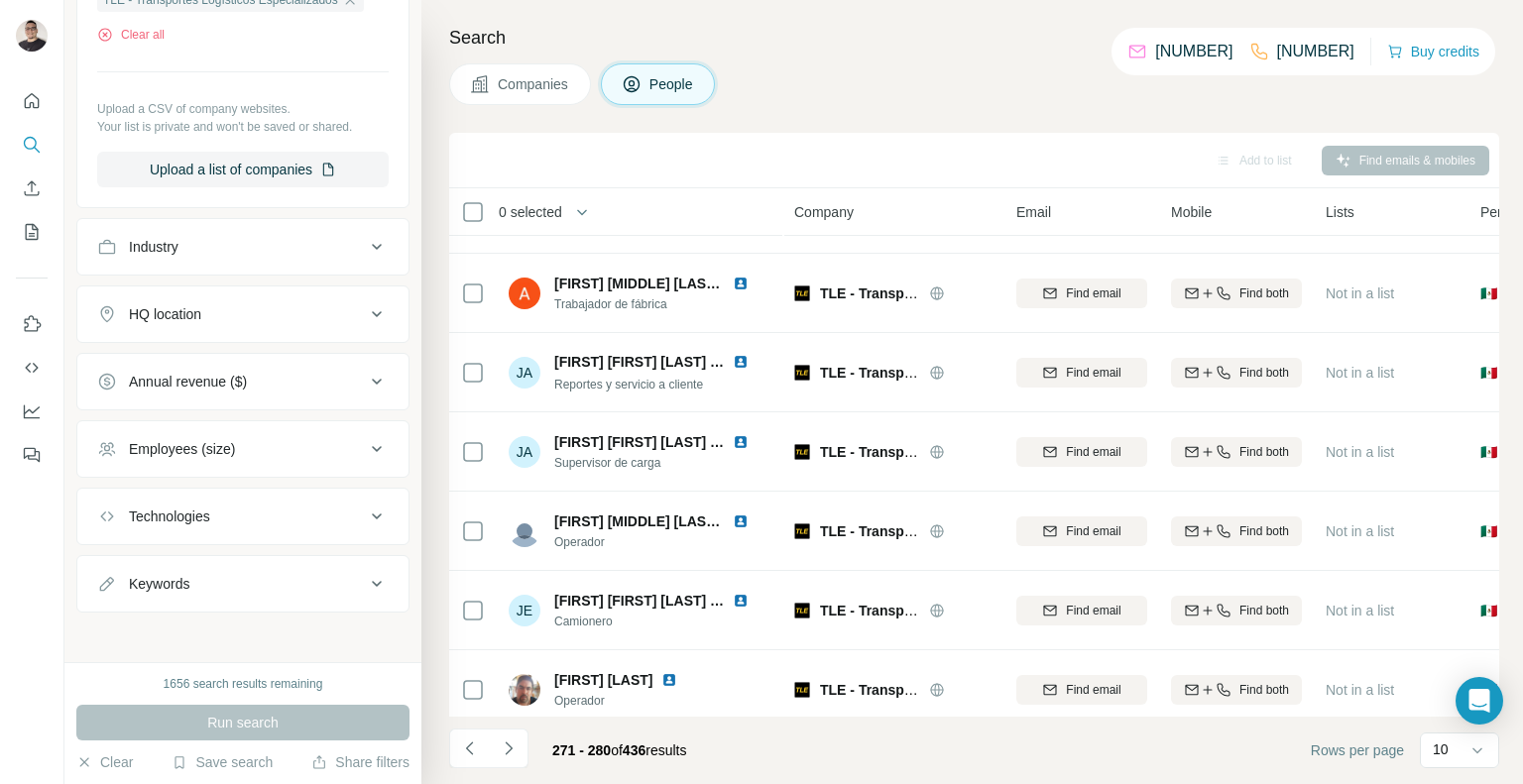 scroll, scrollTop: 0, scrollLeft: 0, axis: both 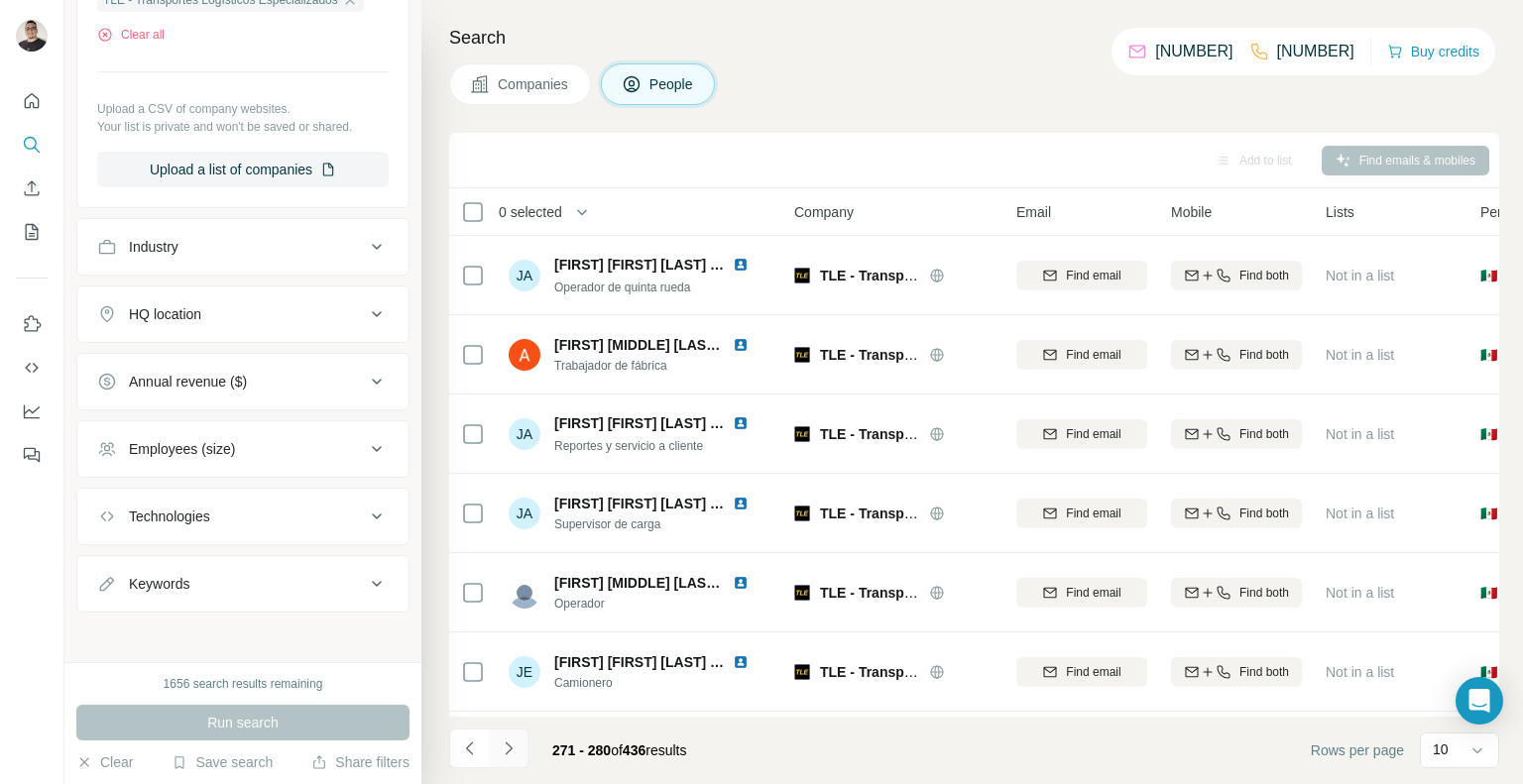 click 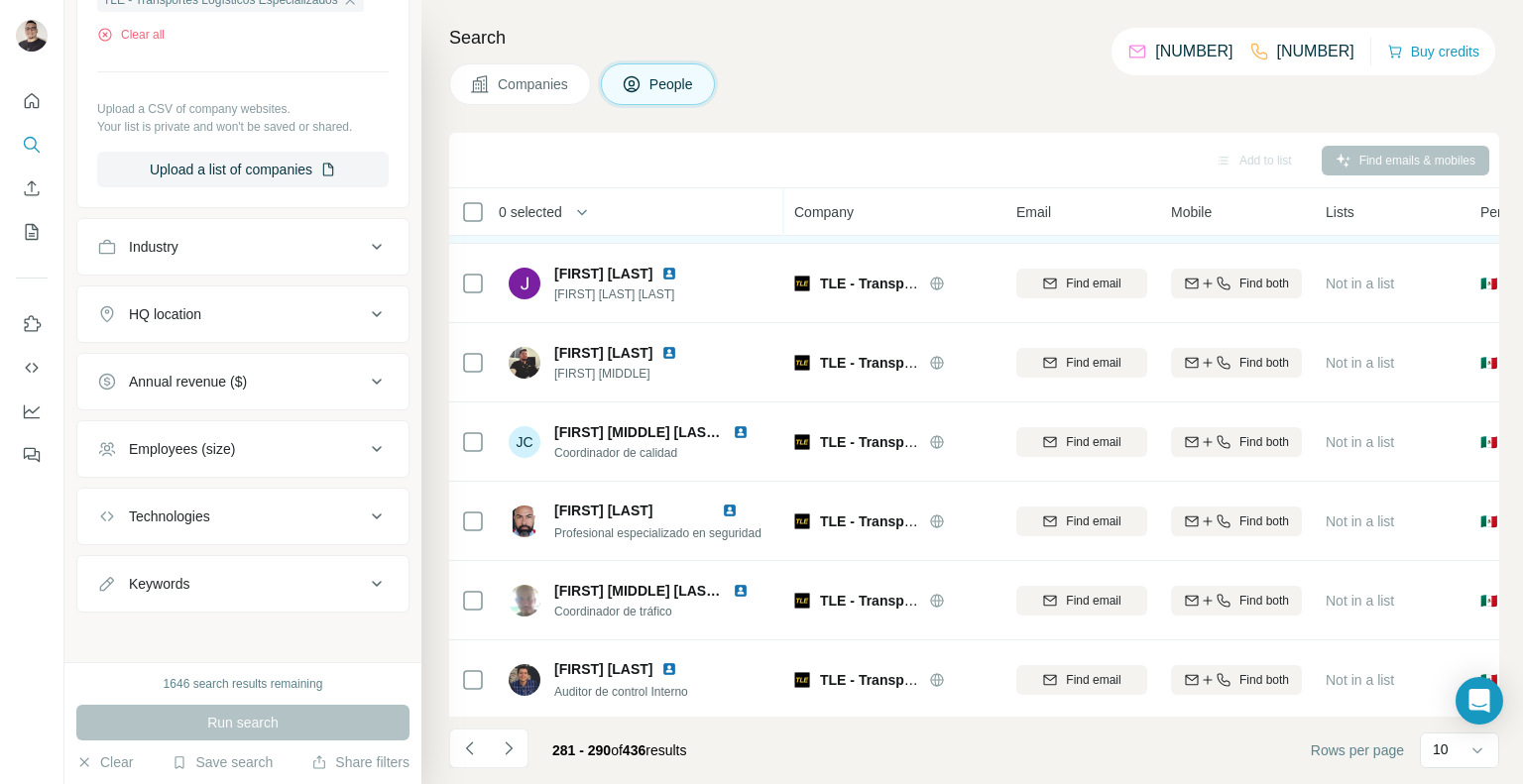 scroll, scrollTop: 311, scrollLeft: 0, axis: vertical 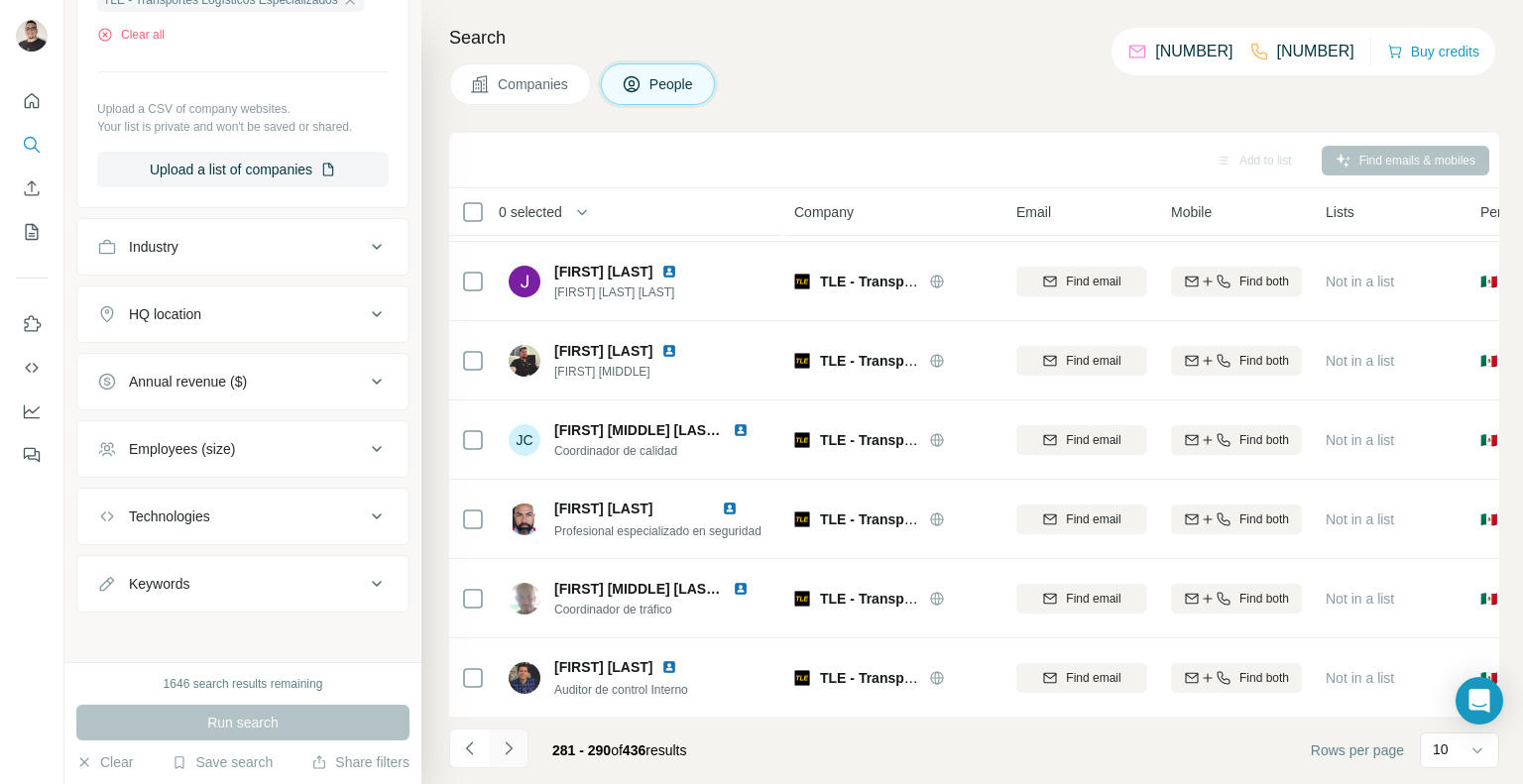 click at bounding box center (509, 748) 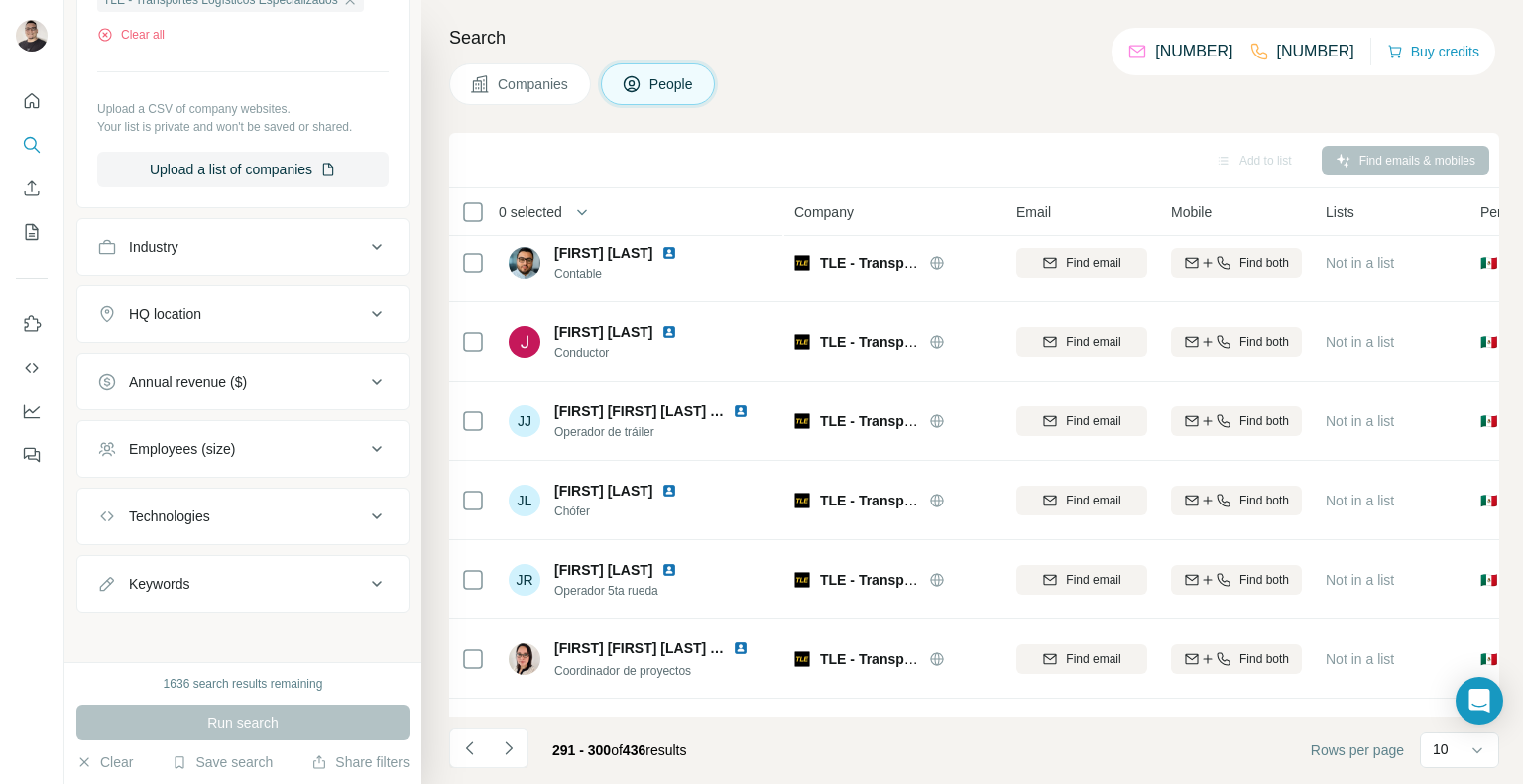 scroll, scrollTop: 0, scrollLeft: 0, axis: both 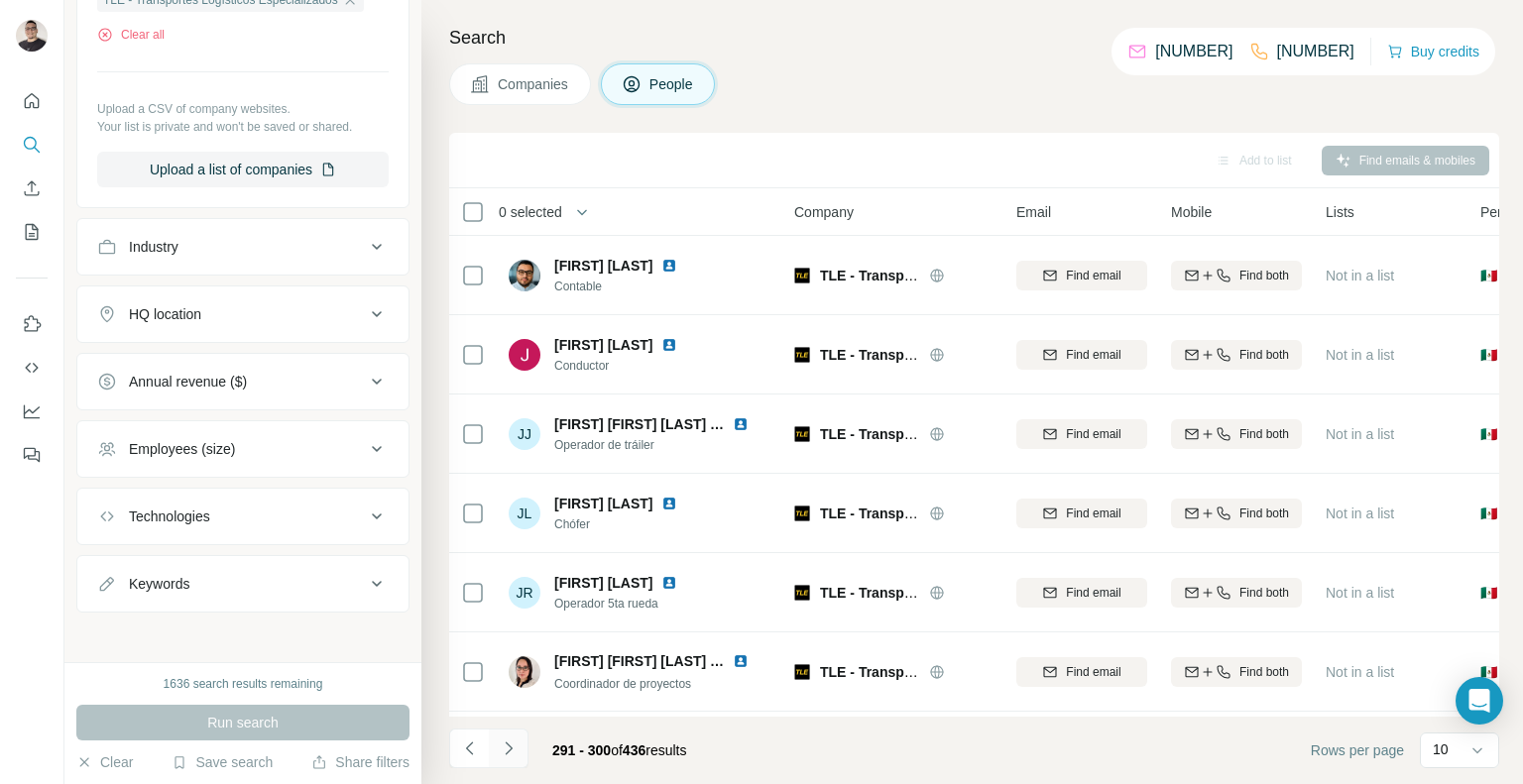 click 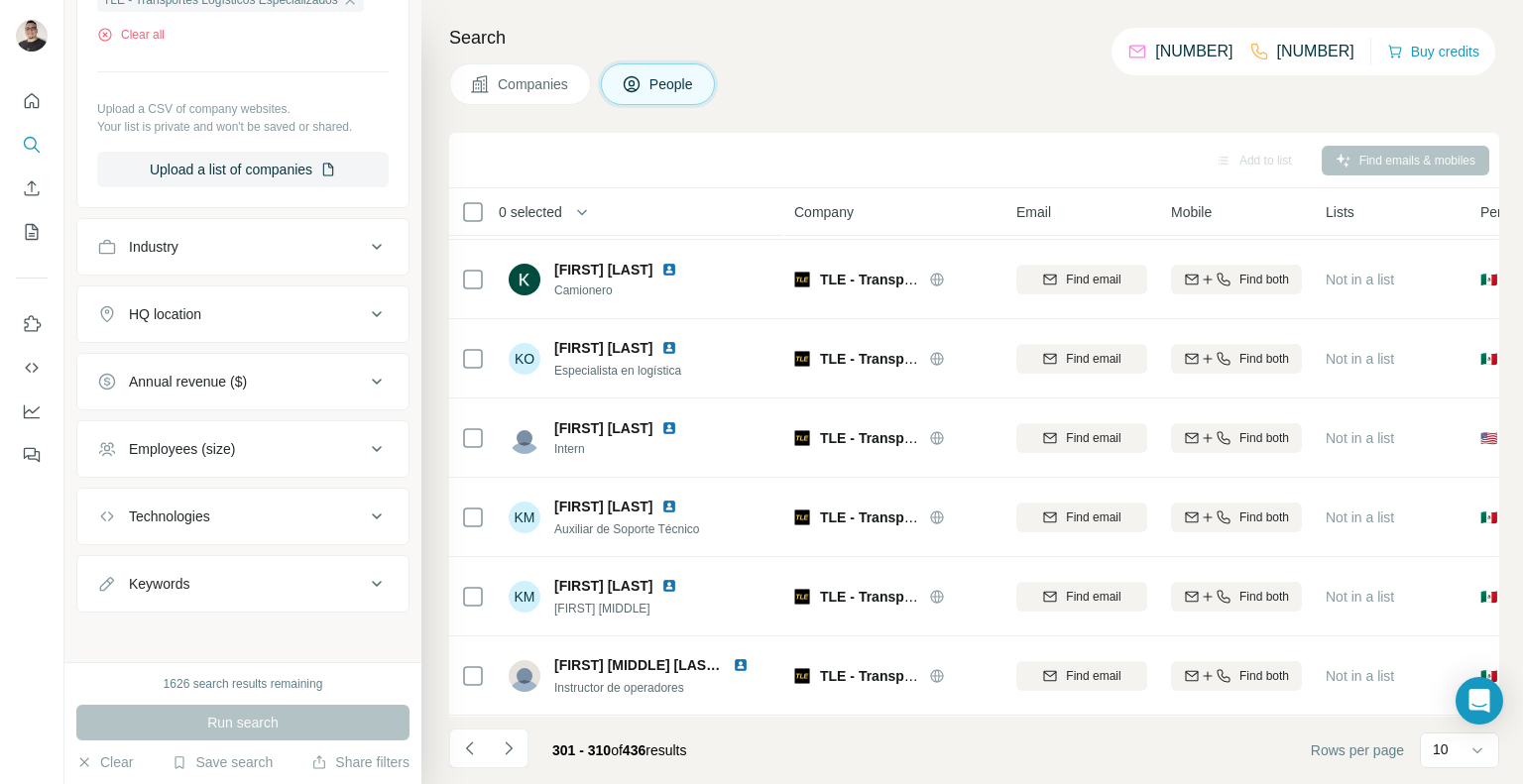 scroll, scrollTop: 311, scrollLeft: 0, axis: vertical 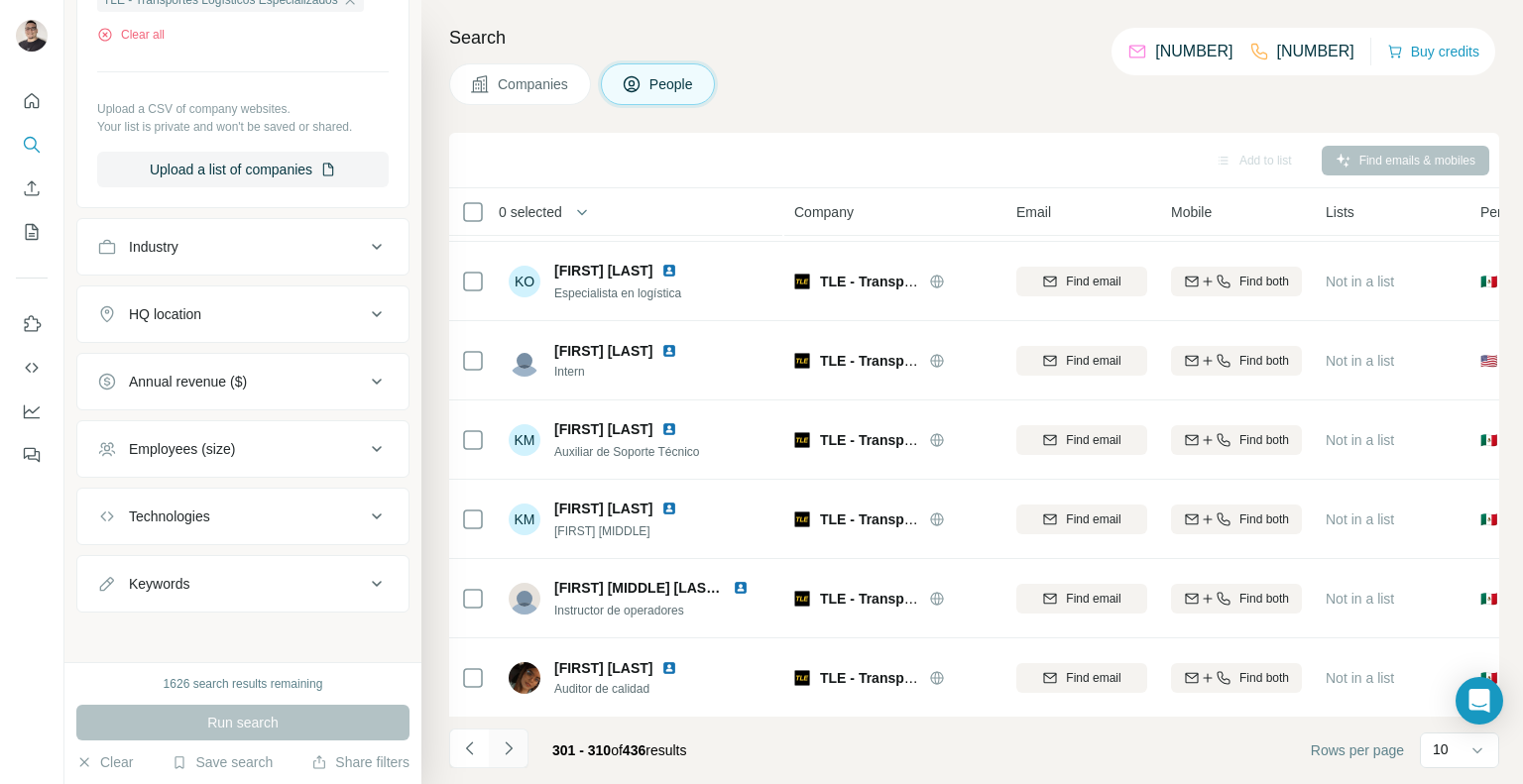 click 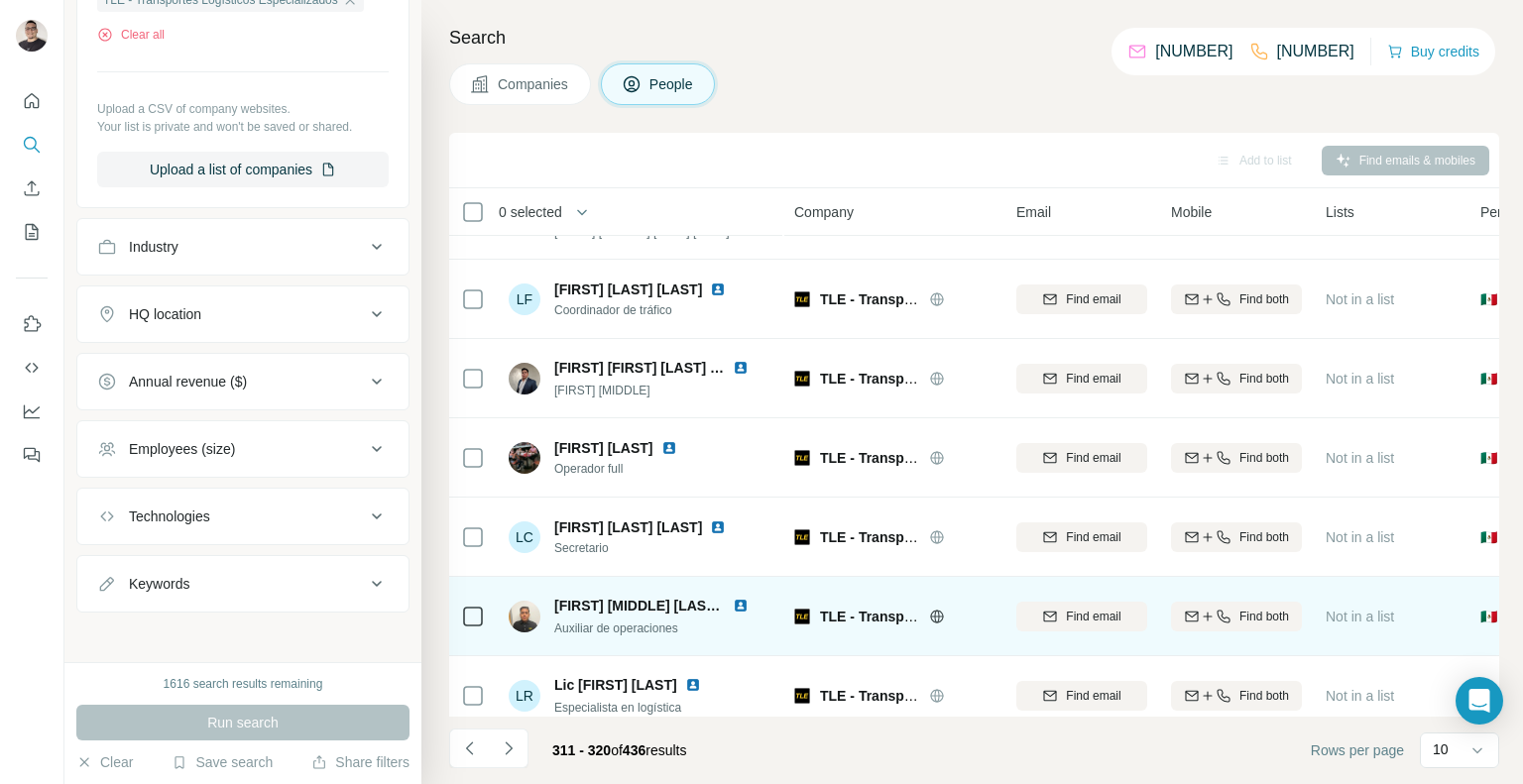 scroll, scrollTop: 0, scrollLeft: 0, axis: both 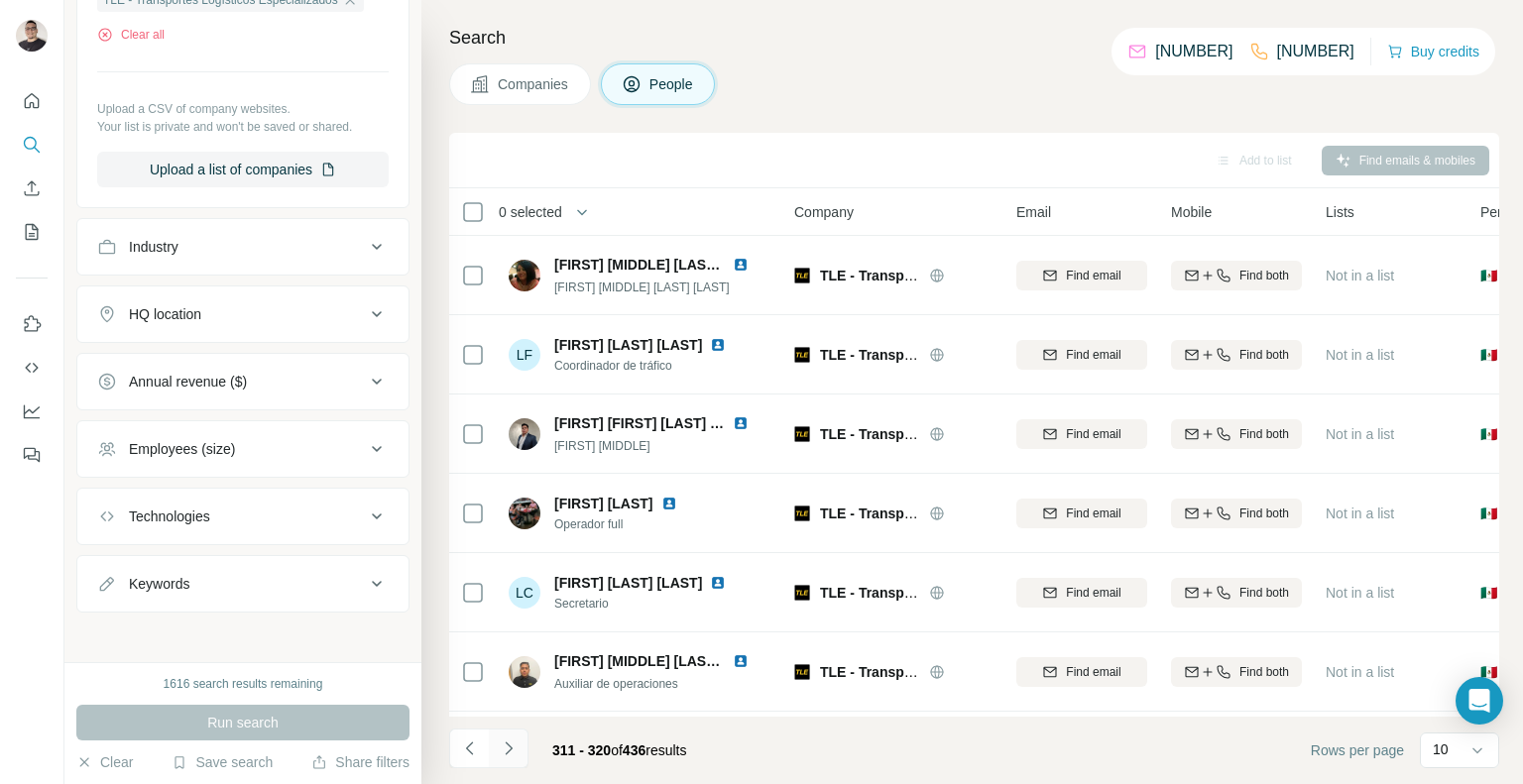 click at bounding box center (509, 748) 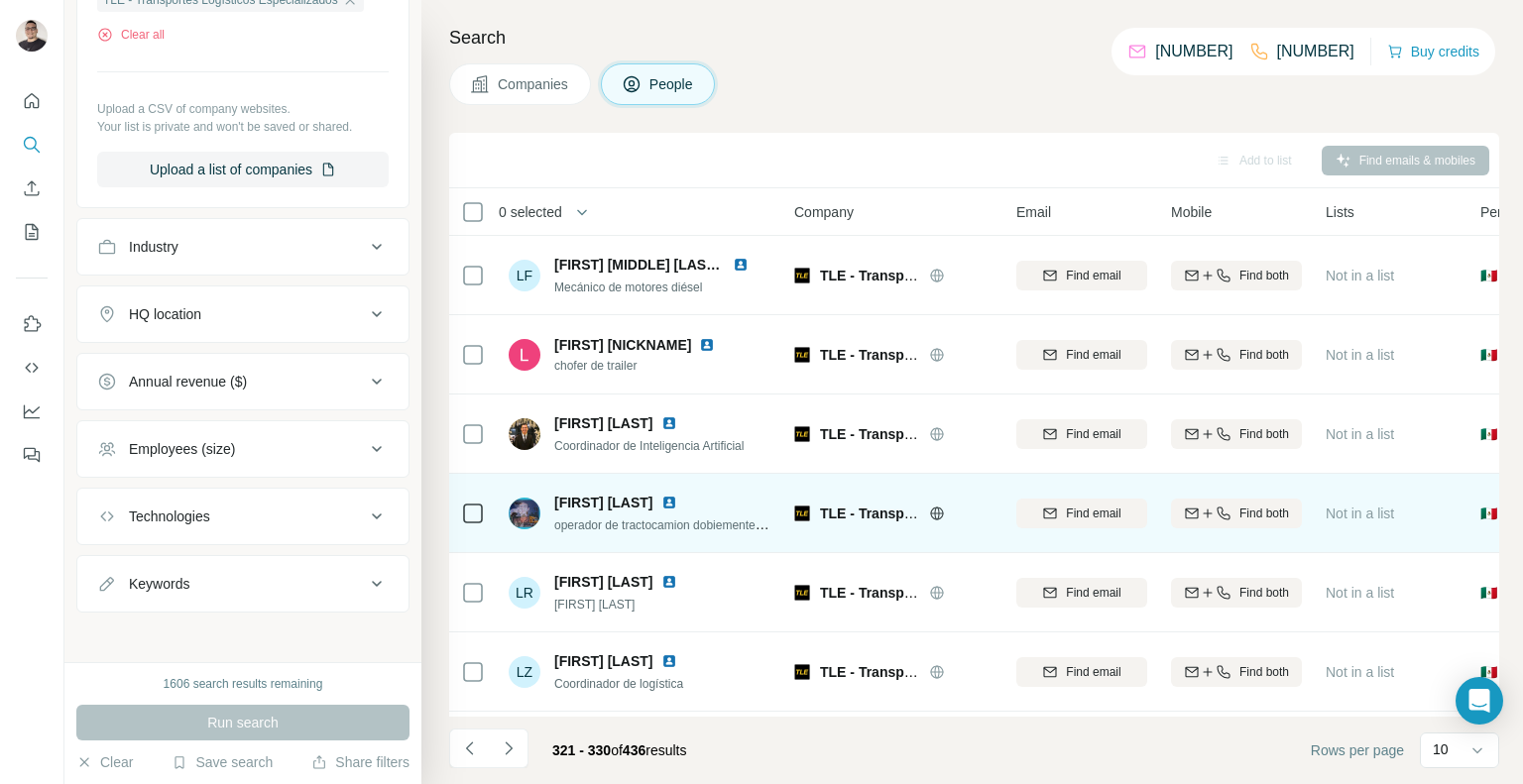 scroll, scrollTop: 311, scrollLeft: 0, axis: vertical 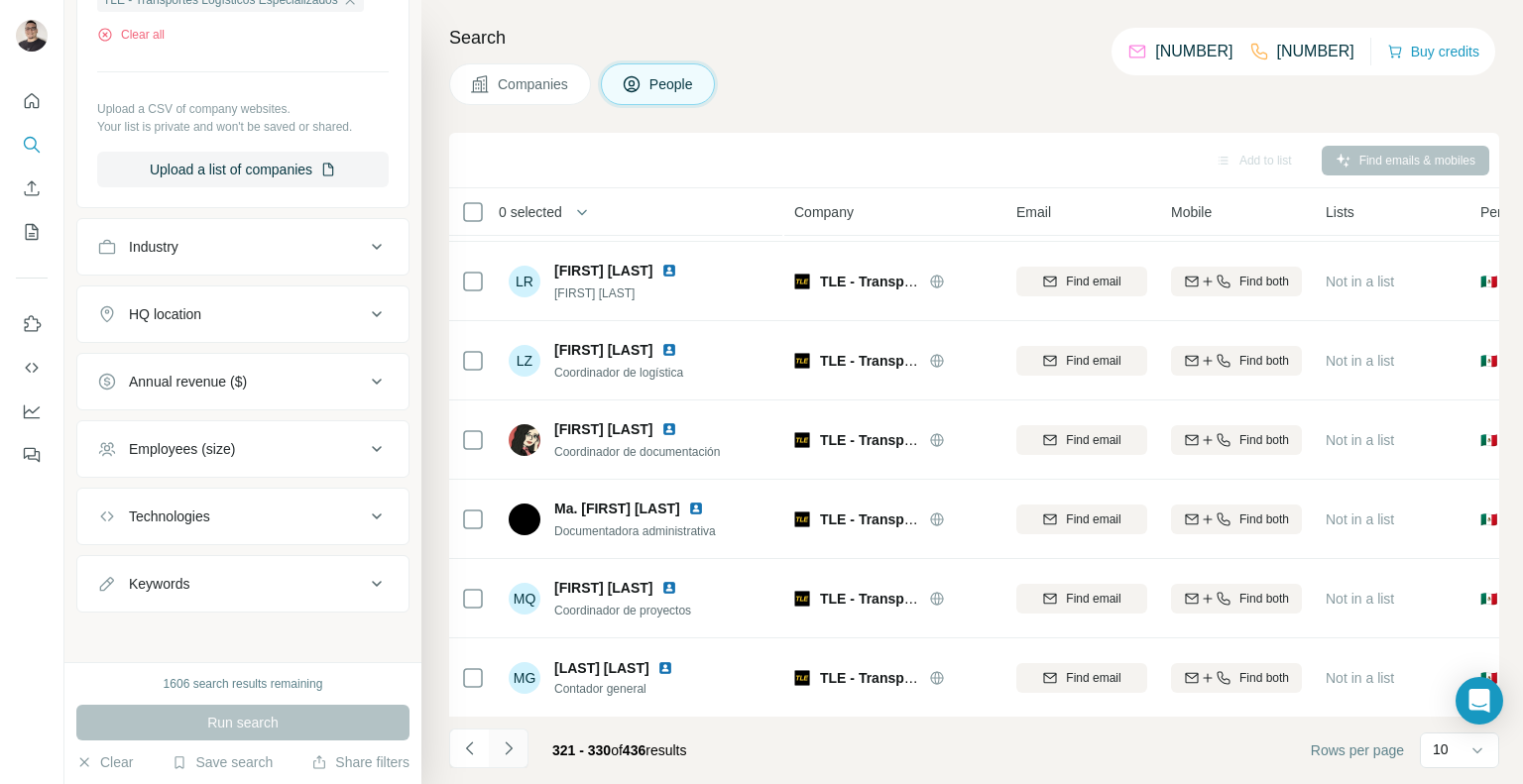 click 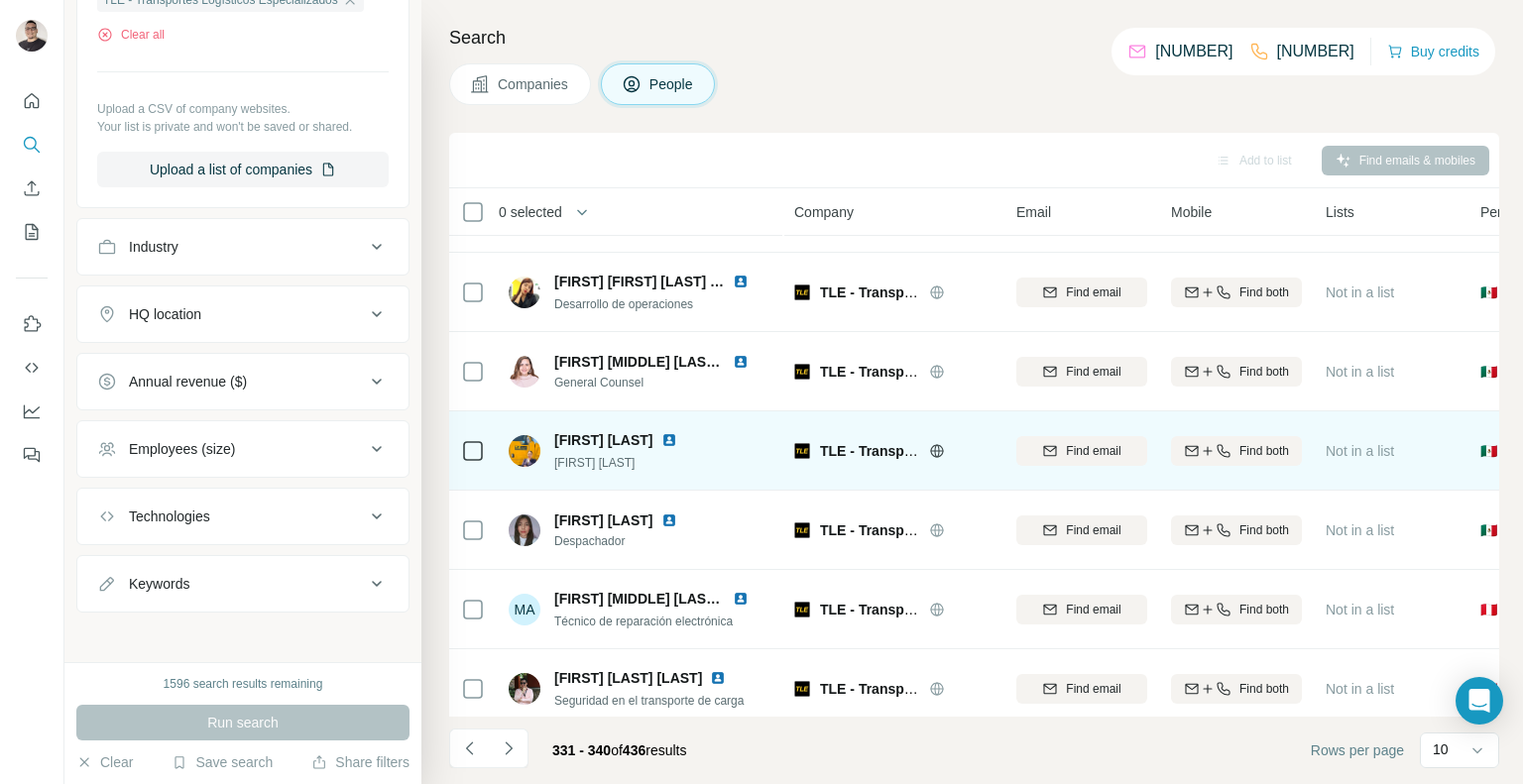 scroll, scrollTop: 311, scrollLeft: 0, axis: vertical 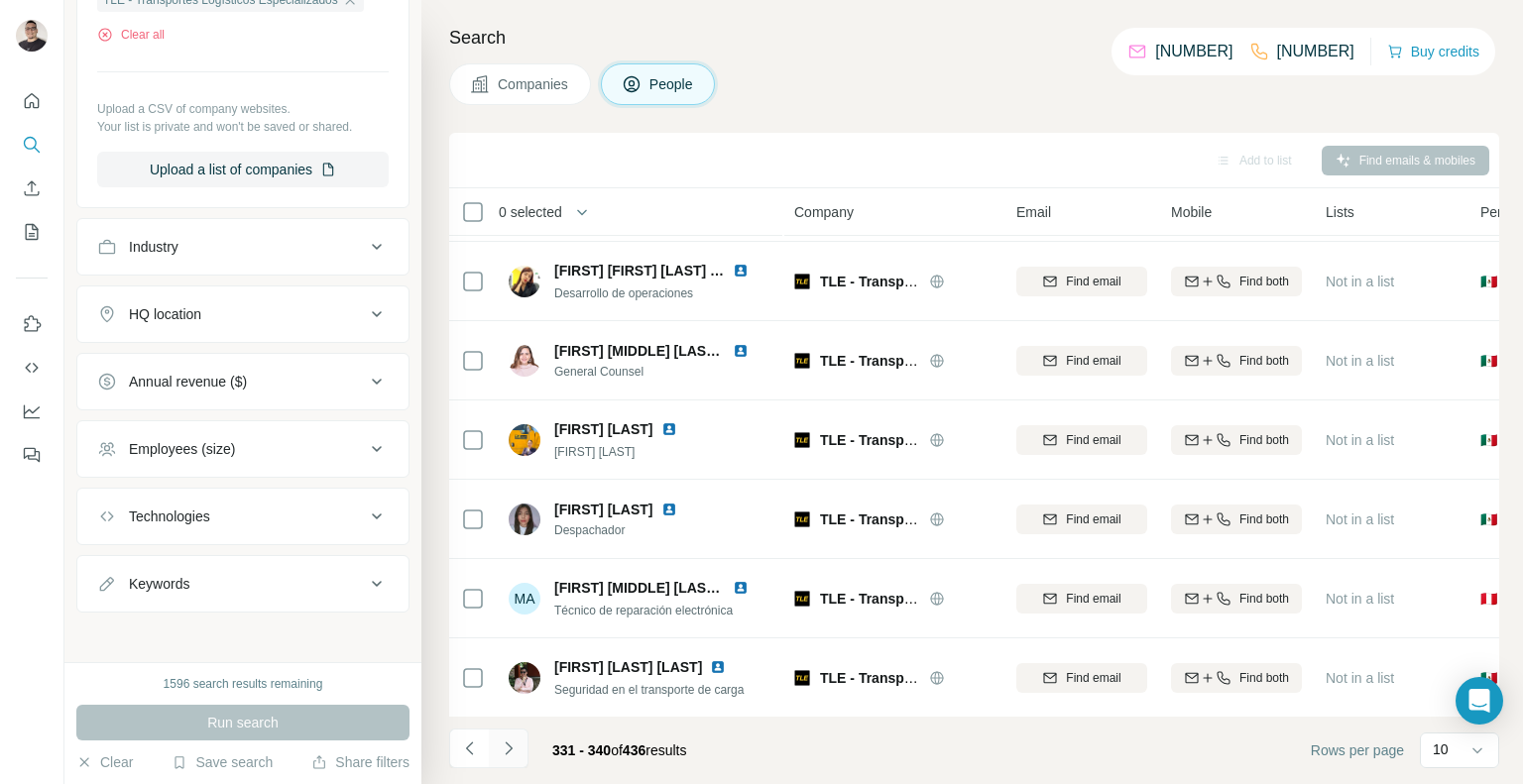 click 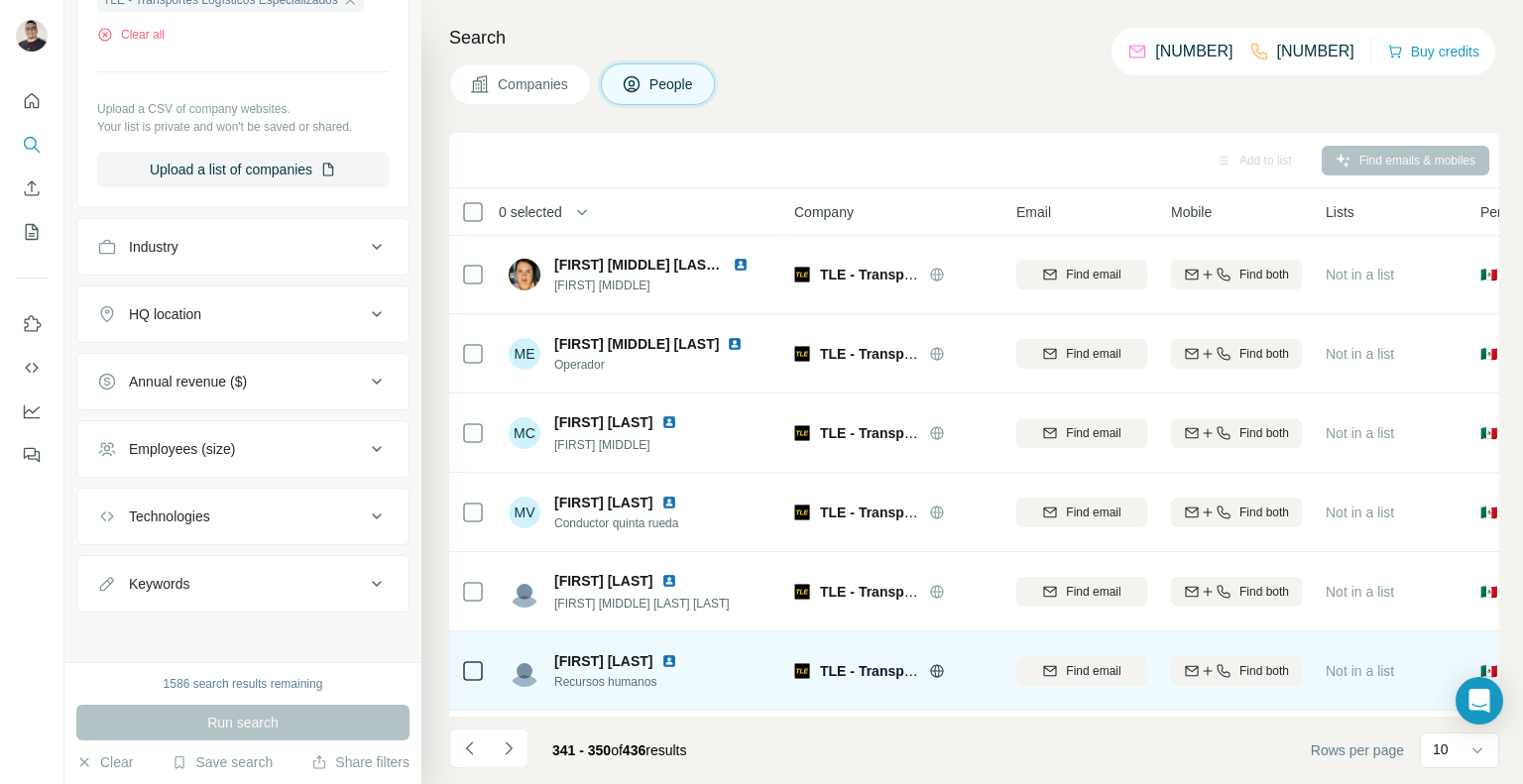 scroll, scrollTop: 0, scrollLeft: 0, axis: both 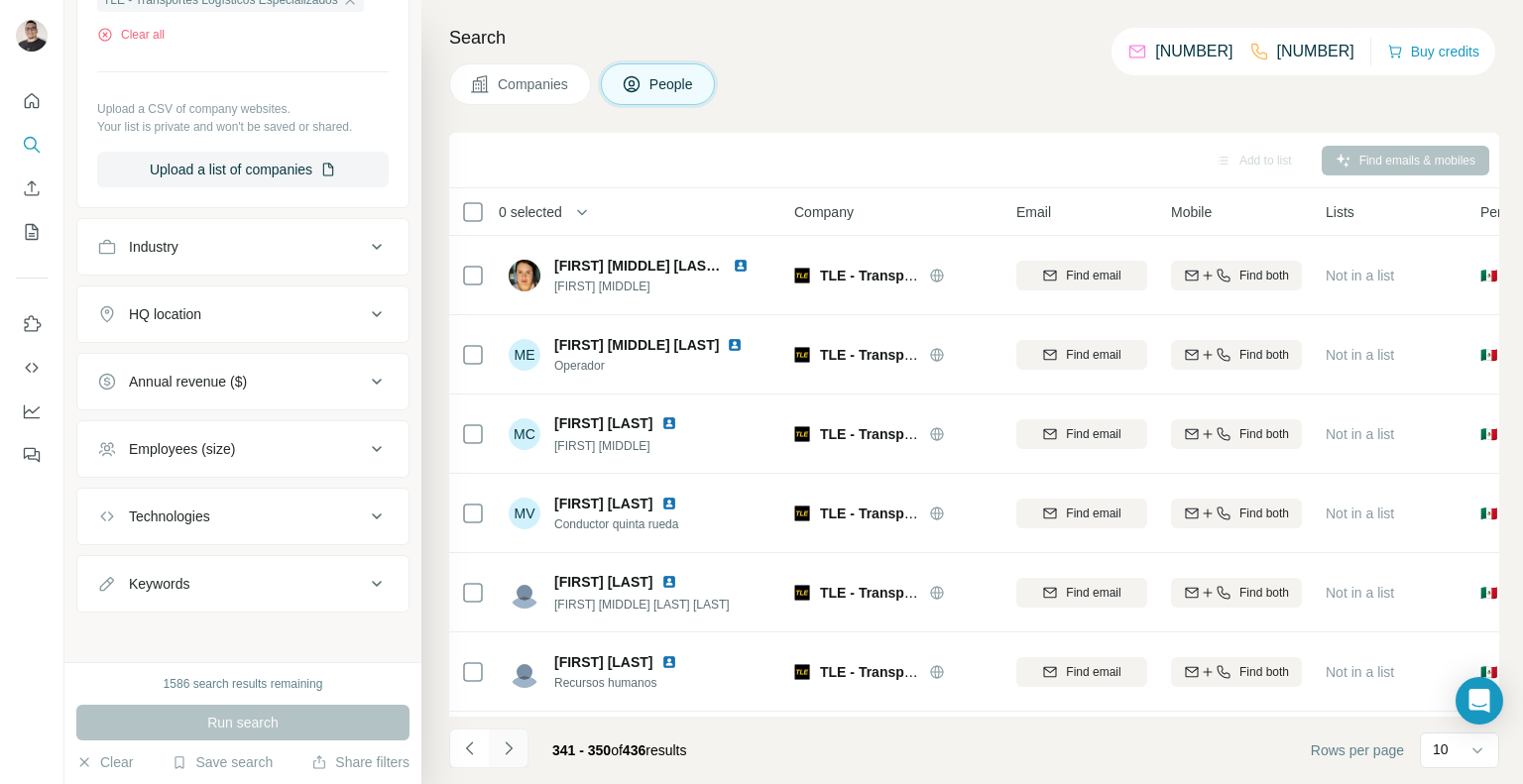 click 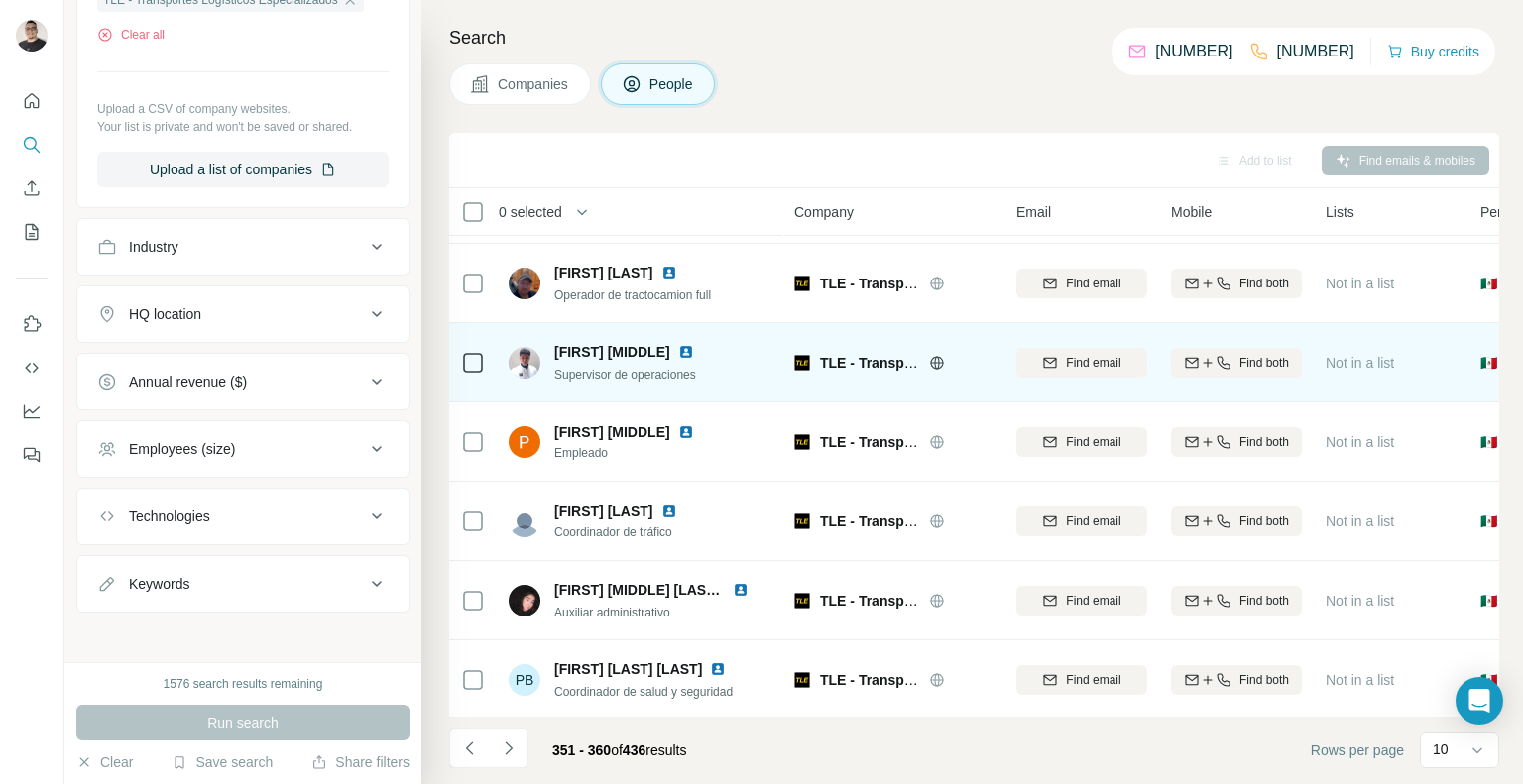 scroll, scrollTop: 311, scrollLeft: 0, axis: vertical 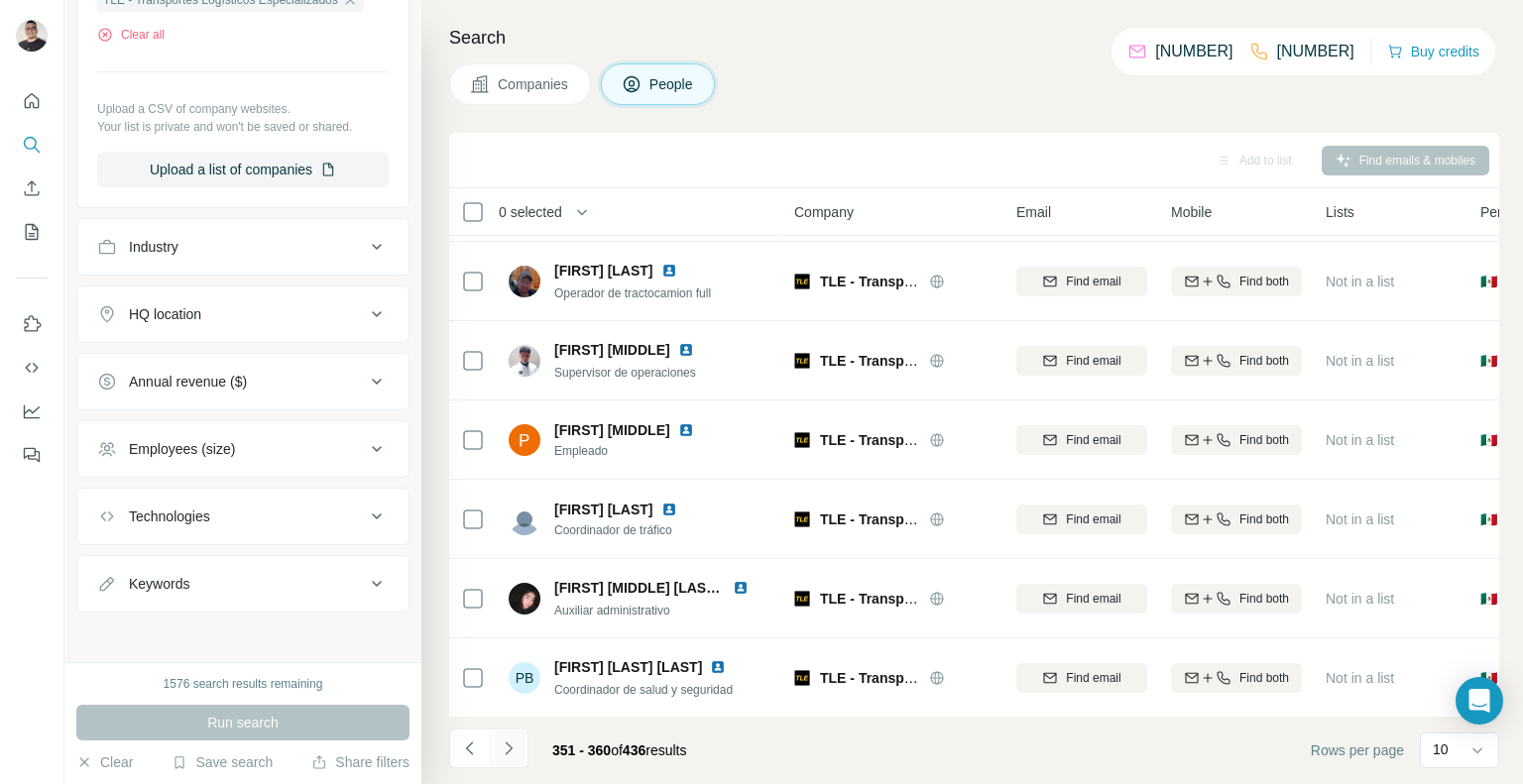 click at bounding box center (509, 748) 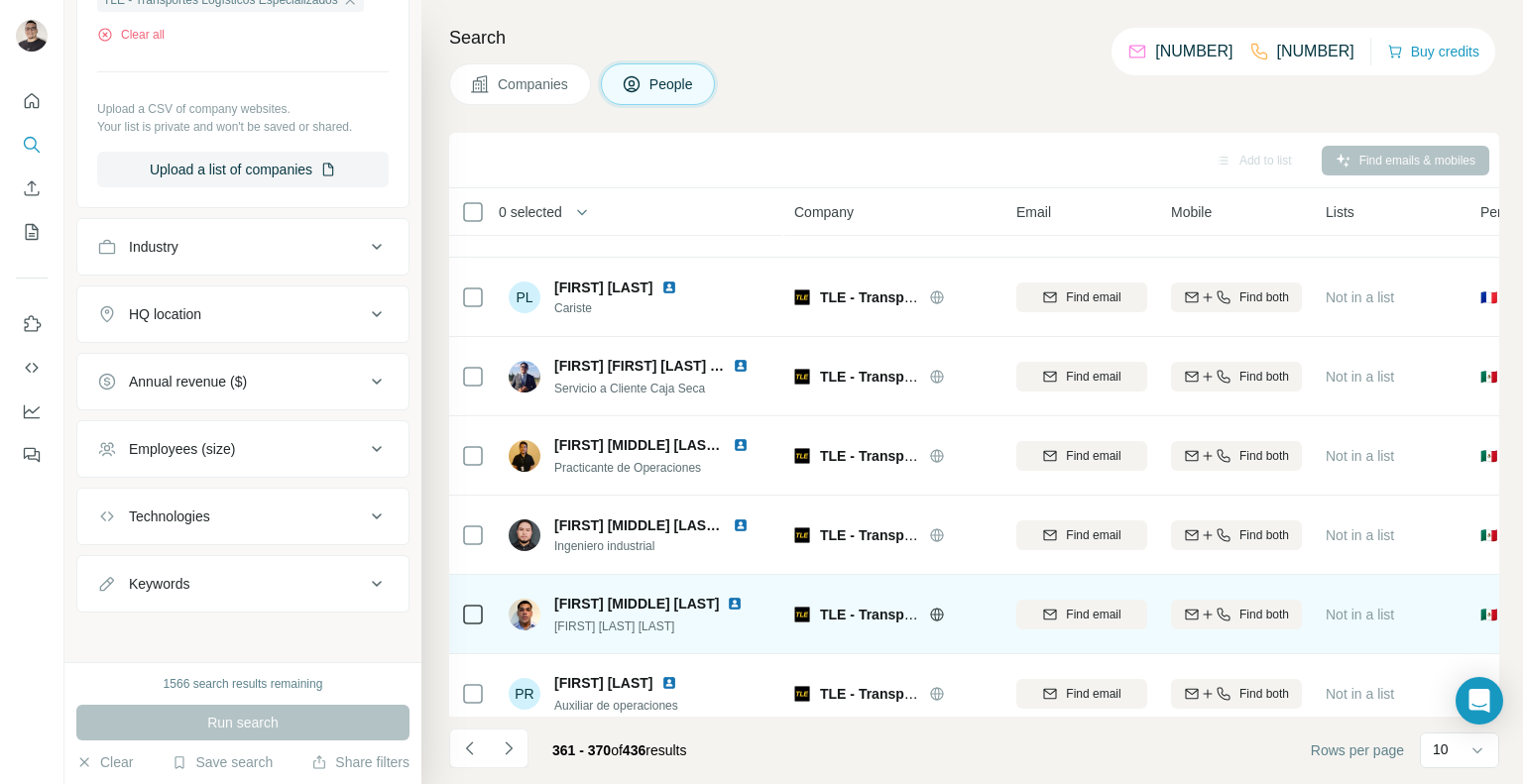 scroll, scrollTop: 311, scrollLeft: 0, axis: vertical 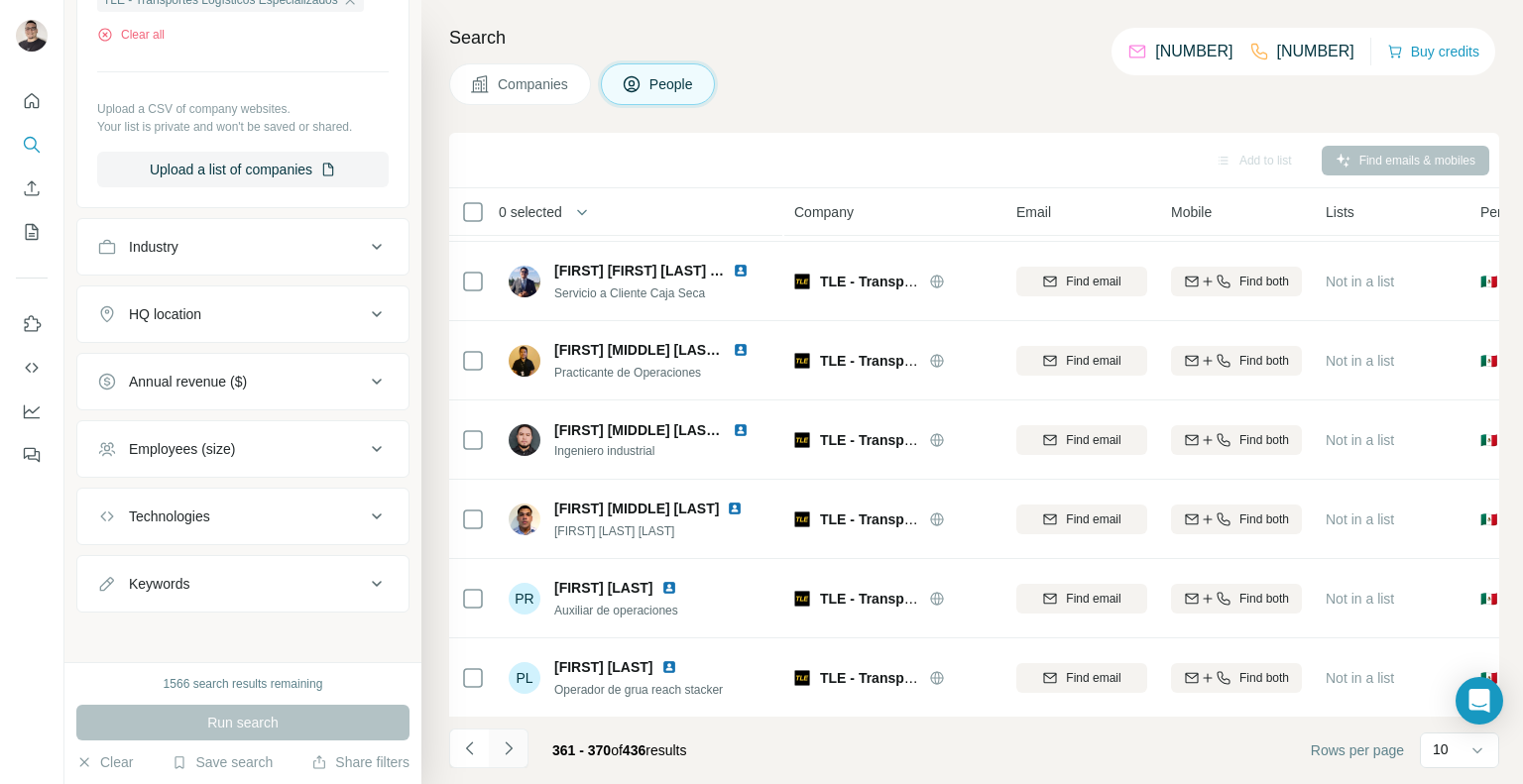 click at bounding box center (509, 748) 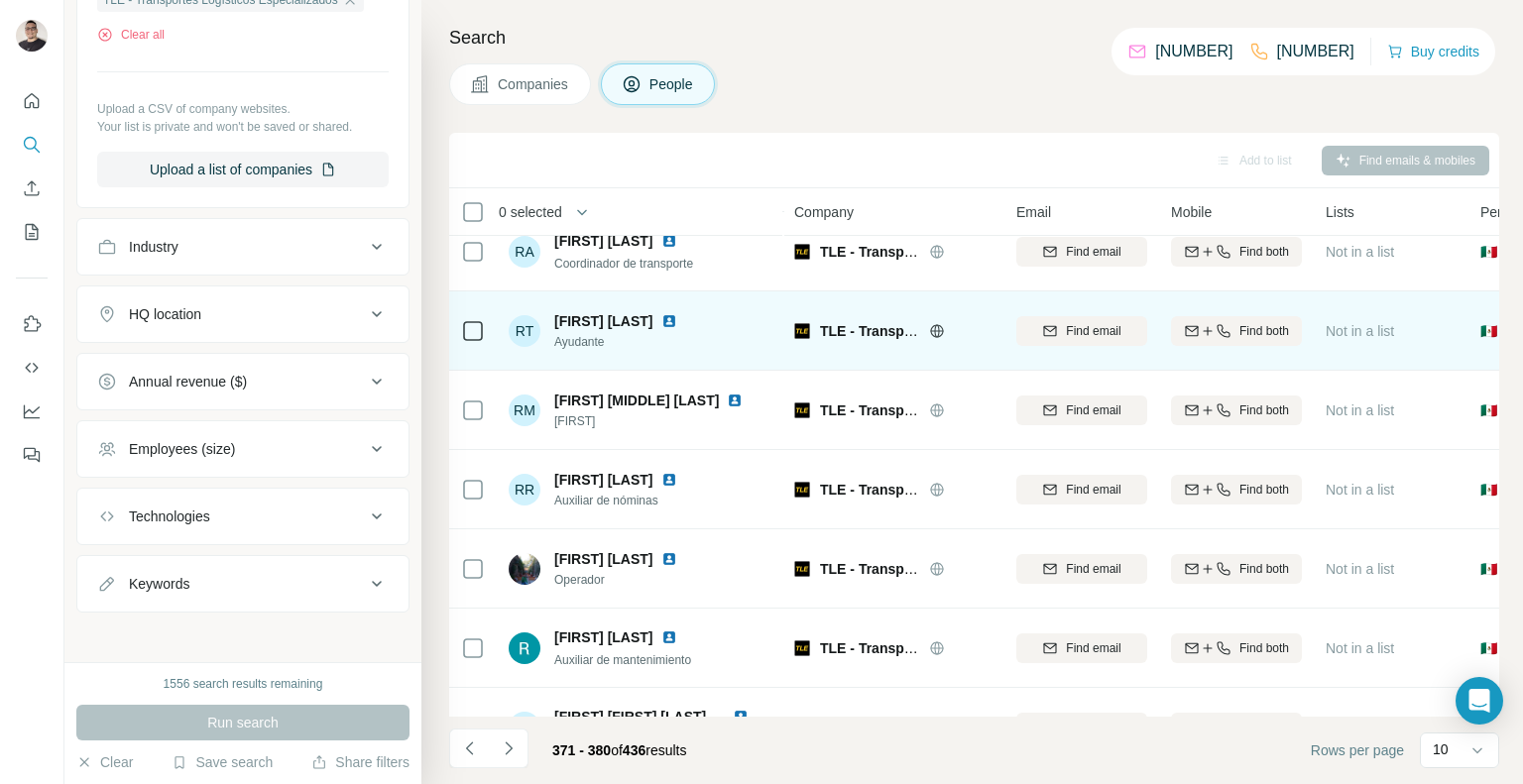 scroll, scrollTop: 0, scrollLeft: 0, axis: both 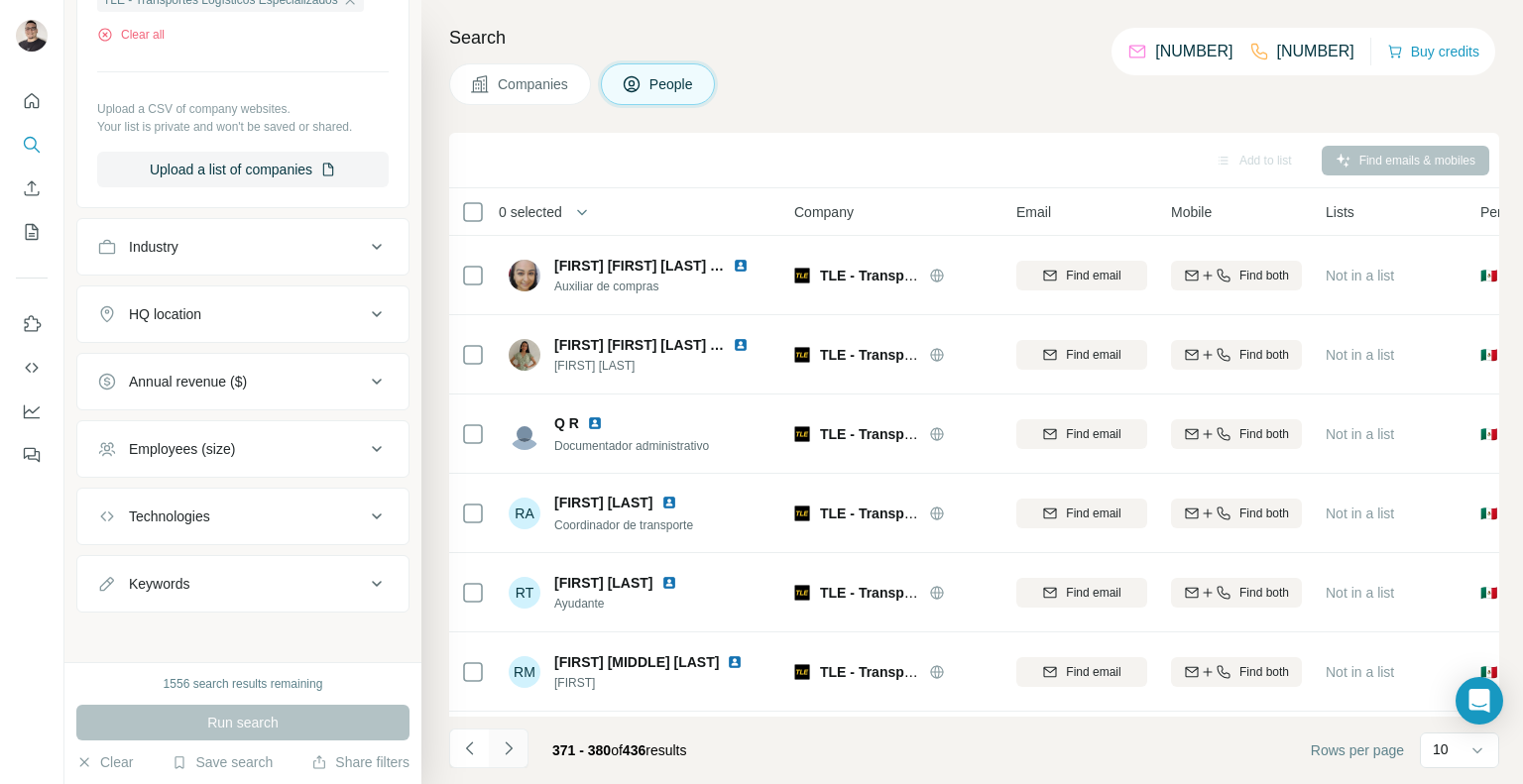 click 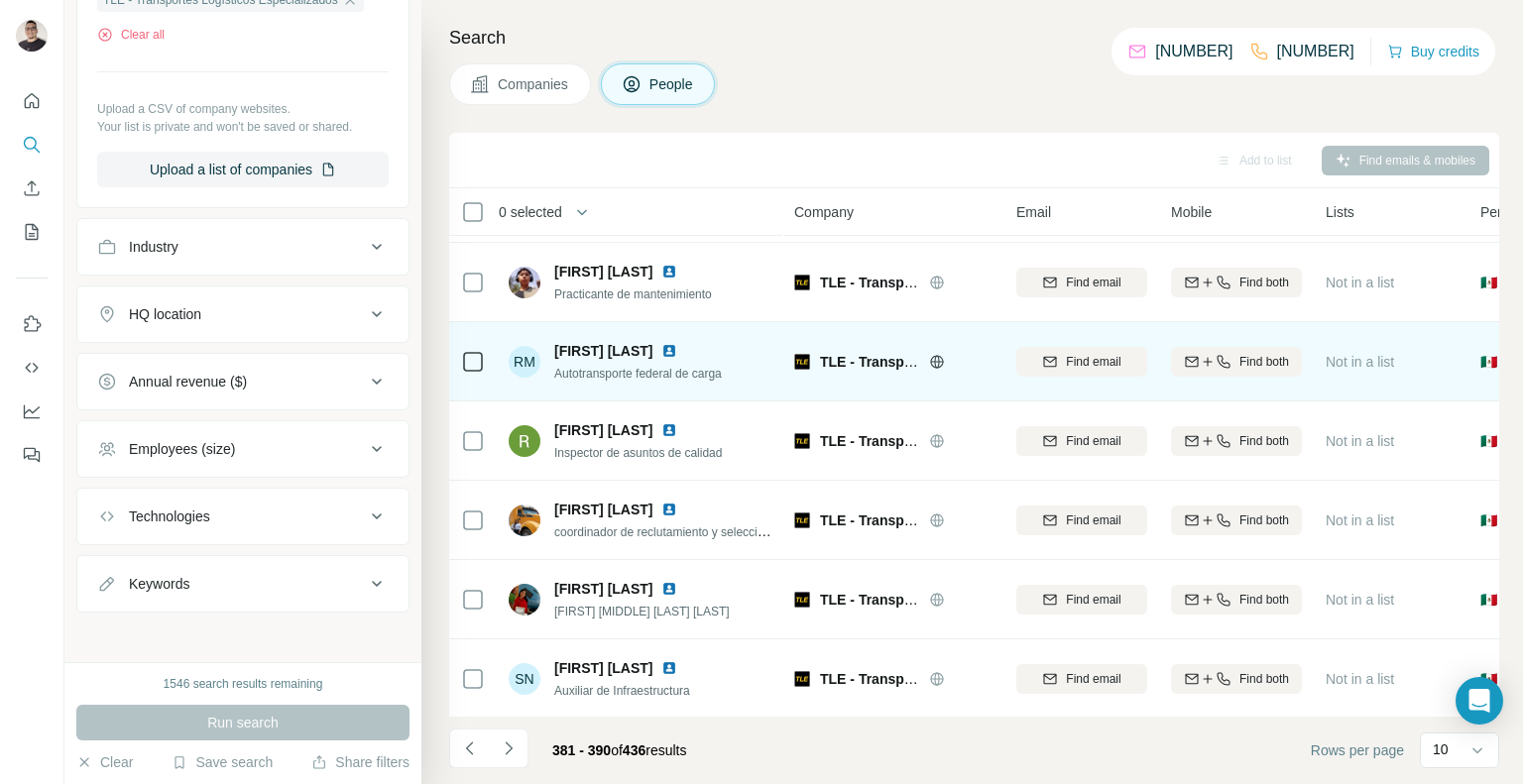 scroll, scrollTop: 311, scrollLeft: 0, axis: vertical 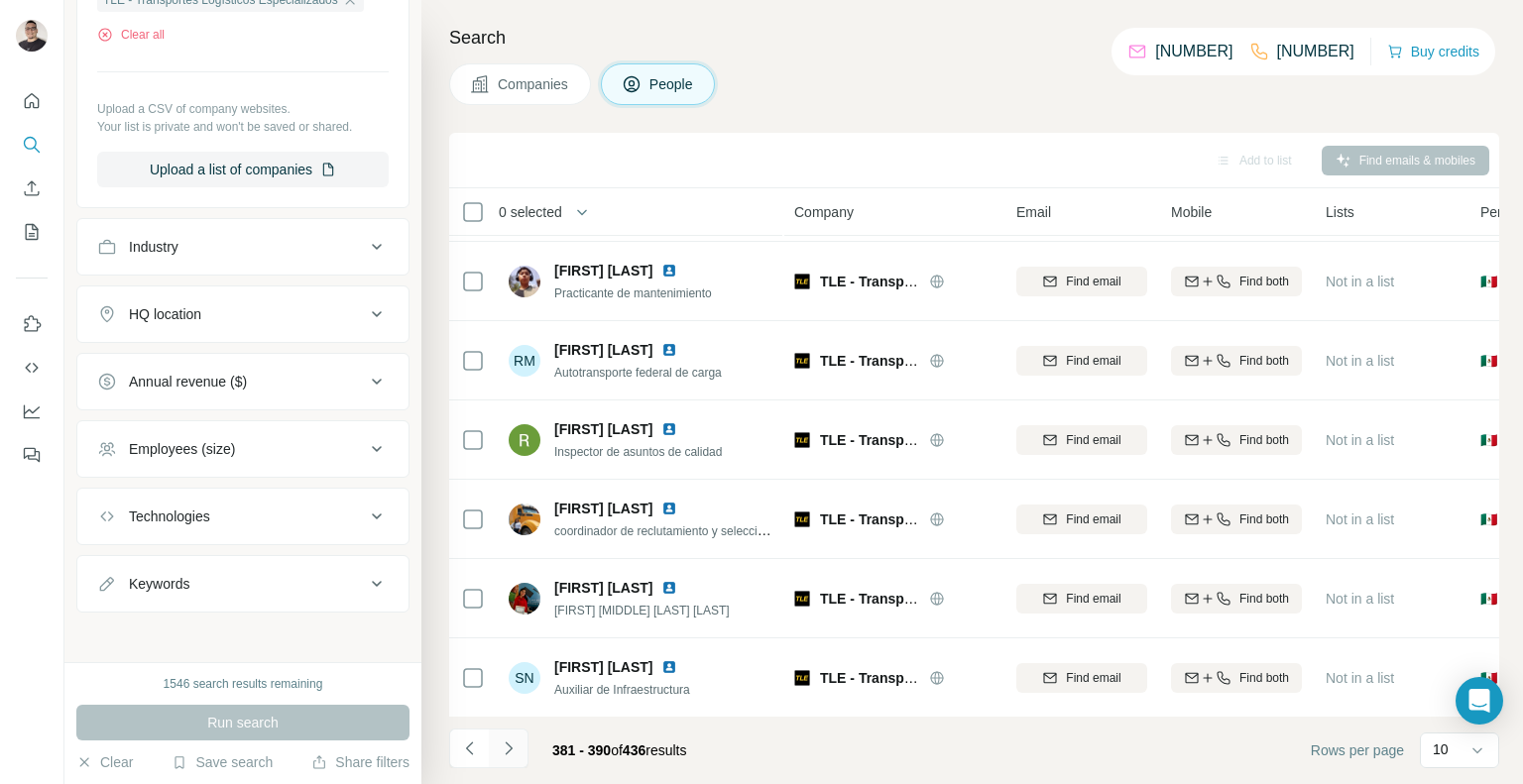 click 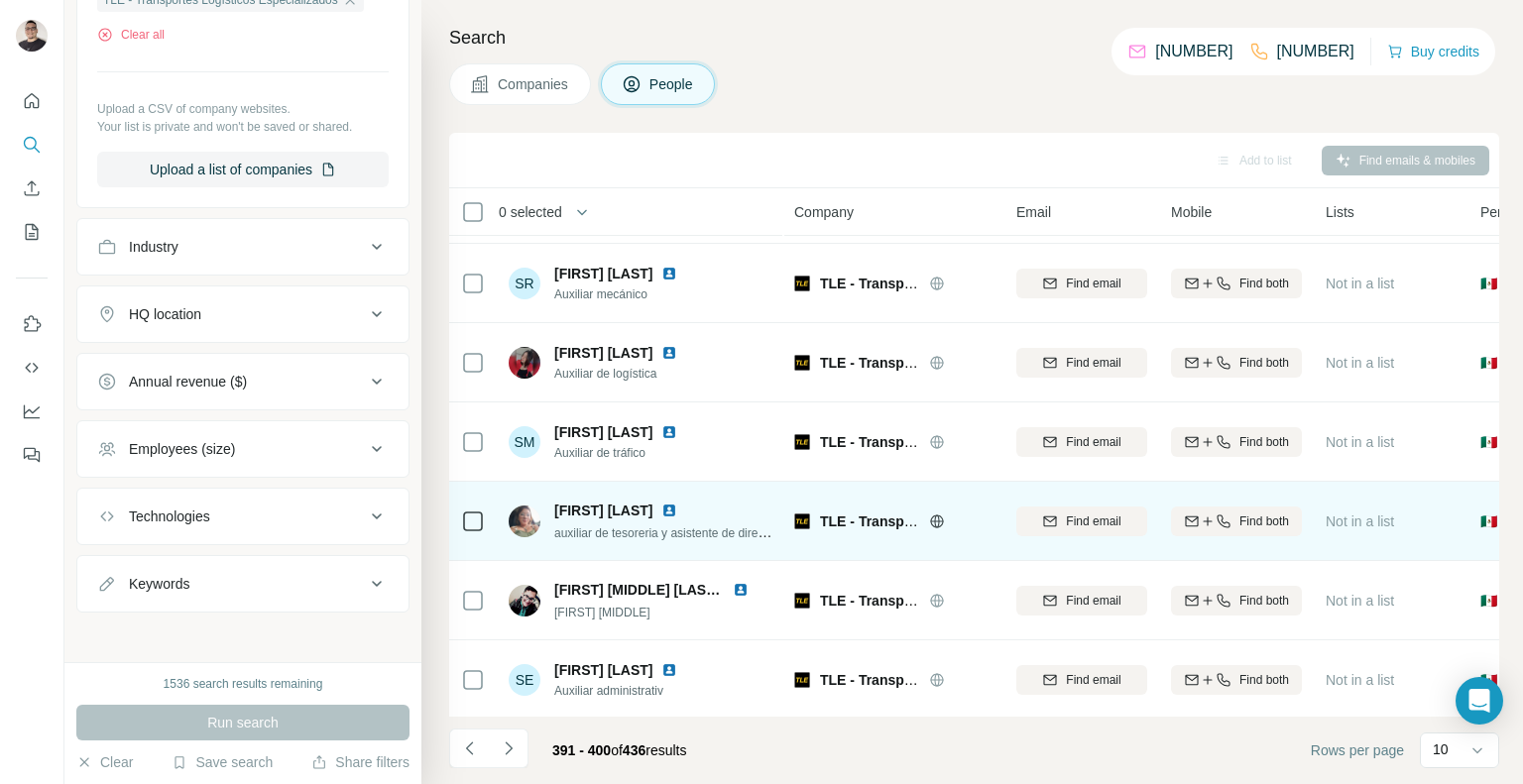 scroll, scrollTop: 0, scrollLeft: 0, axis: both 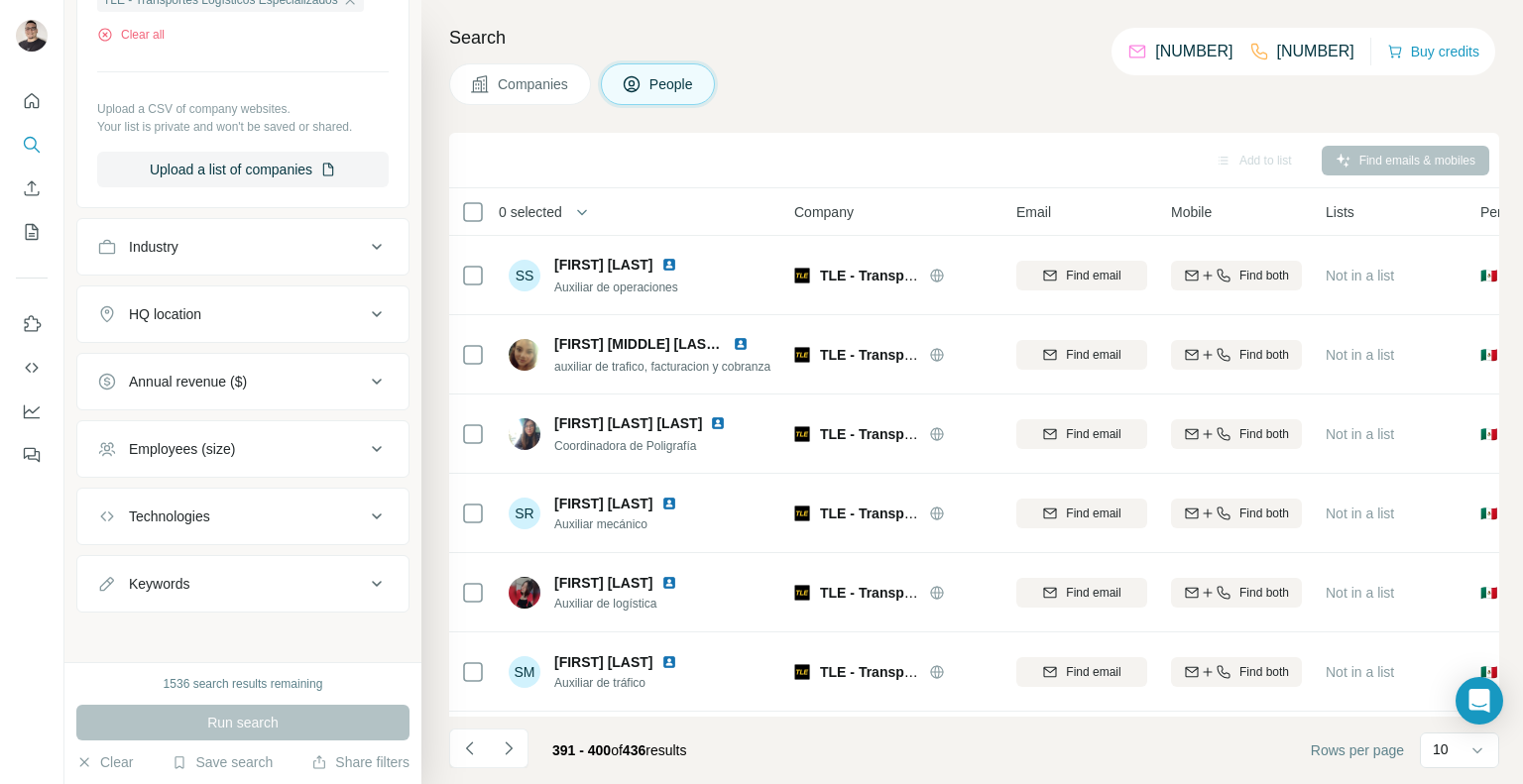 click on "391 - 400  of  436  results" at bounding box center (575, 750) 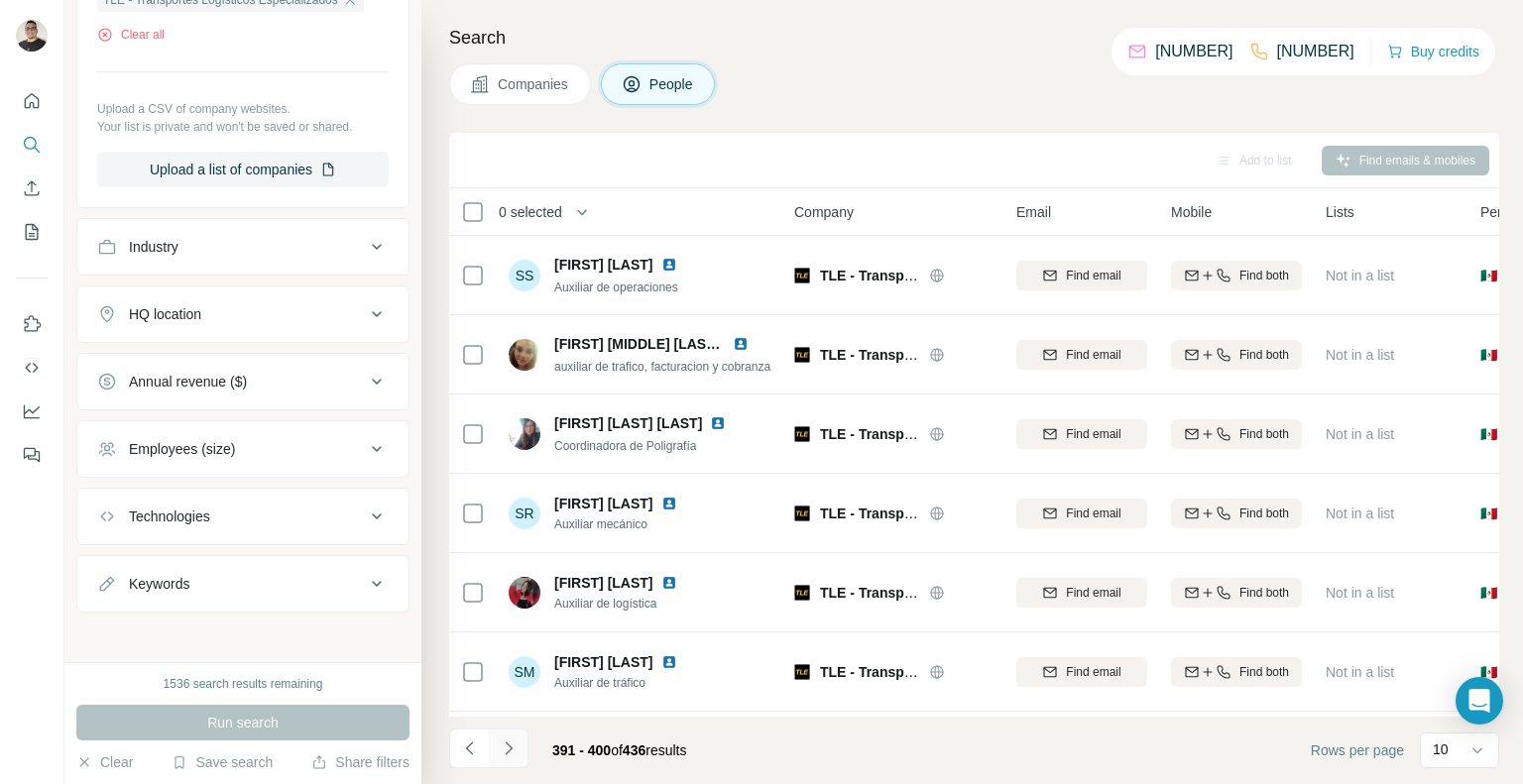 click at bounding box center (509, 748) 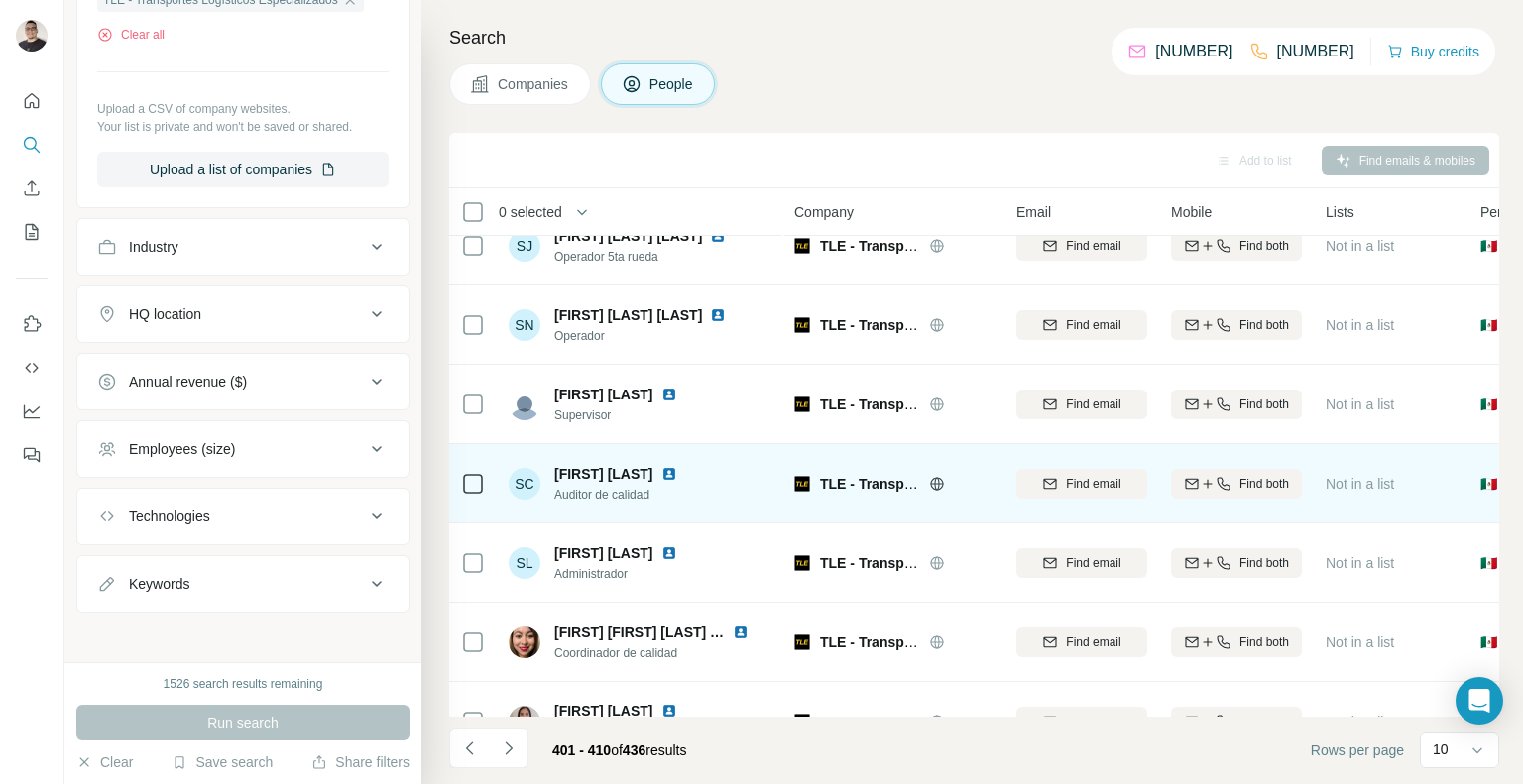 scroll, scrollTop: 311, scrollLeft: 0, axis: vertical 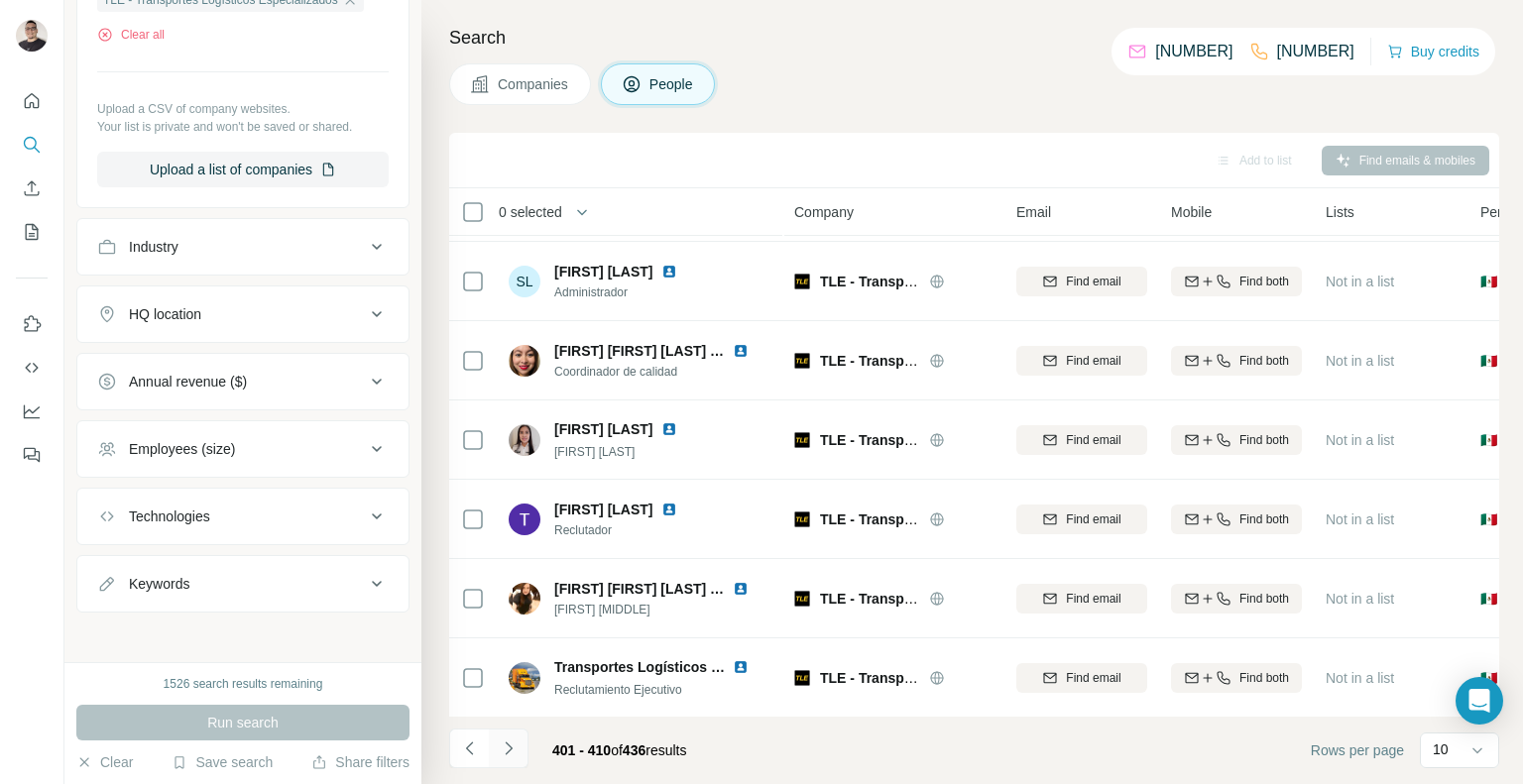 click 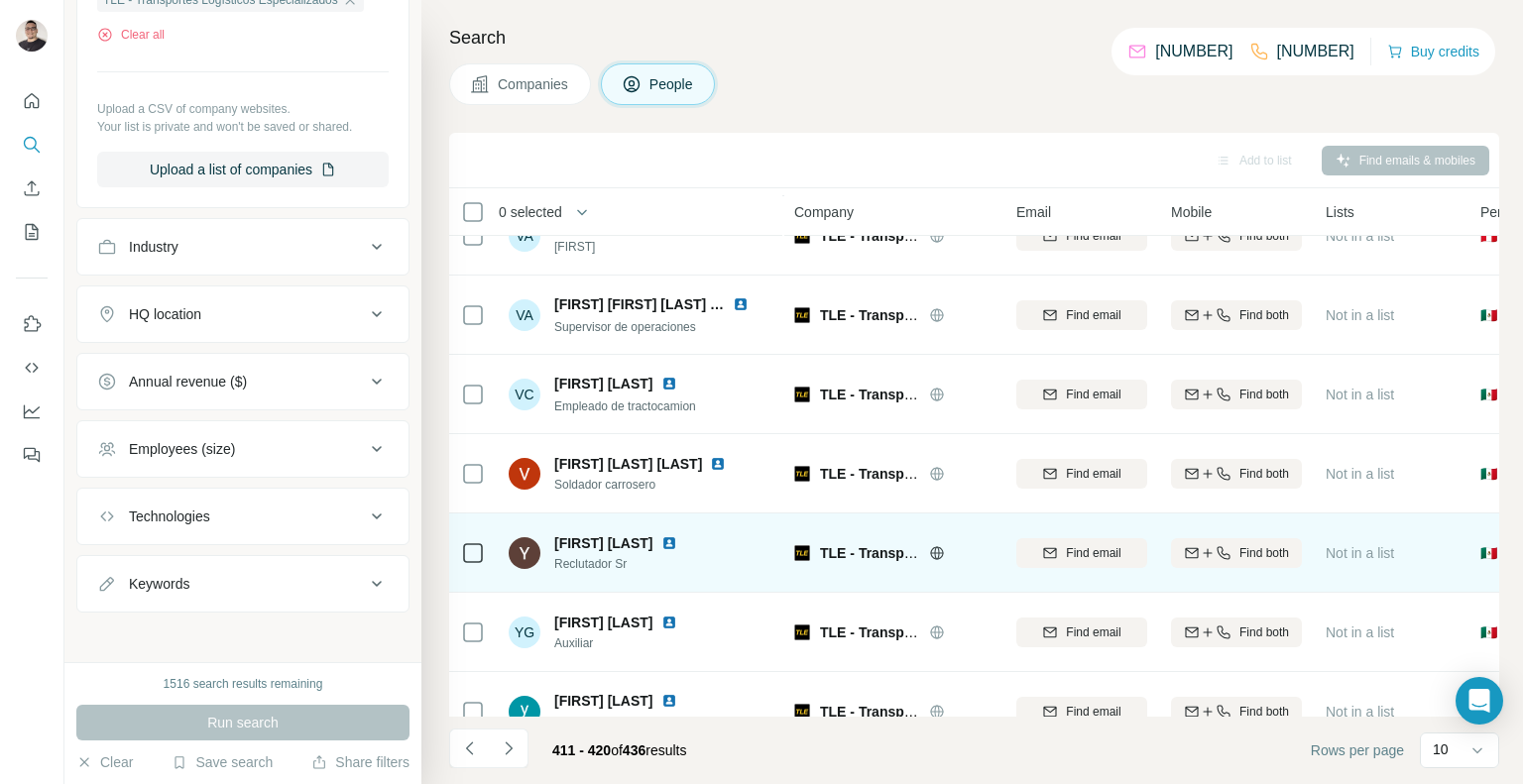 scroll, scrollTop: 0, scrollLeft: 0, axis: both 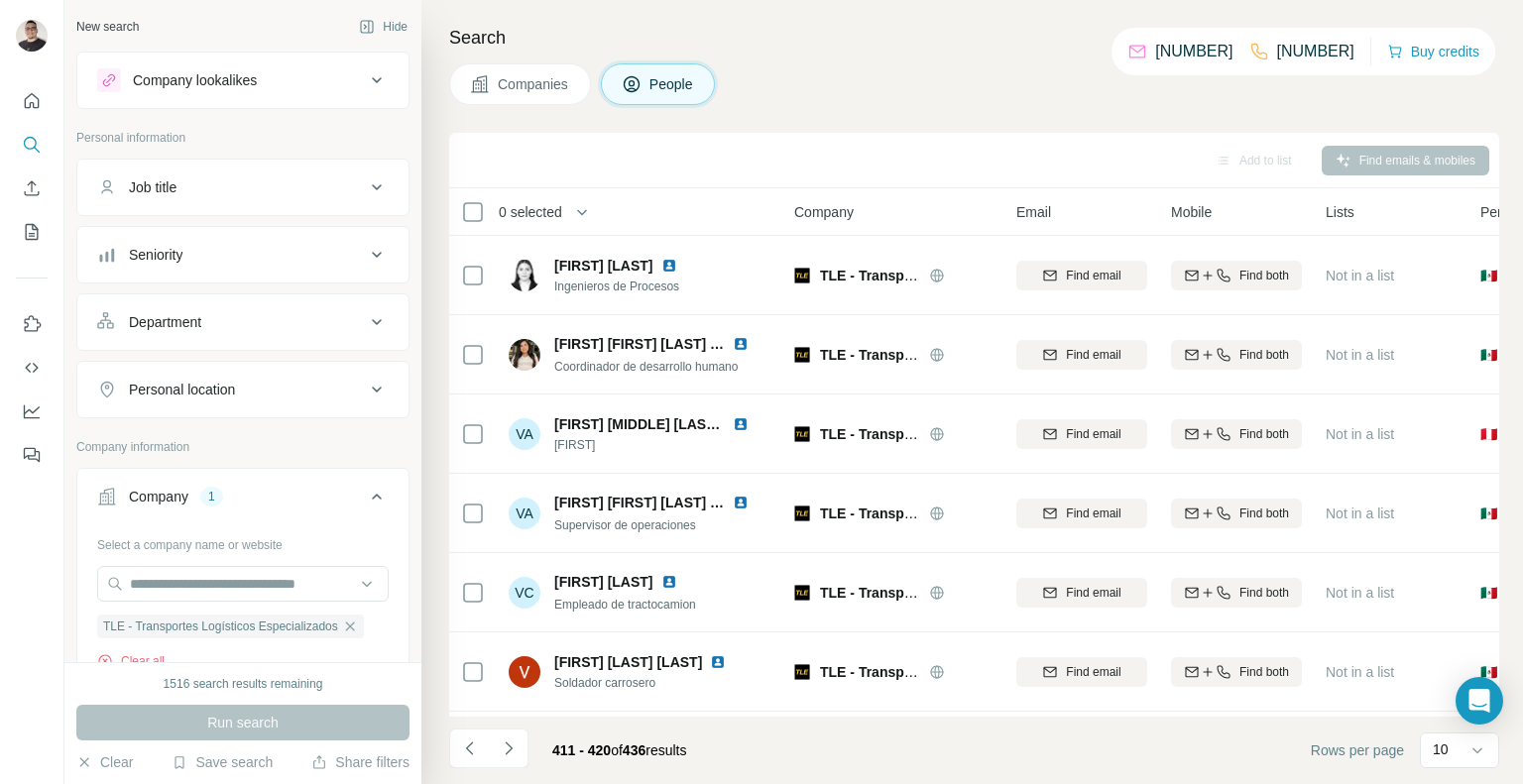 click on "Seniority" at bounding box center [243, 255] 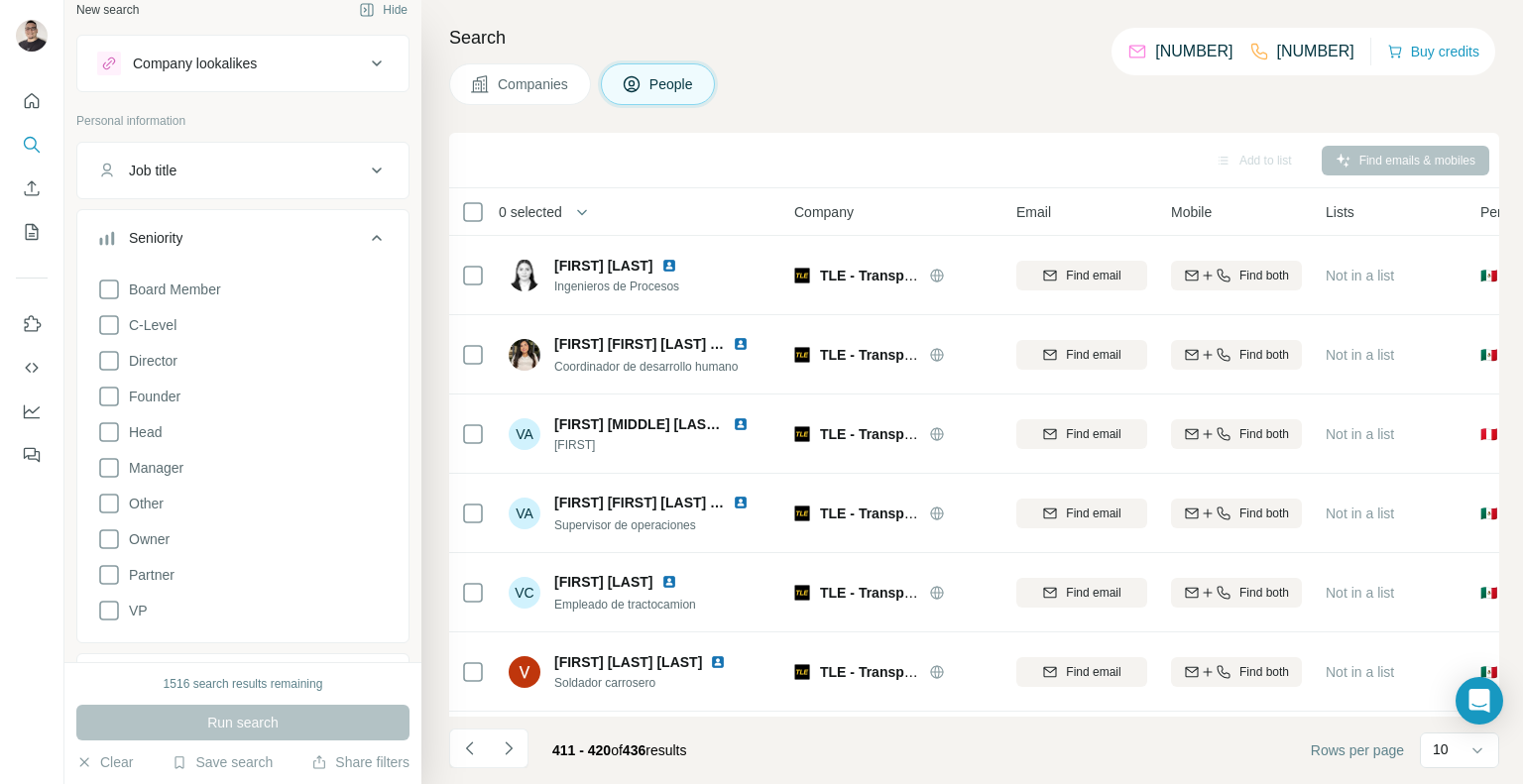 scroll, scrollTop: 0, scrollLeft: 0, axis: both 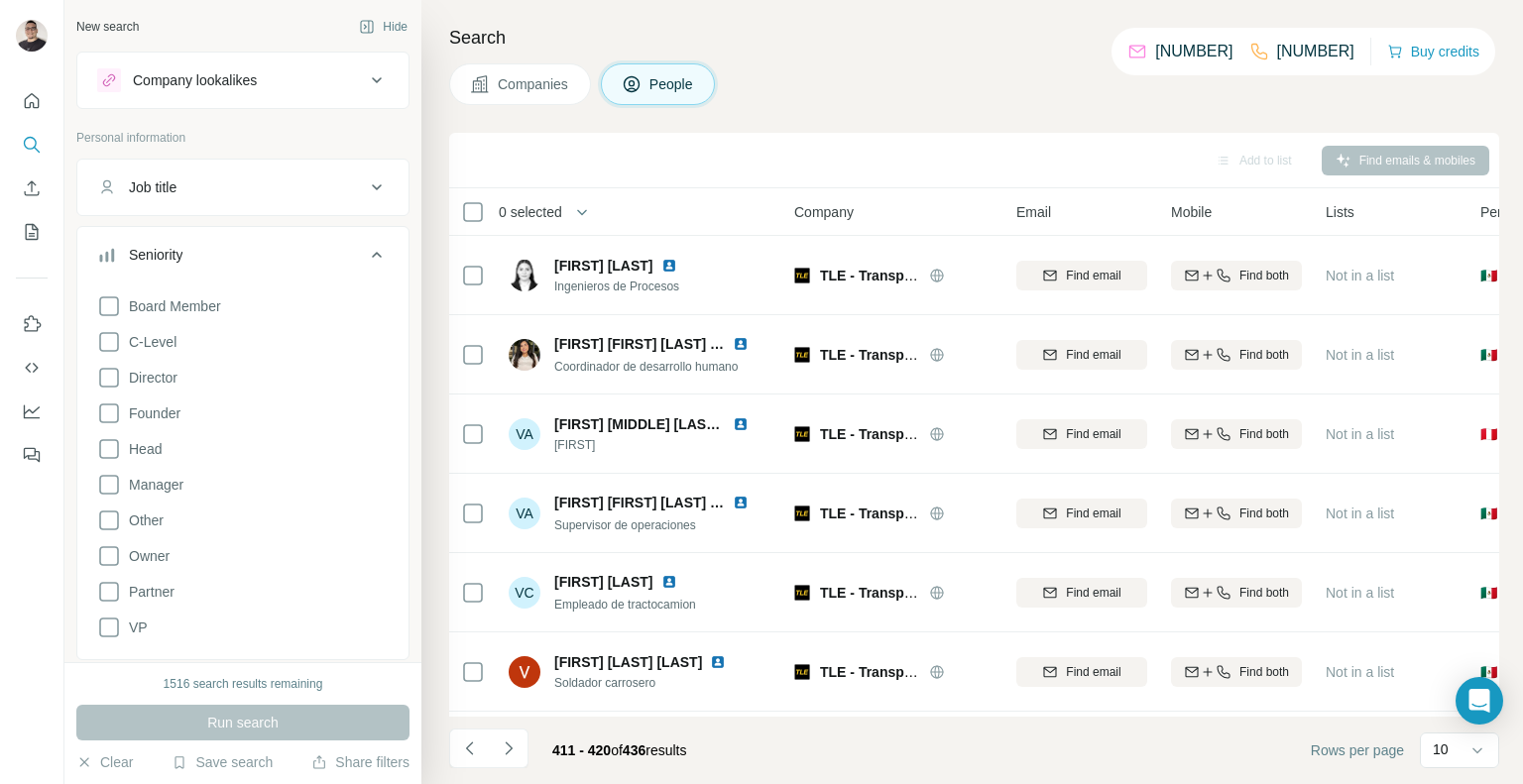 click on "Job title" at bounding box center [243, 187] 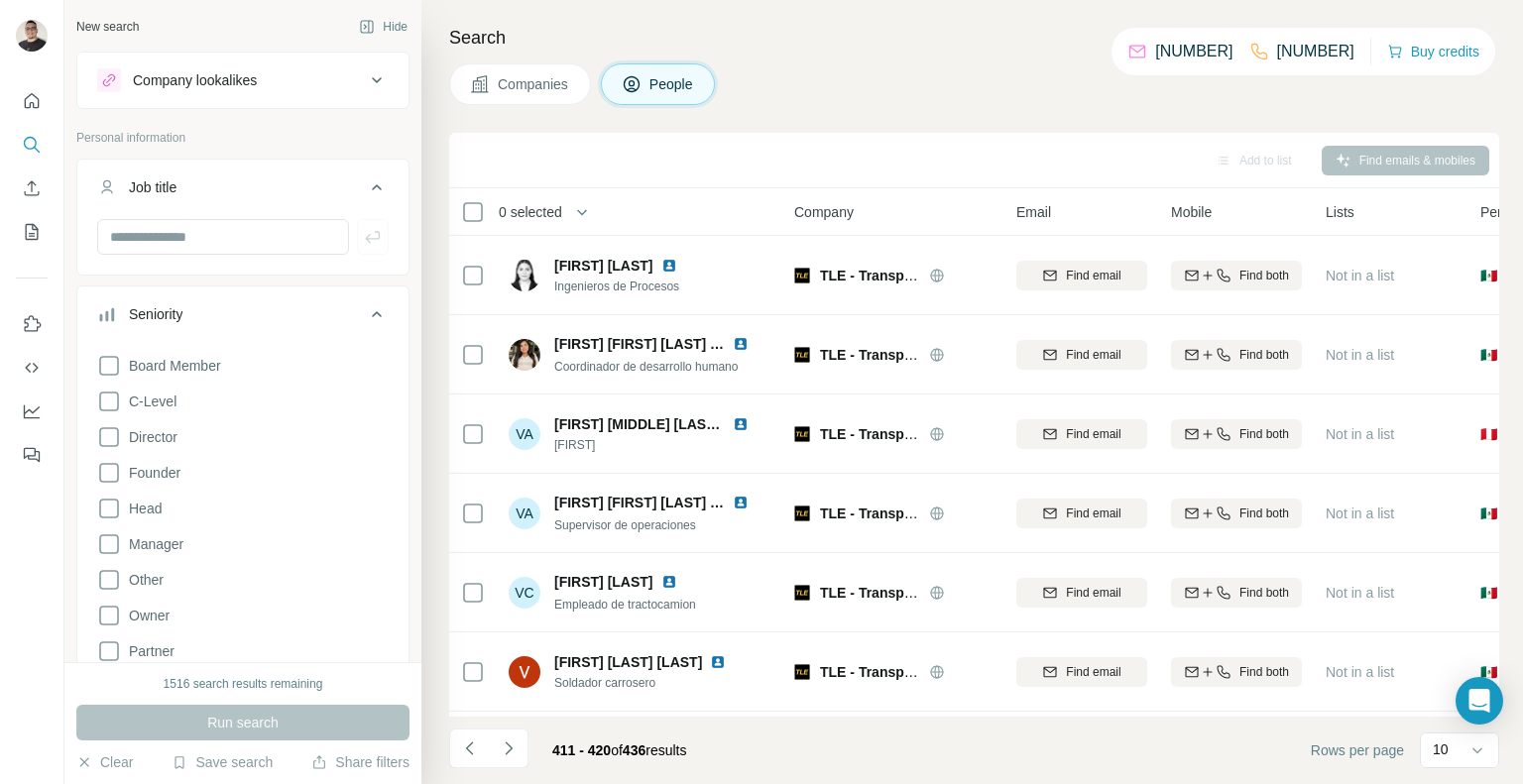 click 